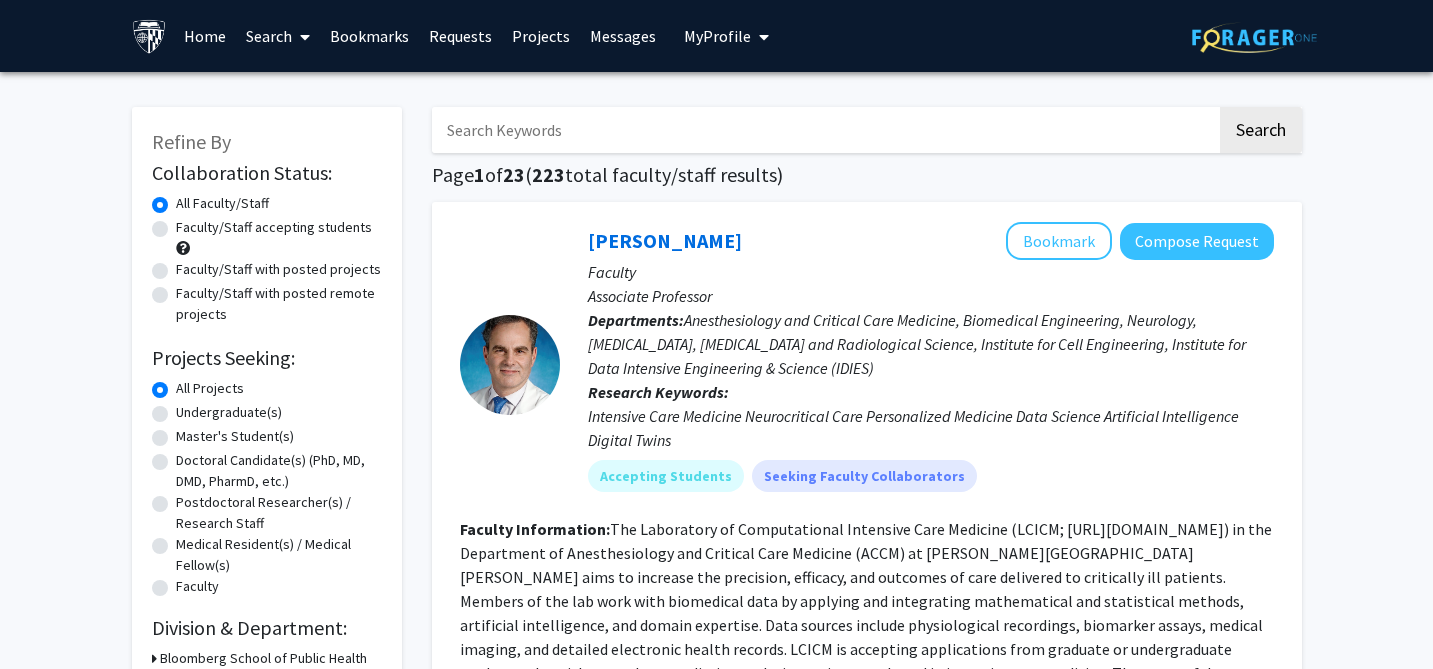 scroll, scrollTop: 4437, scrollLeft: 0, axis: vertical 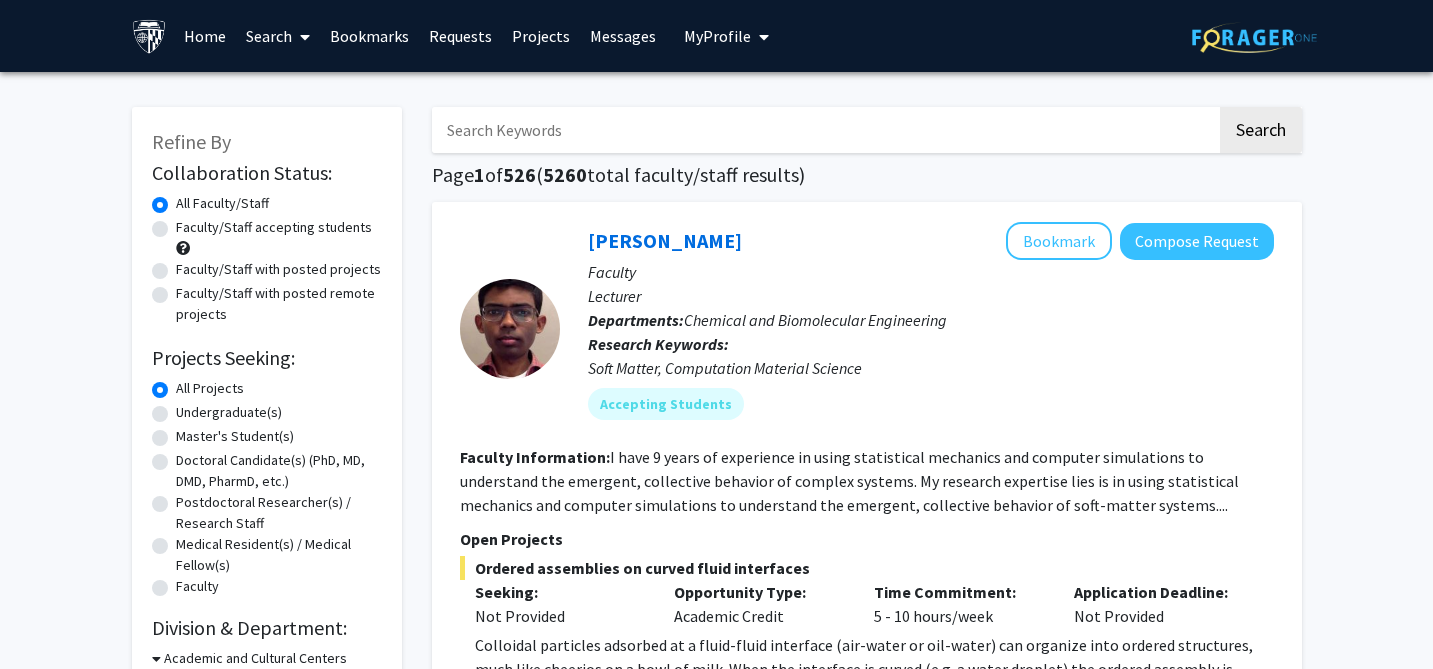 click on "Undergraduate(s)" 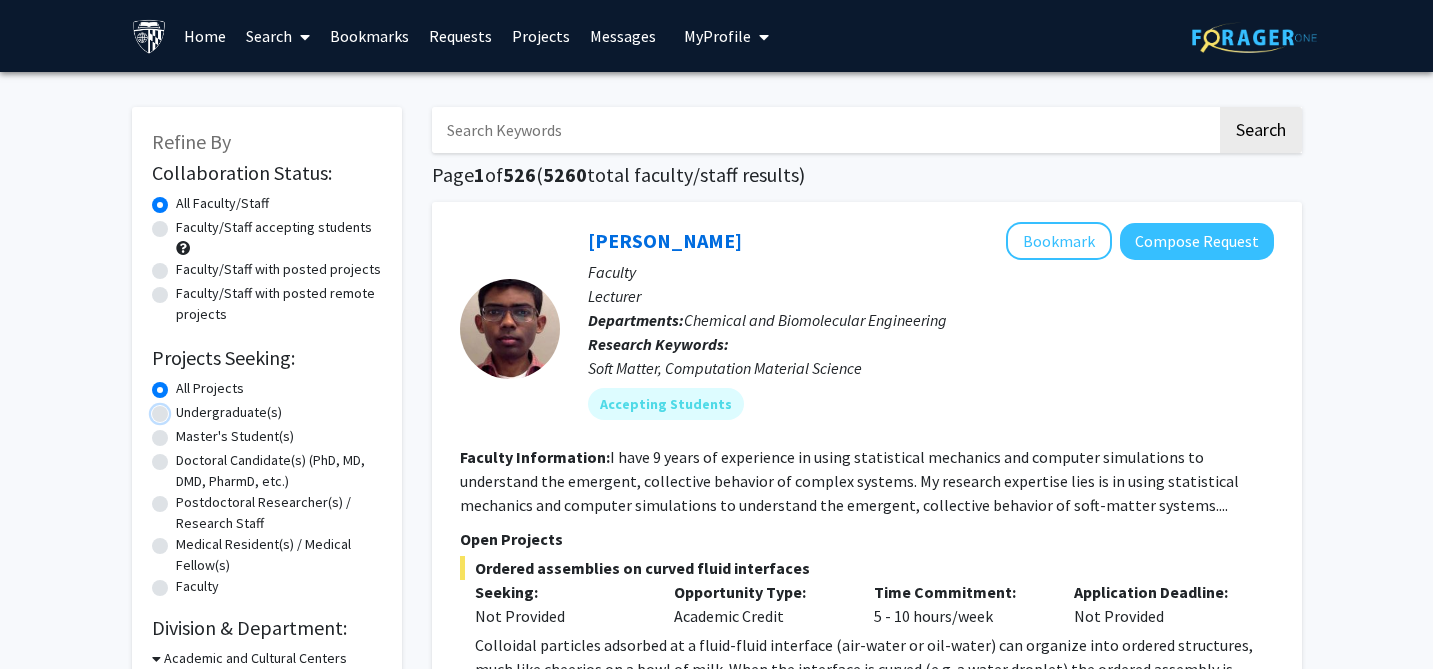 click on "Undergraduate(s)" at bounding box center [182, 408] 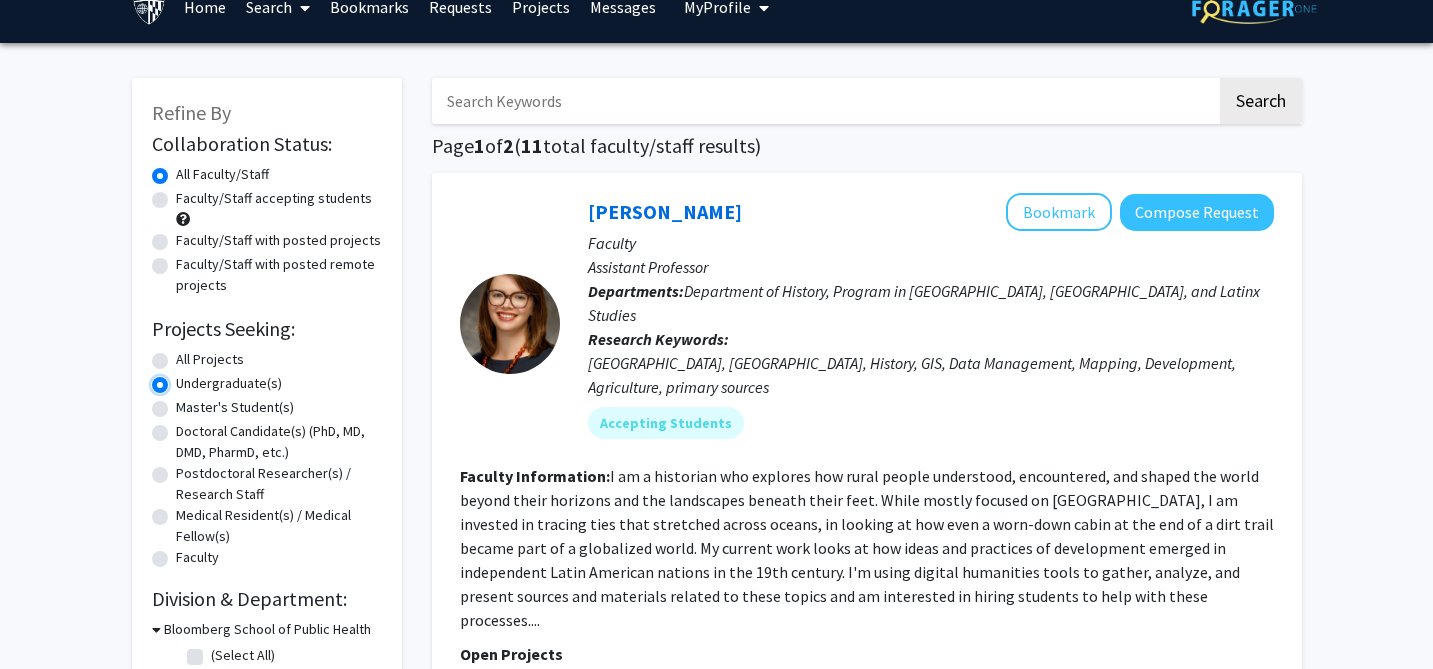 scroll, scrollTop: 0, scrollLeft: 0, axis: both 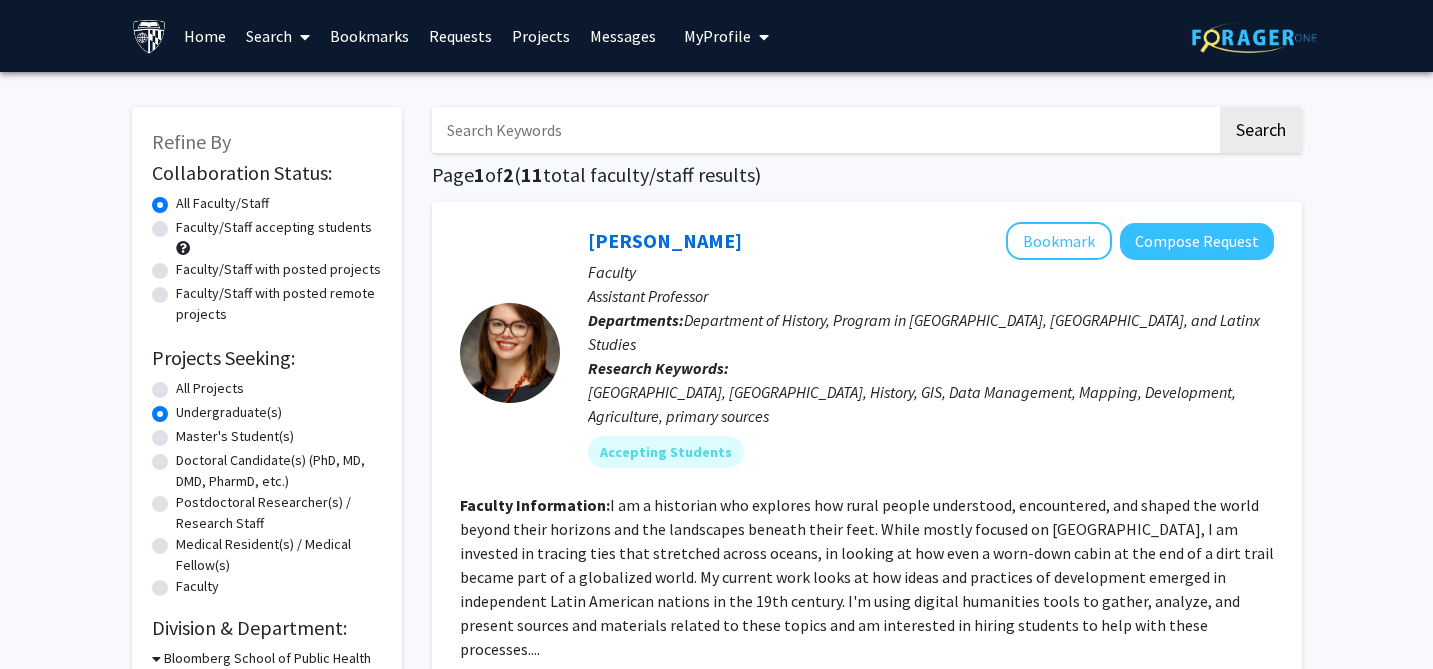click at bounding box center [149, 36] 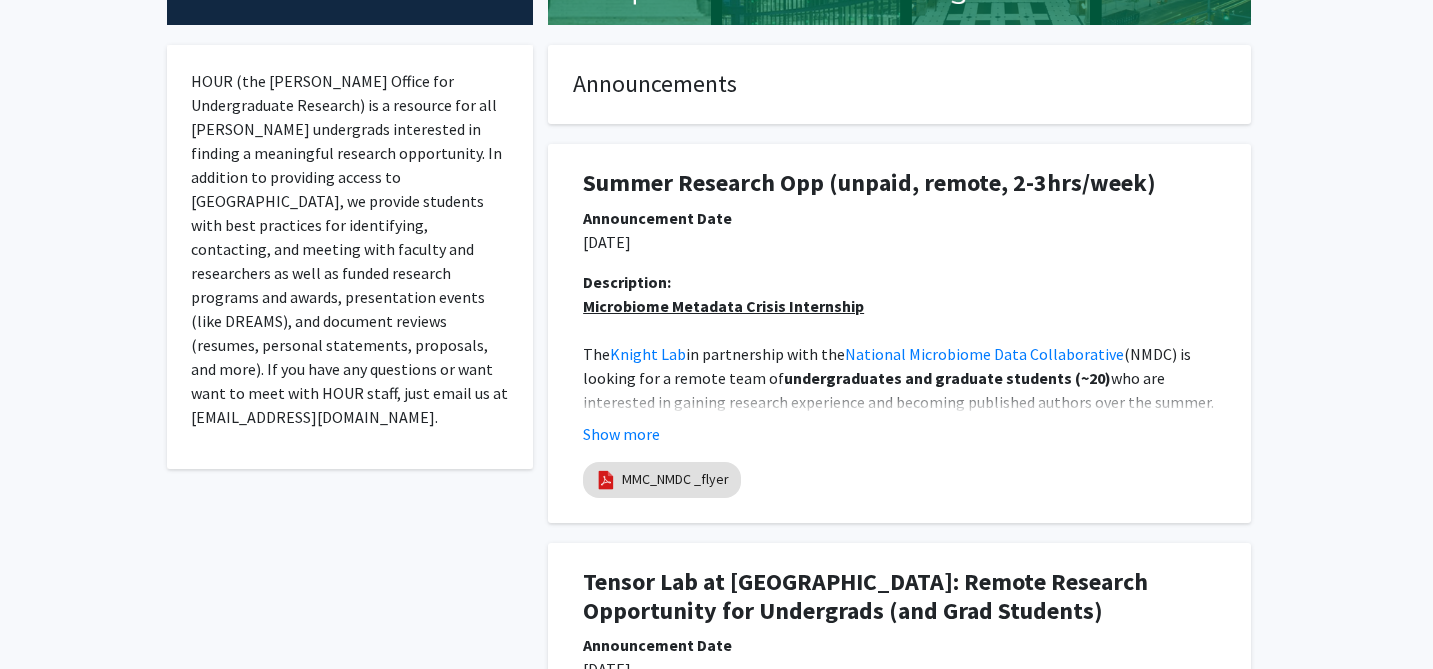 scroll, scrollTop: 0, scrollLeft: 0, axis: both 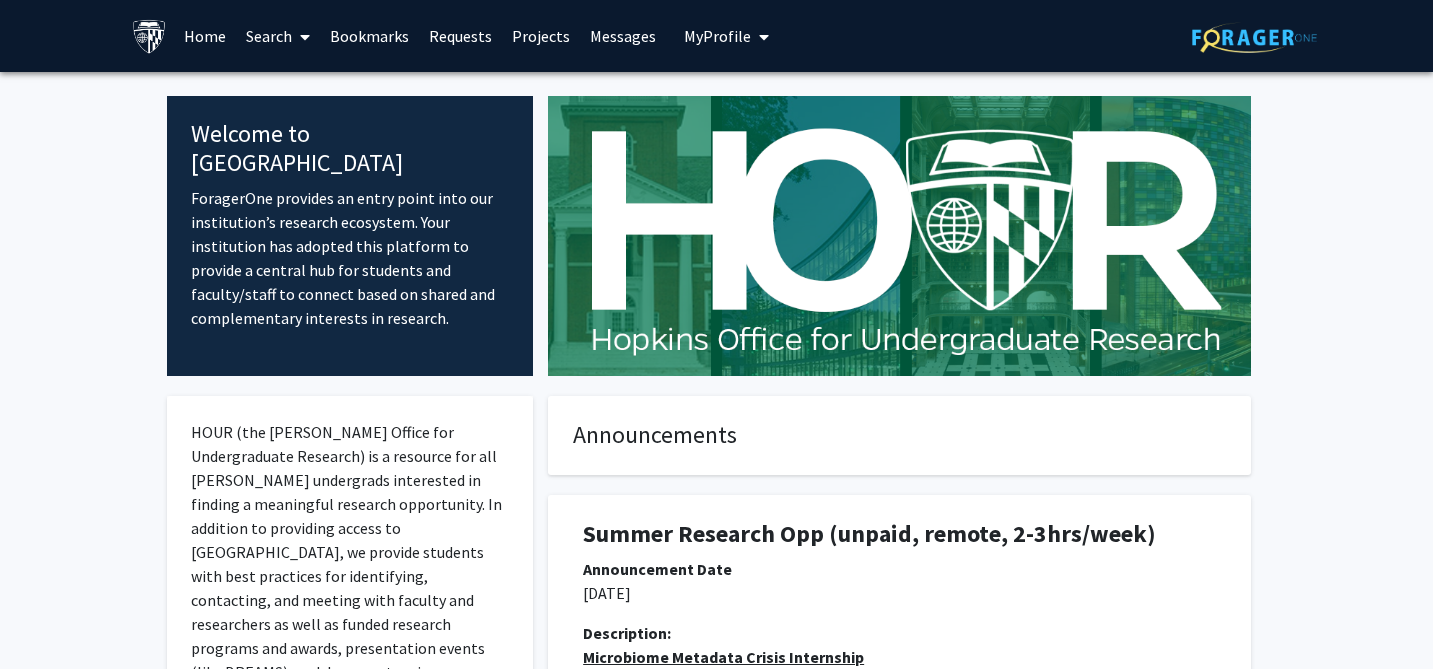 click at bounding box center [305, 37] 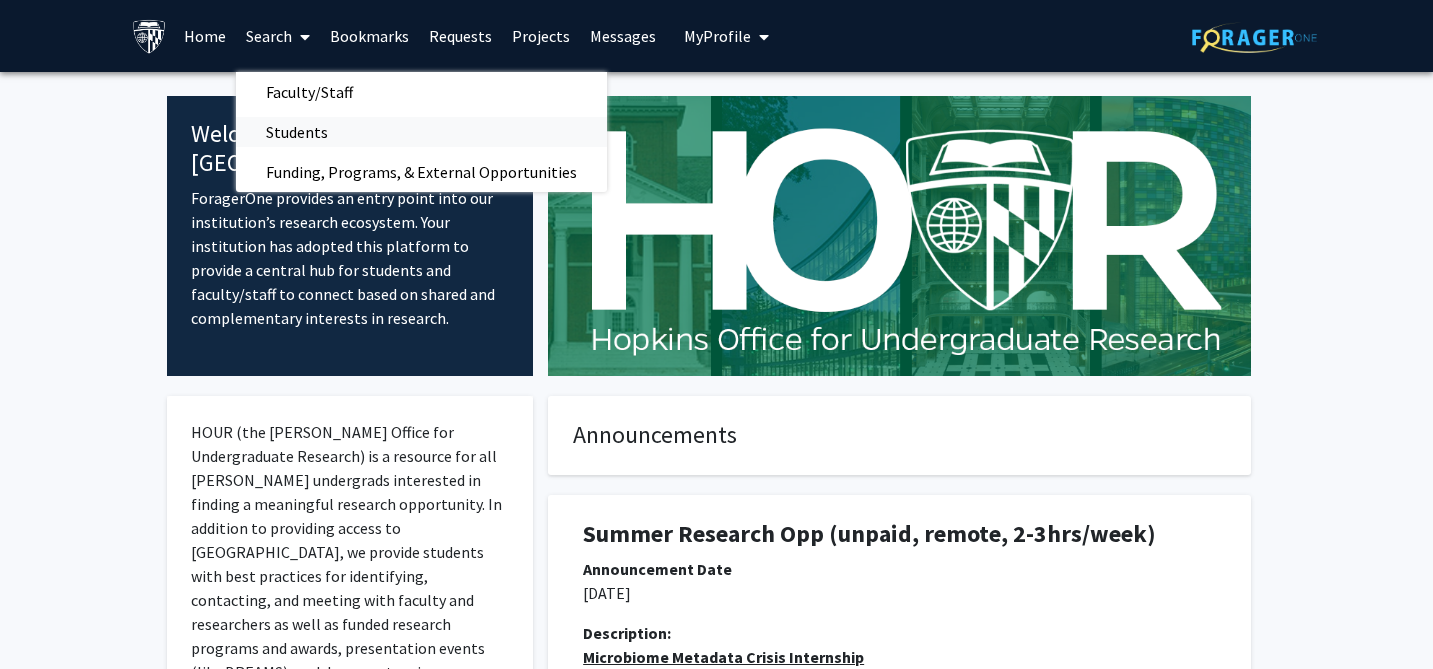 click on "Students" at bounding box center [297, 132] 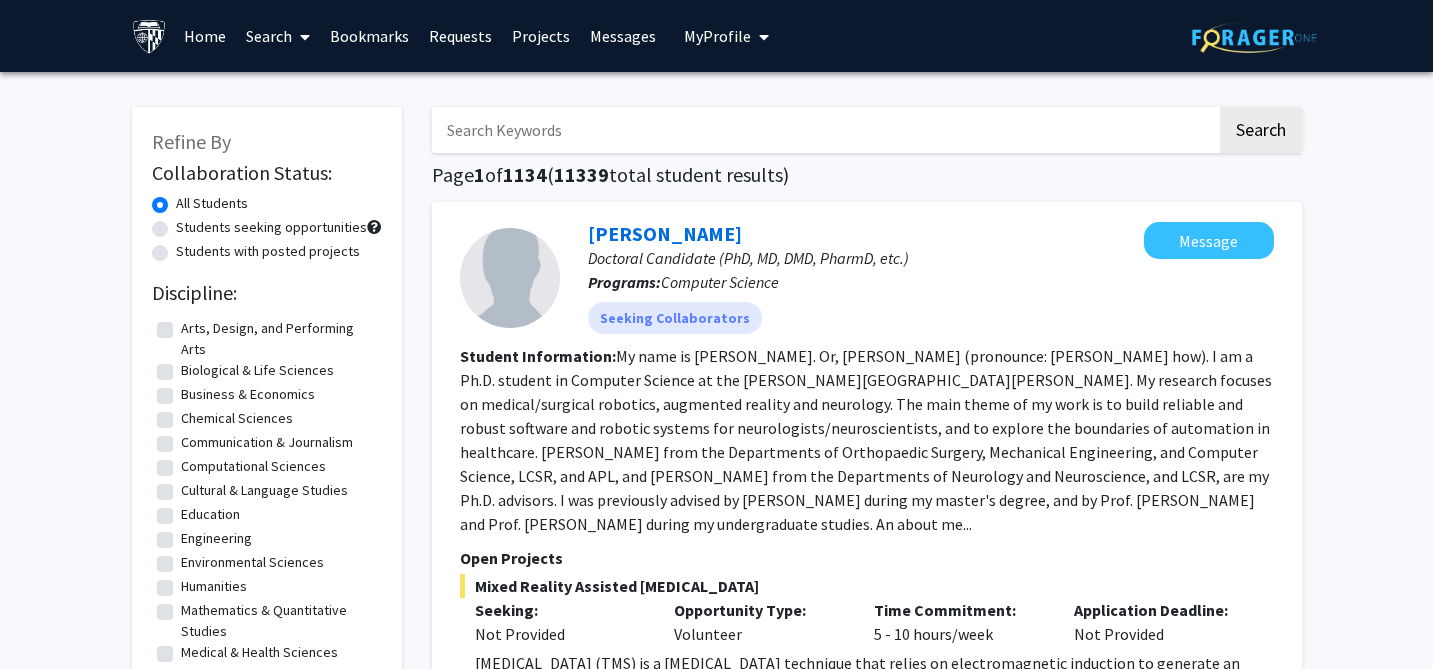 click at bounding box center [301, 37] 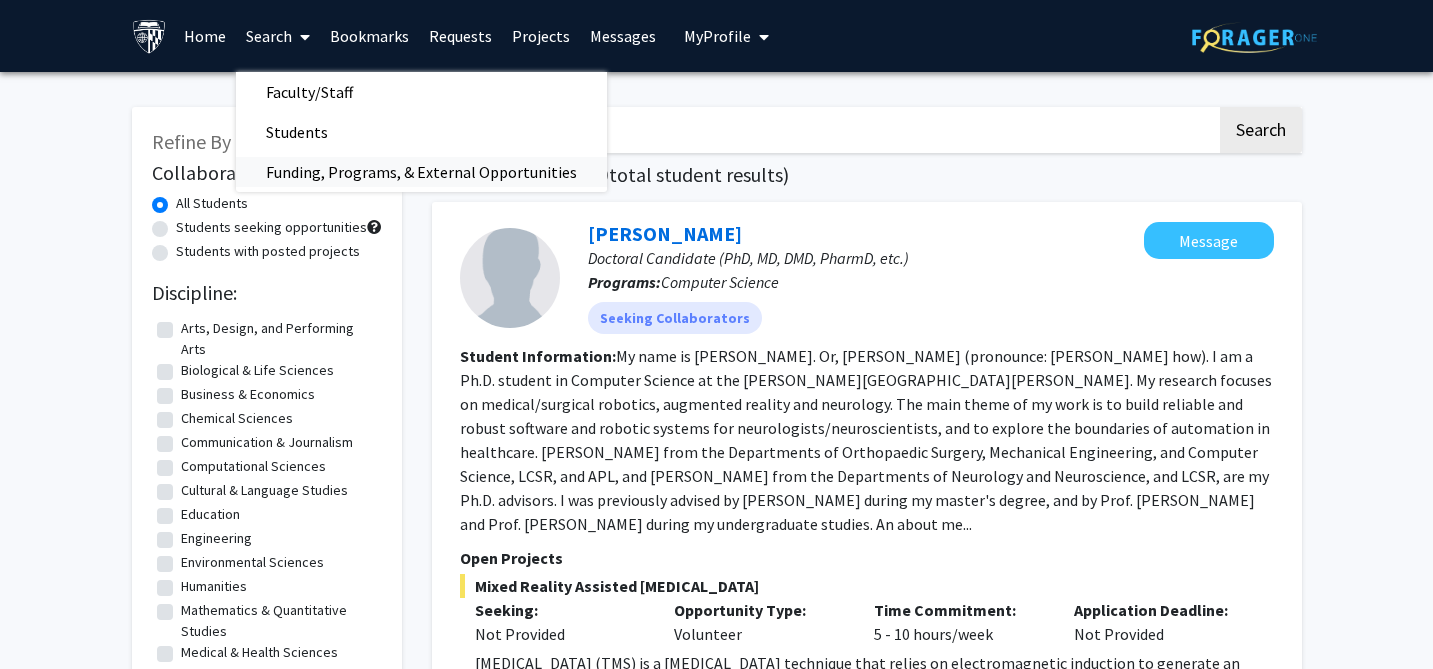 click on "Funding, Programs, & External Opportunities" at bounding box center (421, 172) 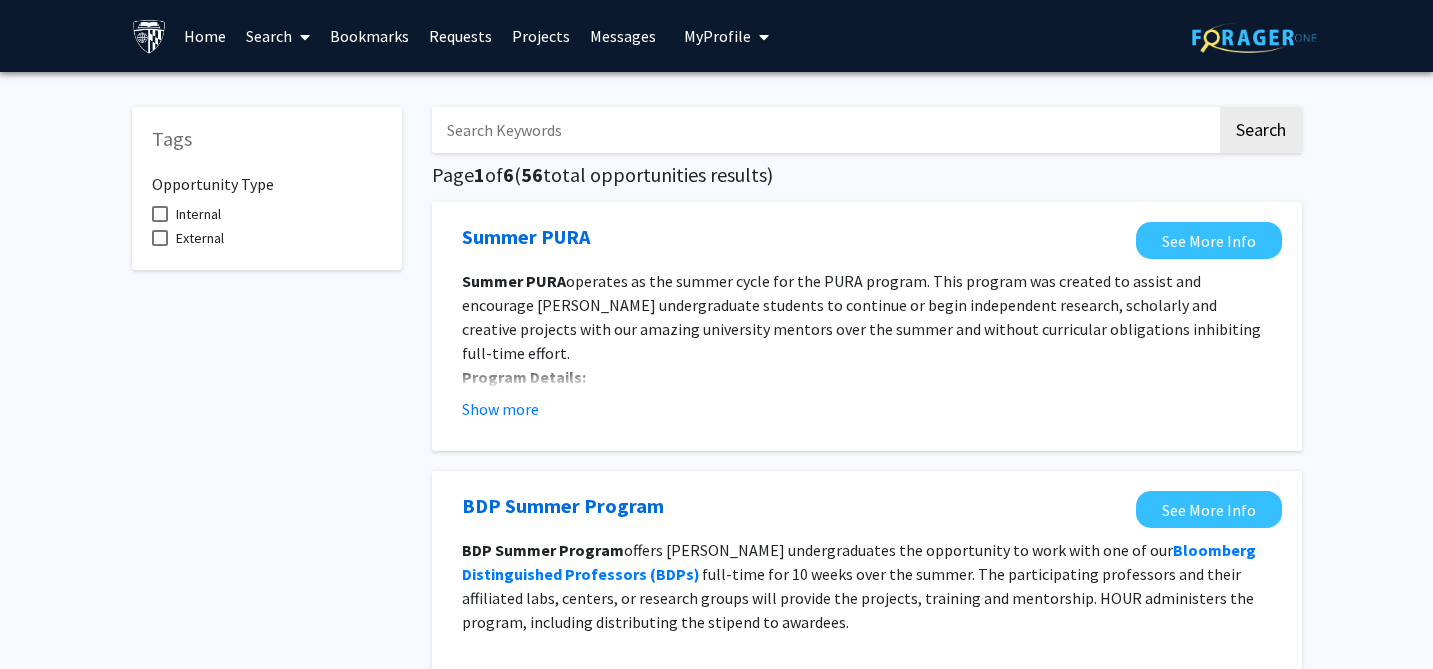 click on "Home" at bounding box center [205, 36] 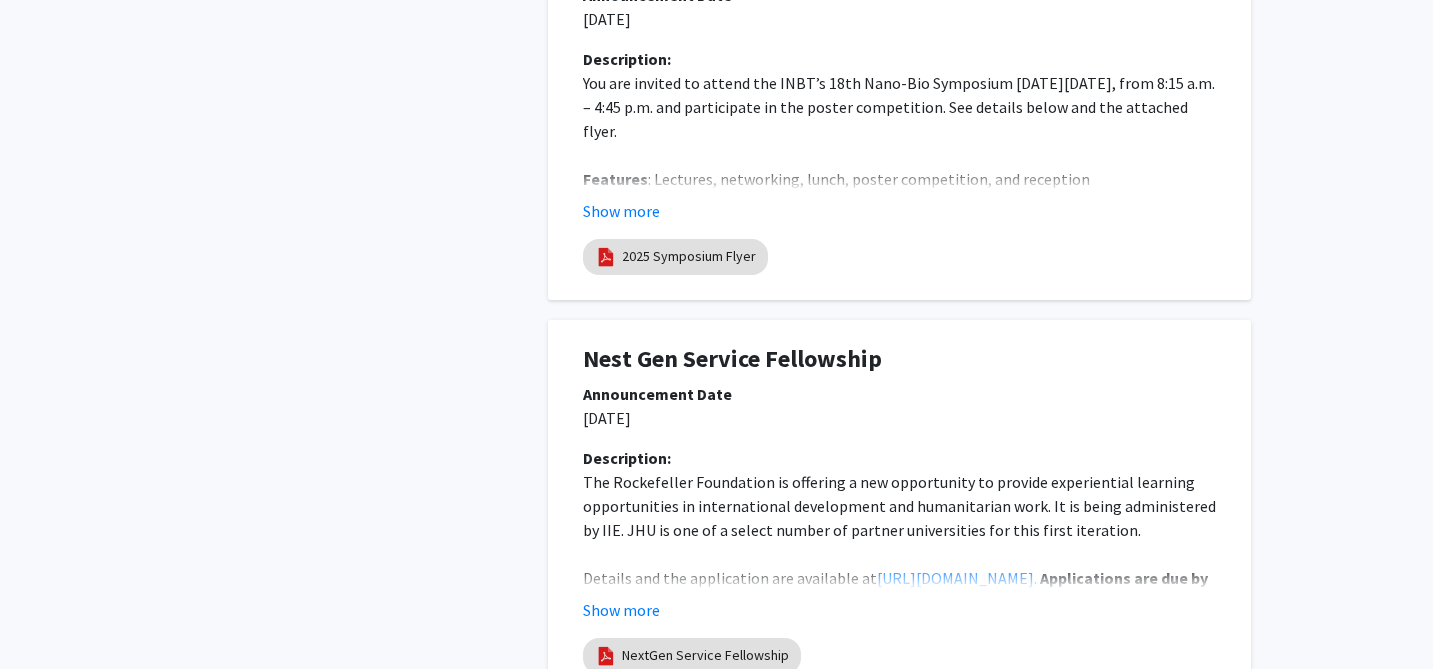 scroll, scrollTop: 0, scrollLeft: 0, axis: both 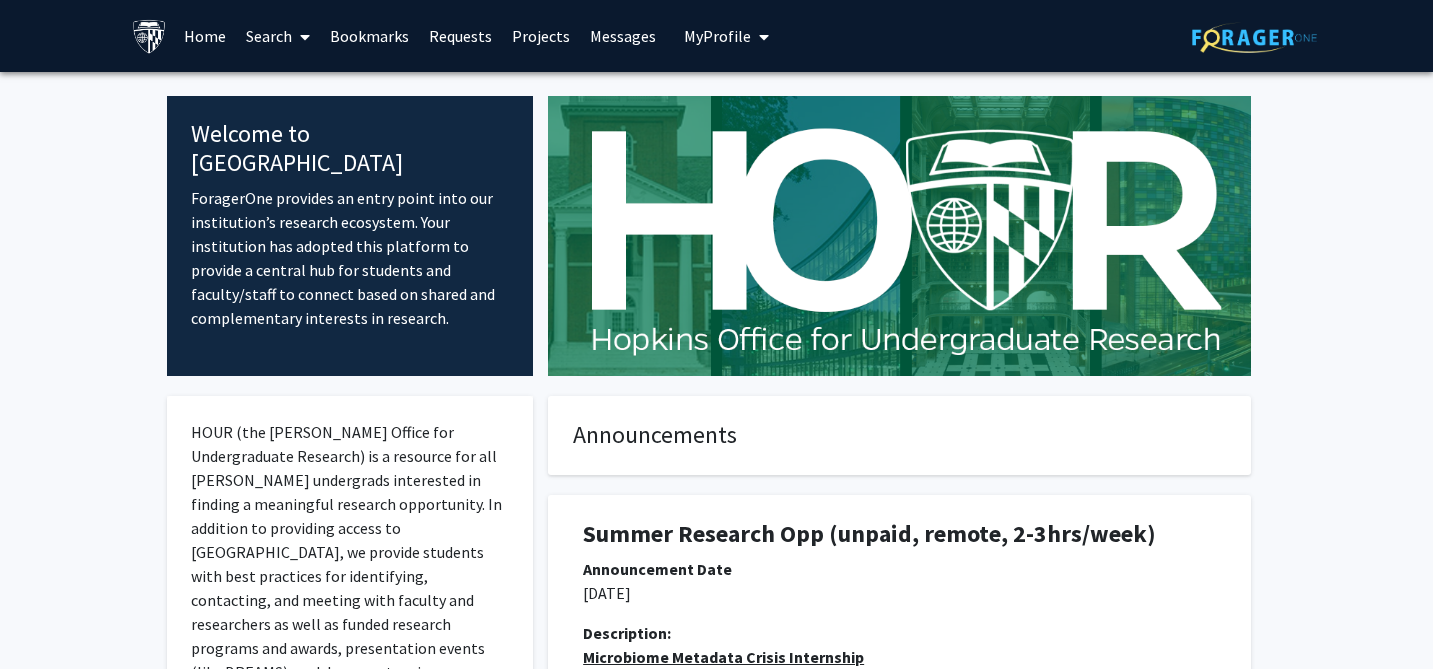 click at bounding box center [301, 37] 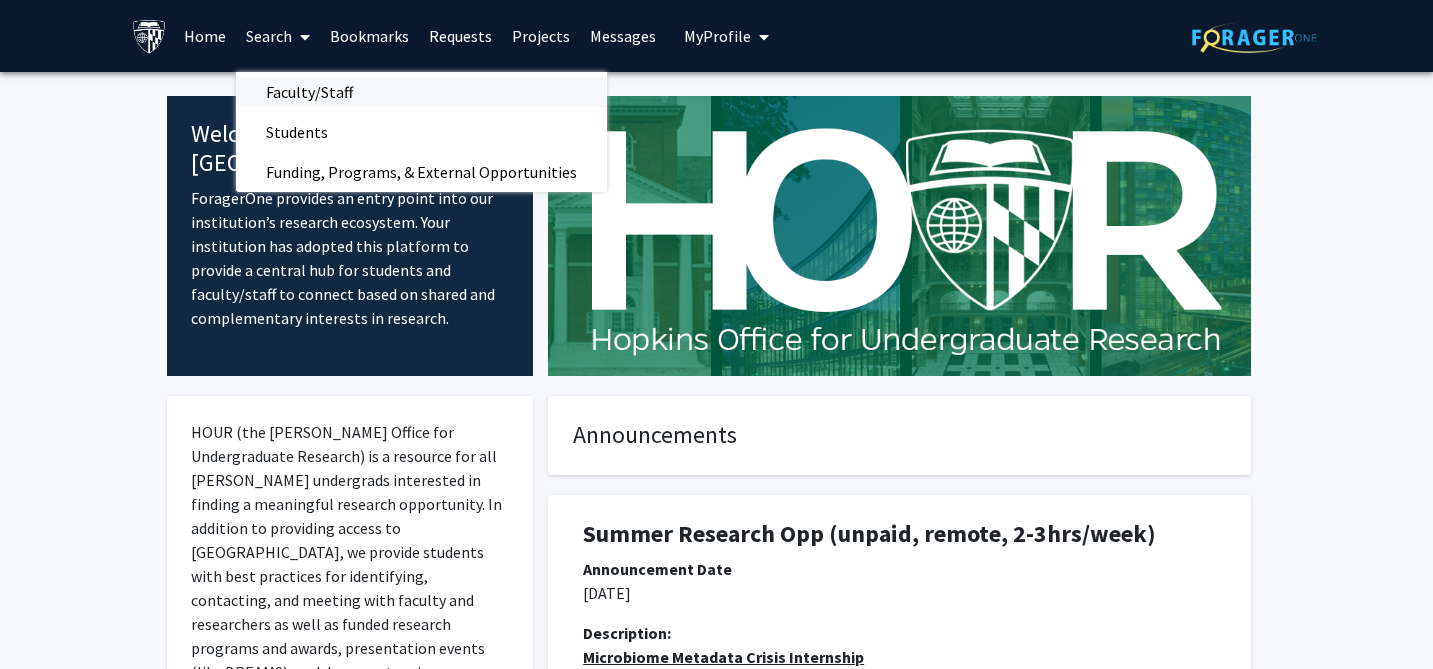 click on "Faculty/Staff" at bounding box center (309, 92) 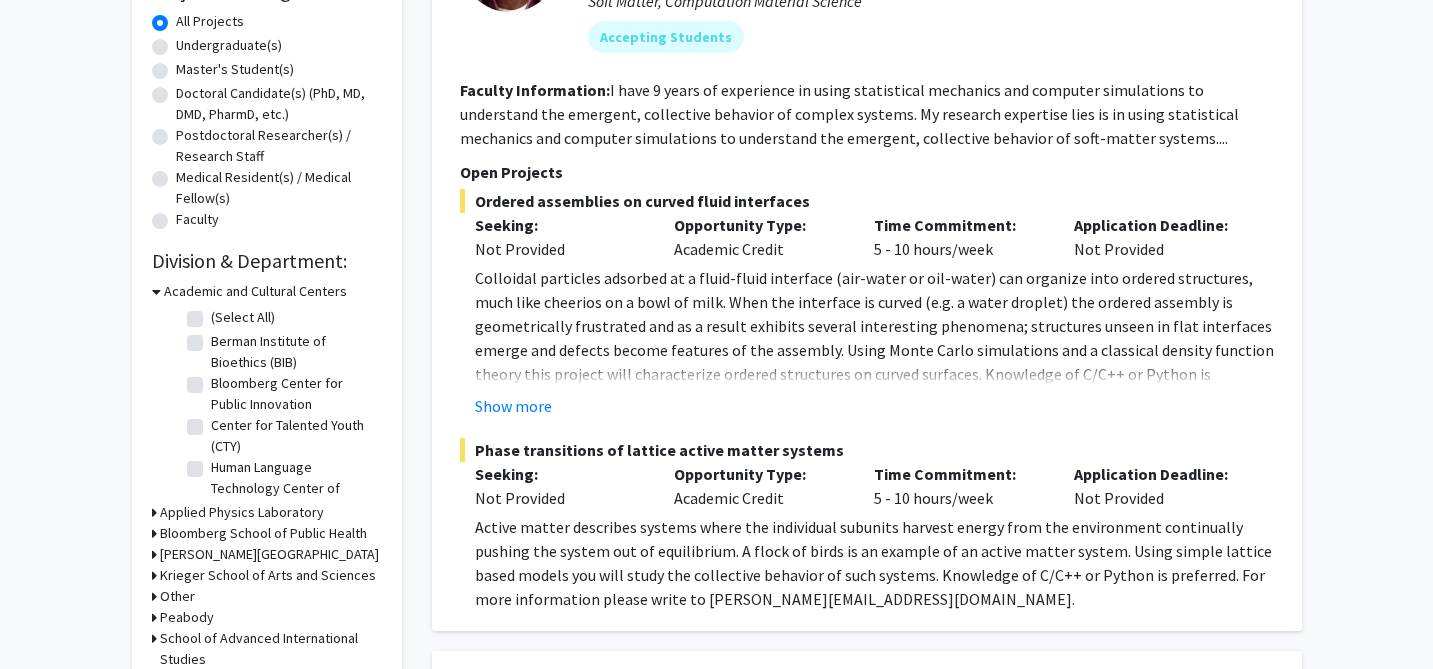 scroll, scrollTop: 374, scrollLeft: 0, axis: vertical 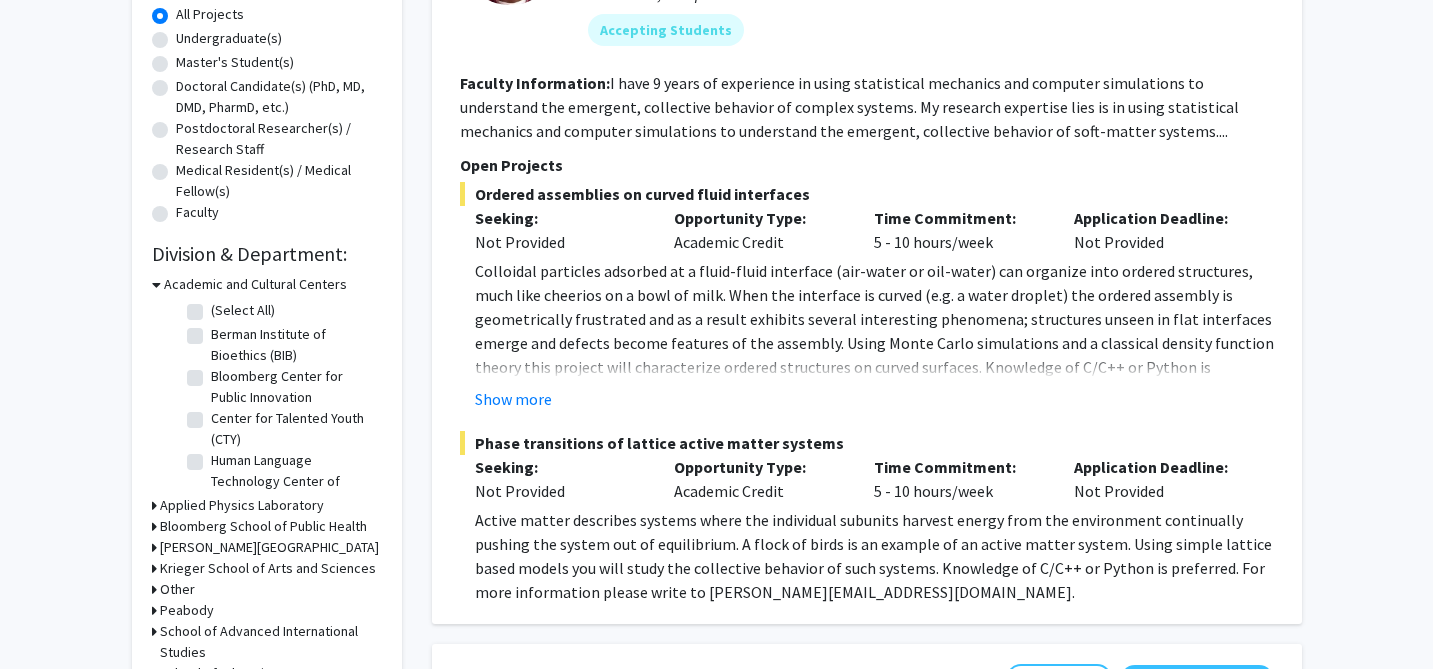 click on "Academic and Cultural Centers" 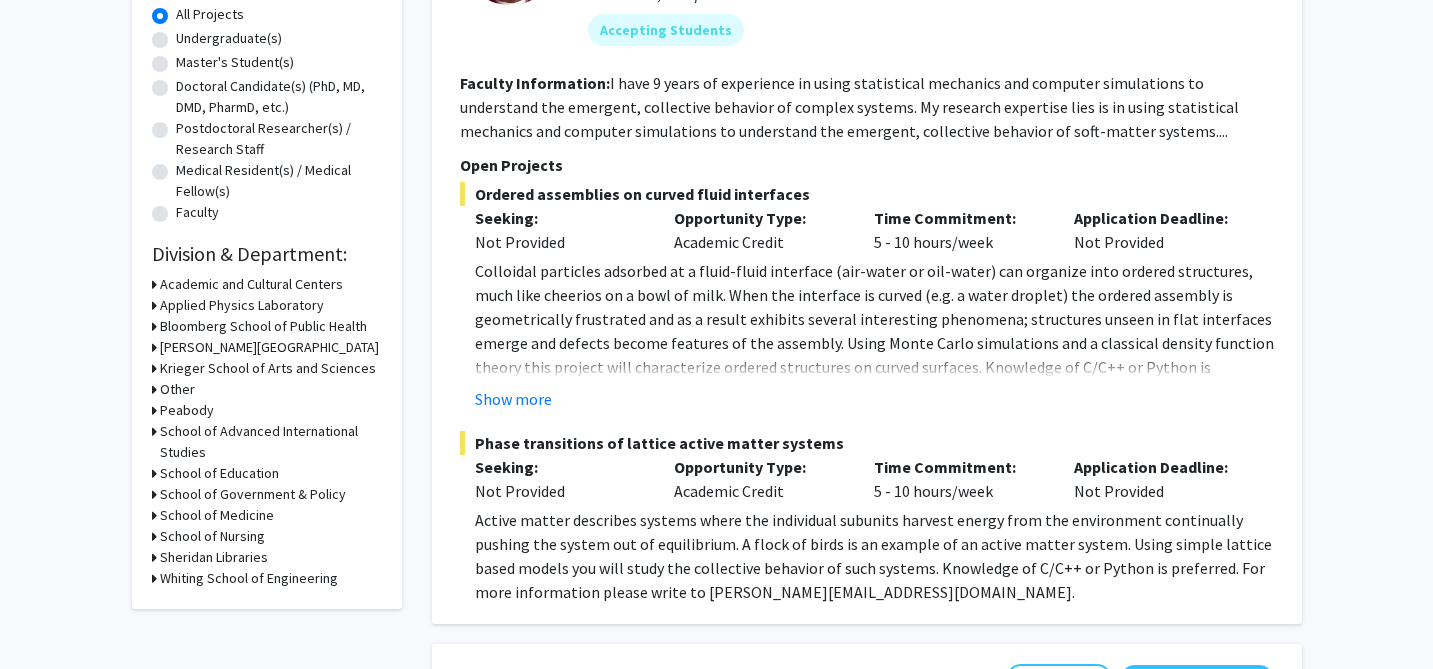 click 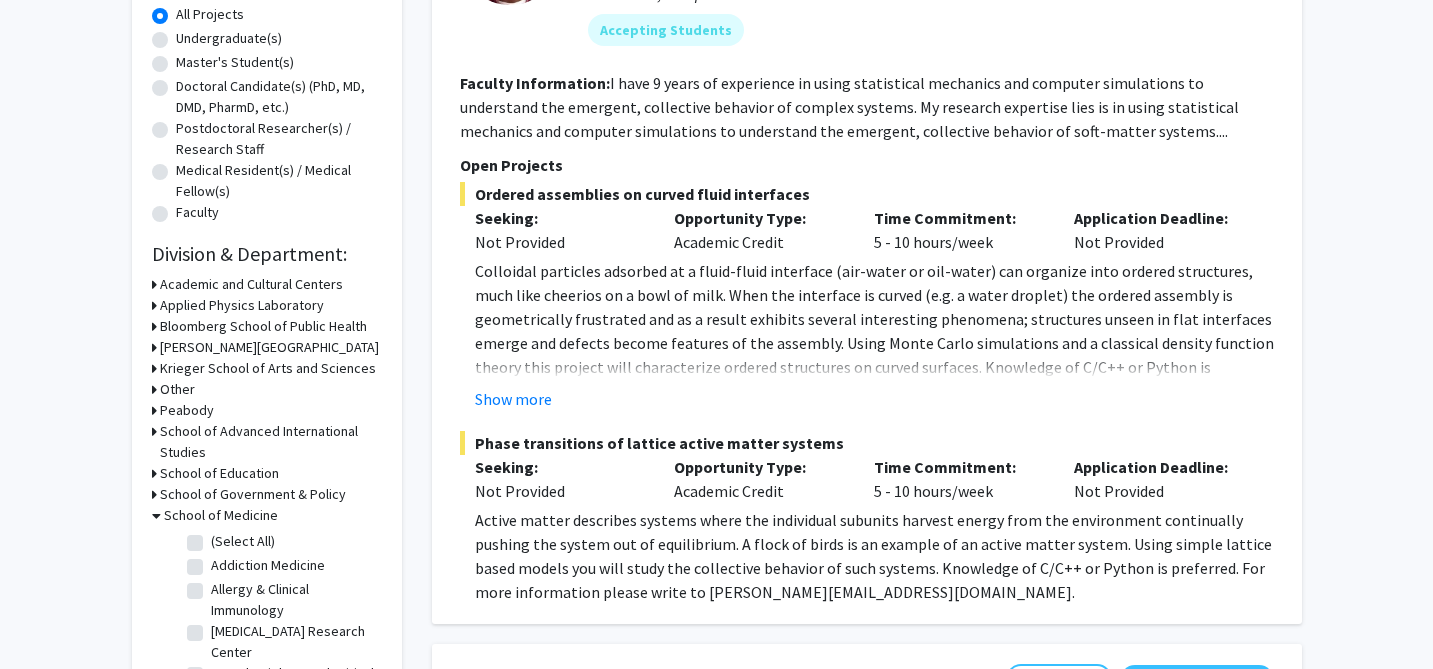 click on "(Select All)" 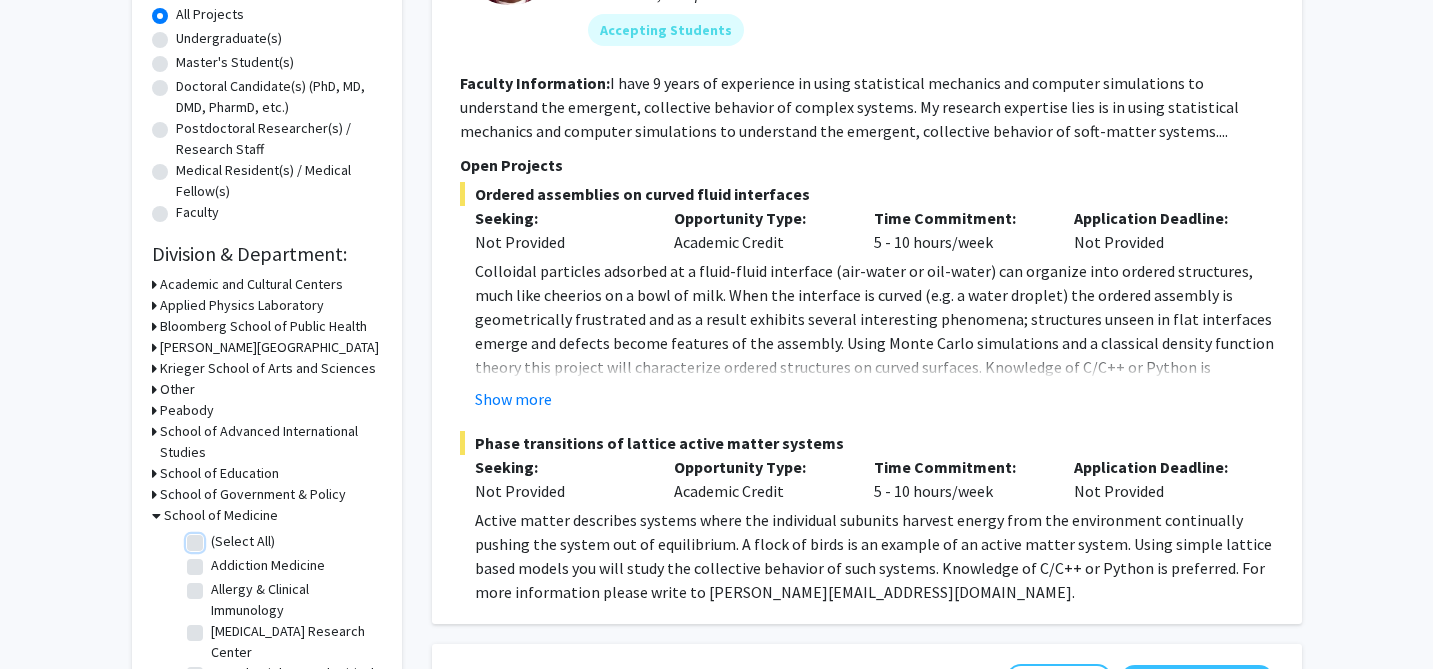 click on "(Select All)" at bounding box center [217, 537] 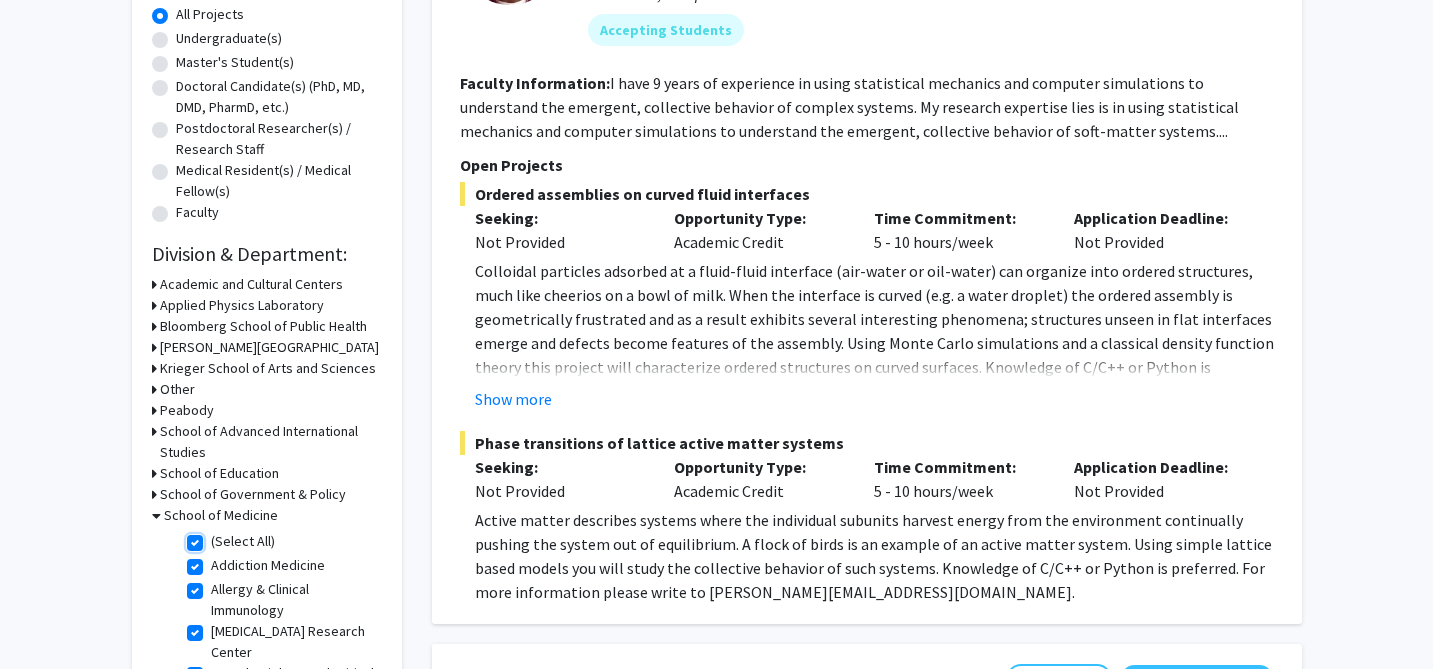 checkbox on "true" 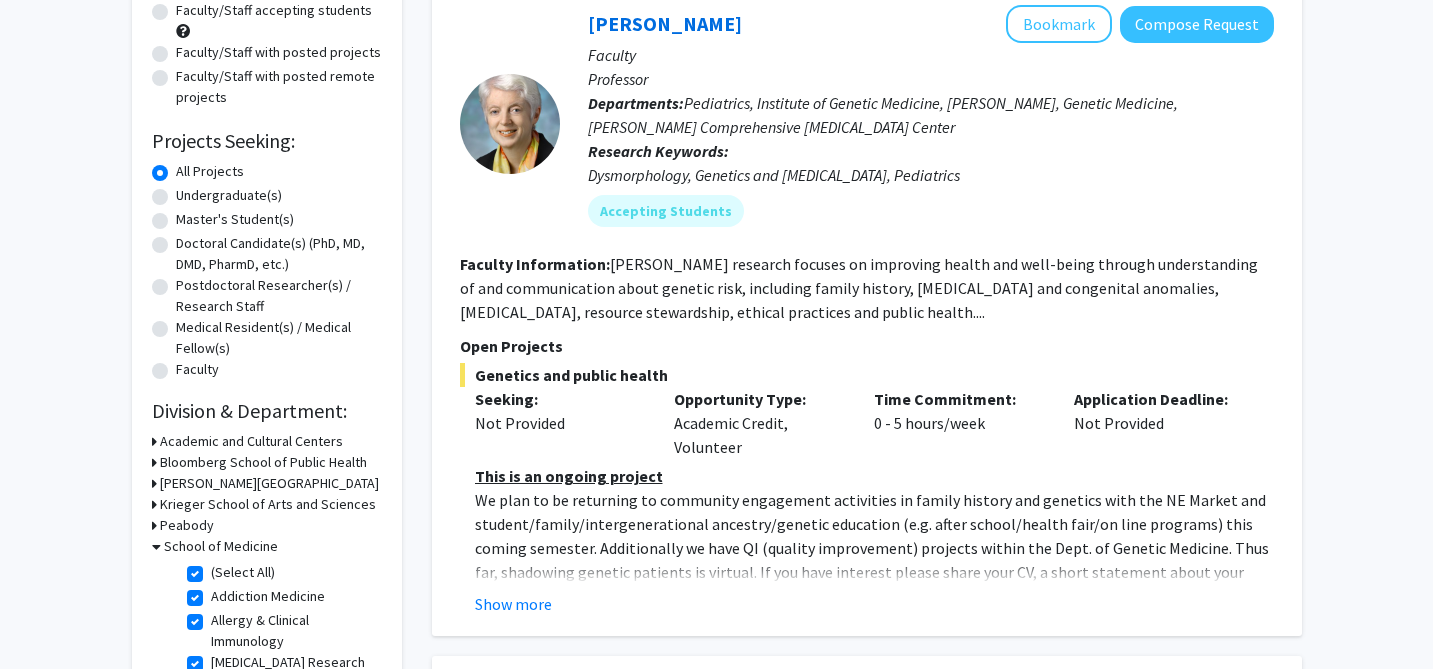scroll, scrollTop: 212, scrollLeft: 0, axis: vertical 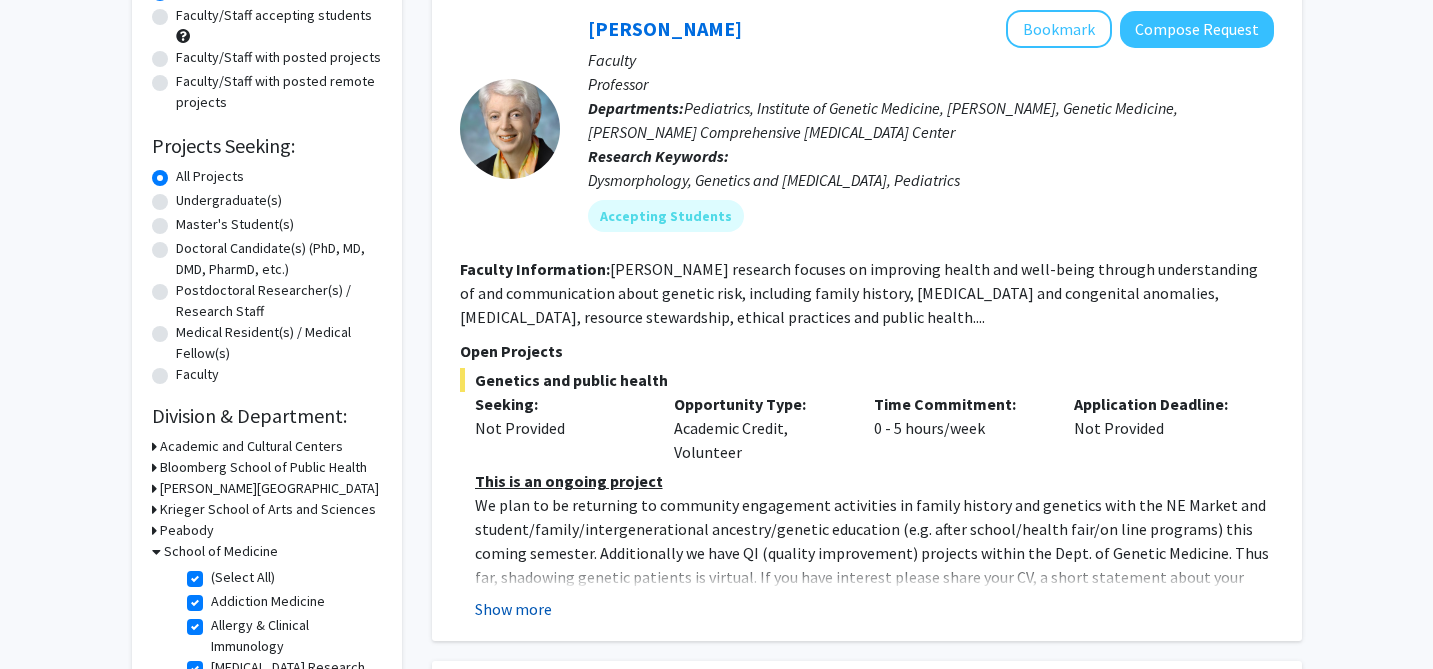click on "Show more" 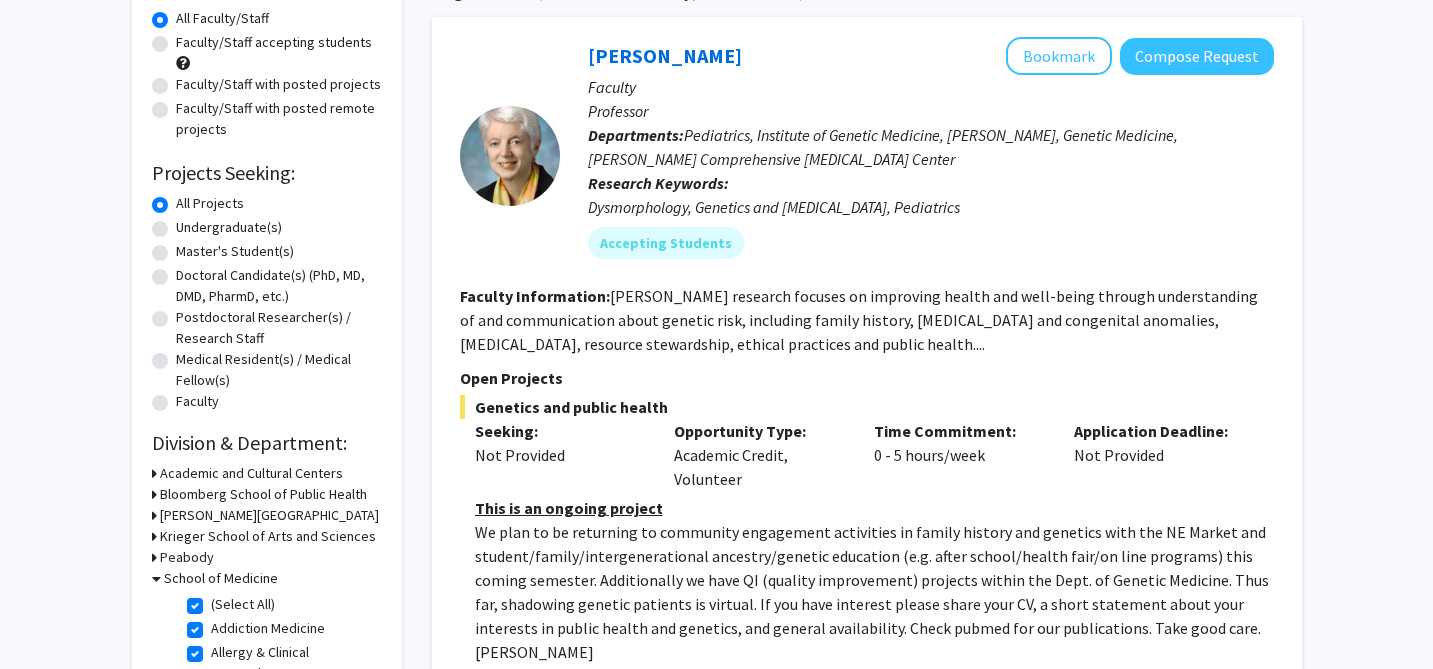 scroll, scrollTop: 139, scrollLeft: 0, axis: vertical 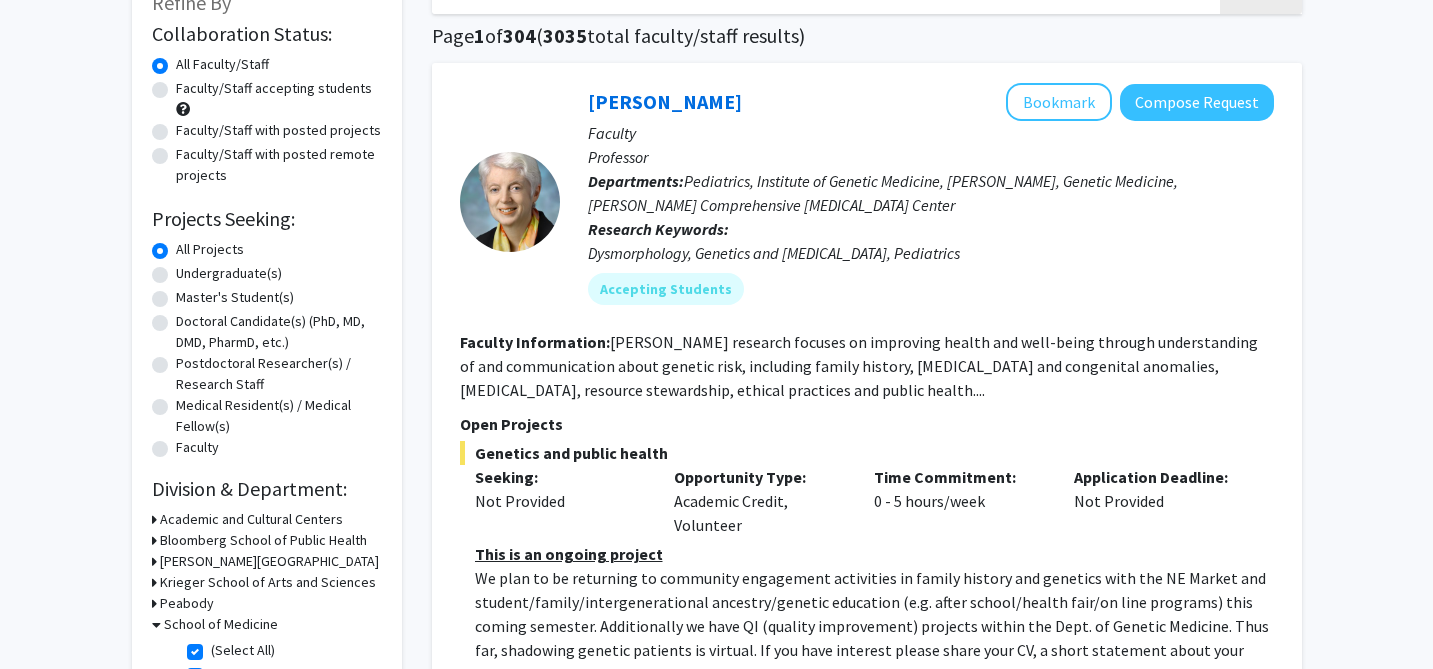 type 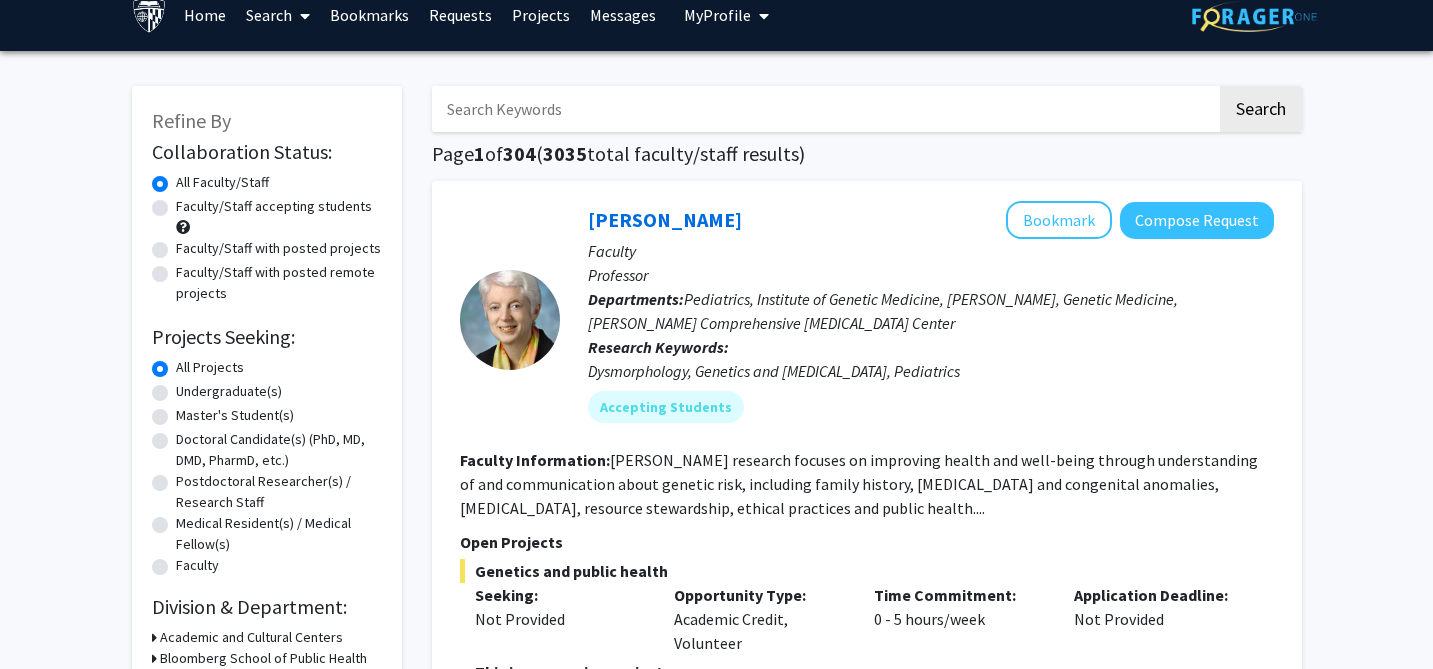 click at bounding box center [824, 109] 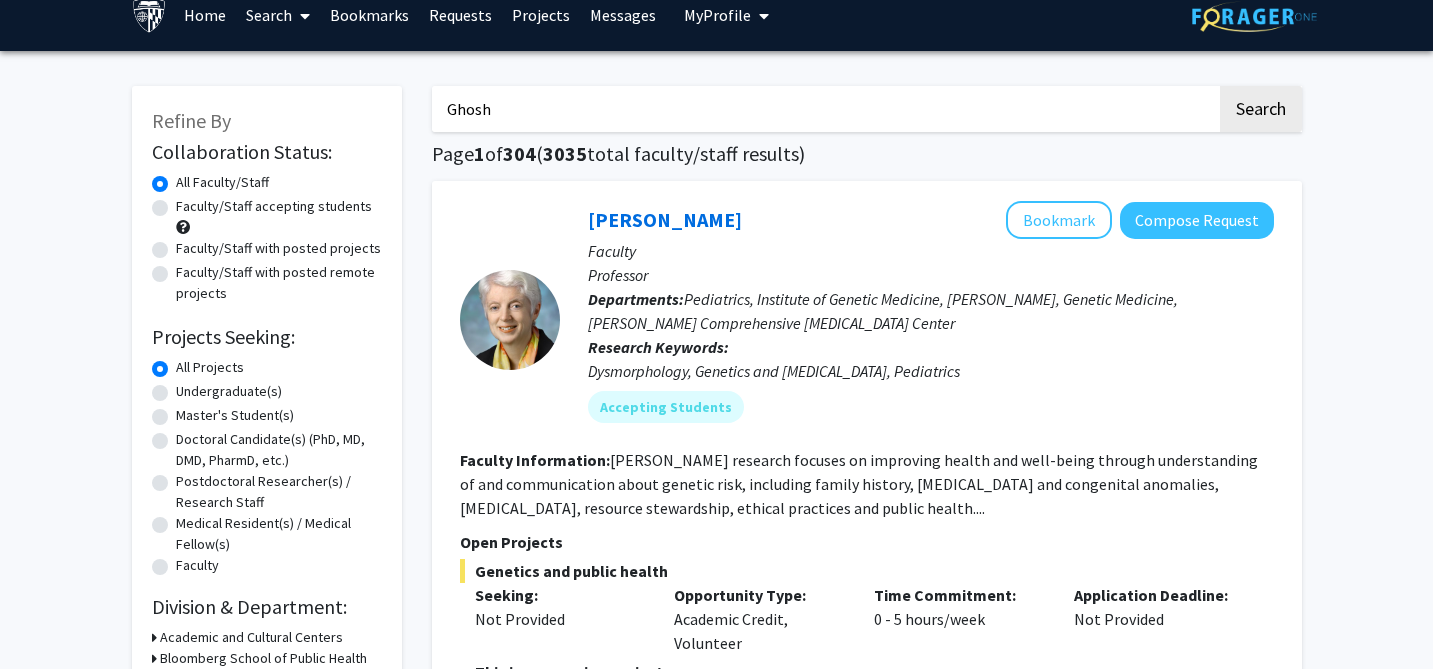 type on "Ghosh" 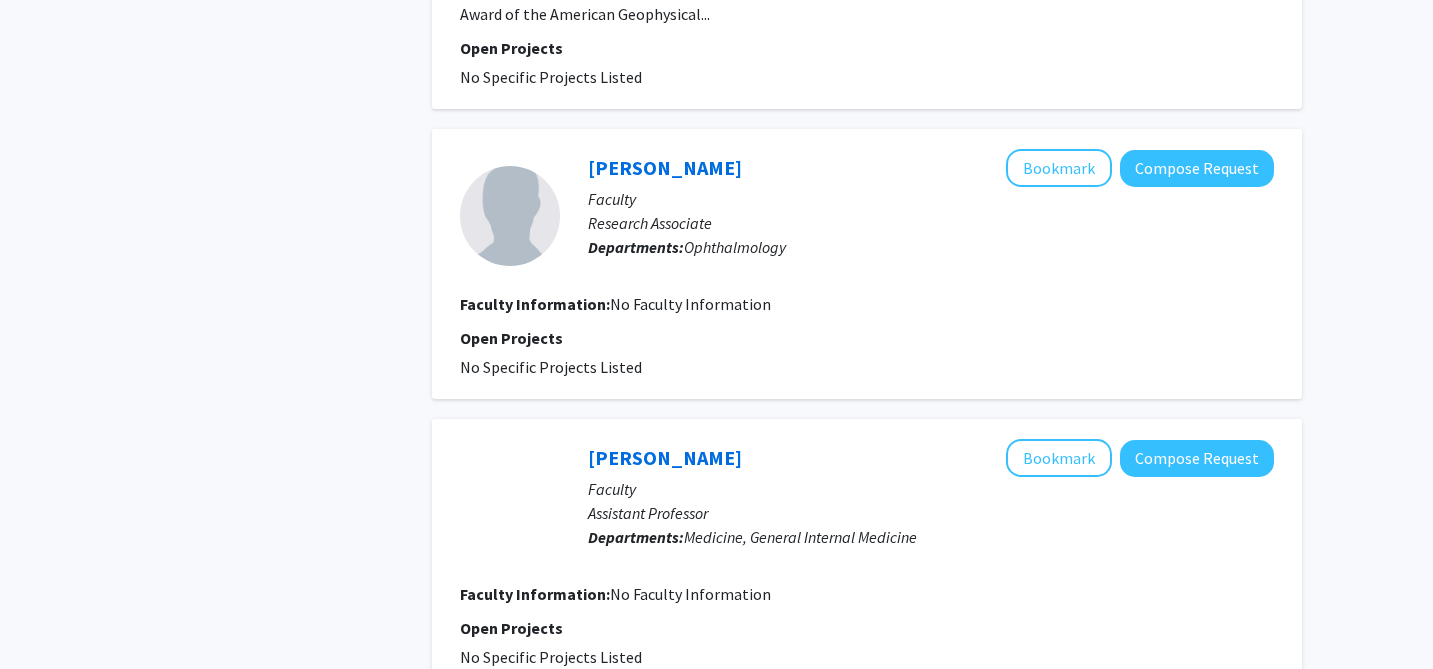 scroll, scrollTop: 1220, scrollLeft: 0, axis: vertical 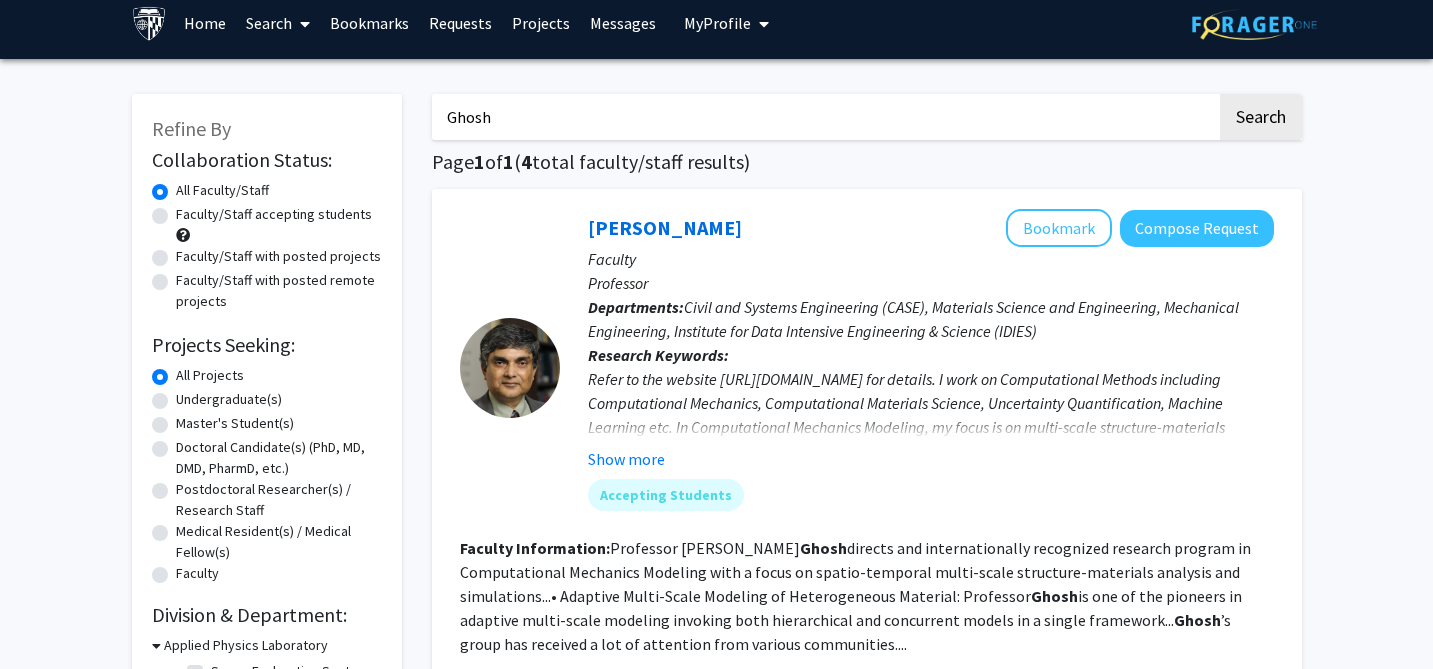 click on "Ghosh" at bounding box center (824, 117) 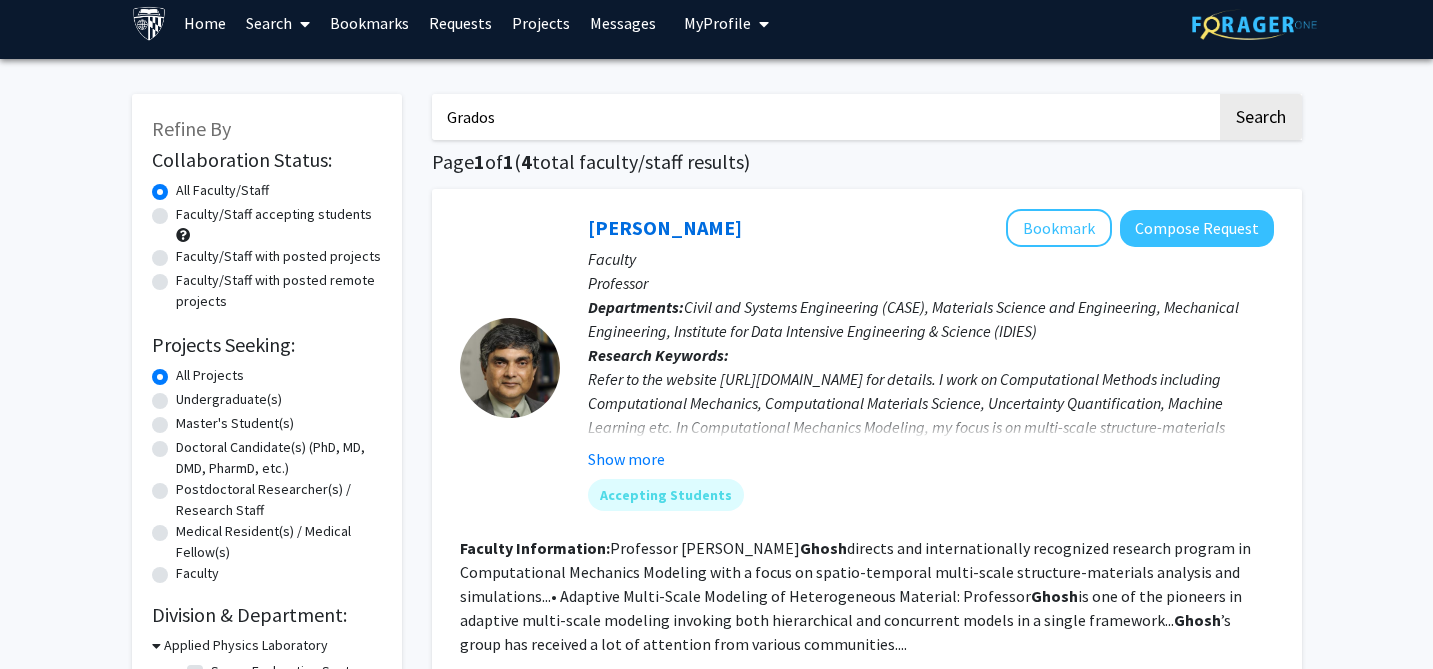 click on "Search" 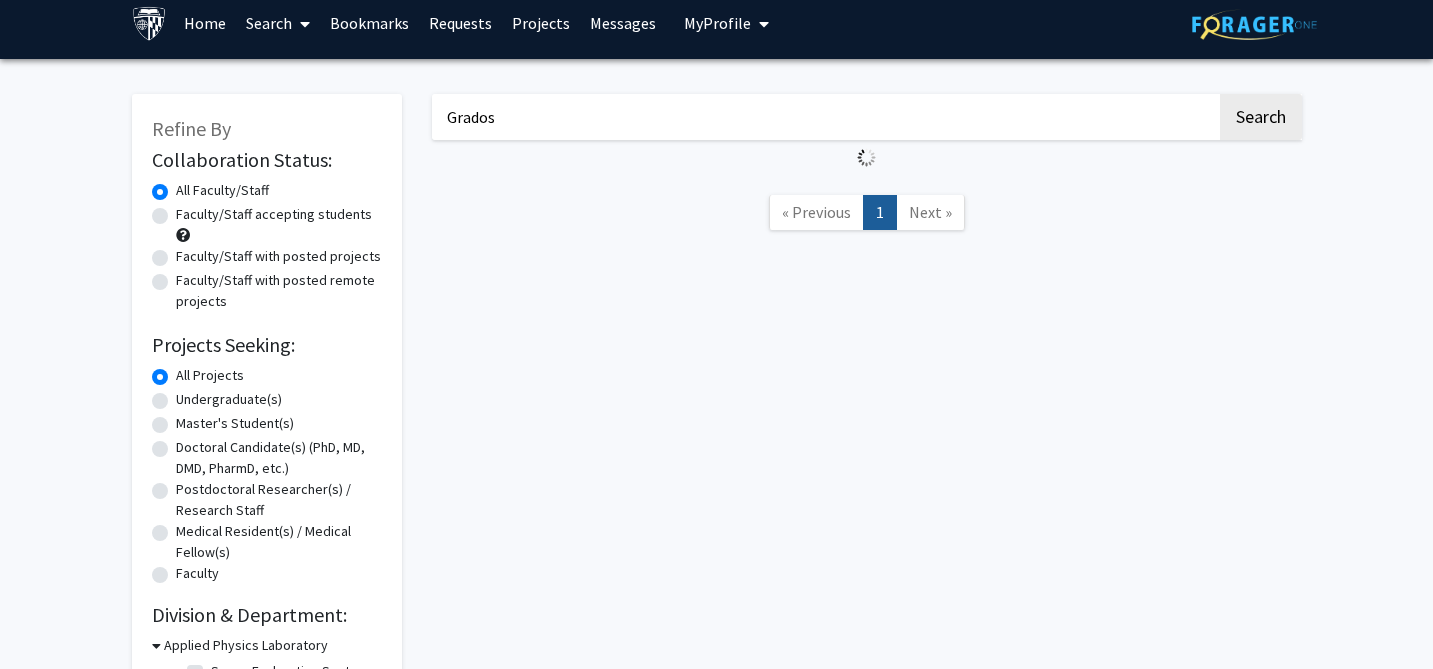 scroll, scrollTop: 0, scrollLeft: 0, axis: both 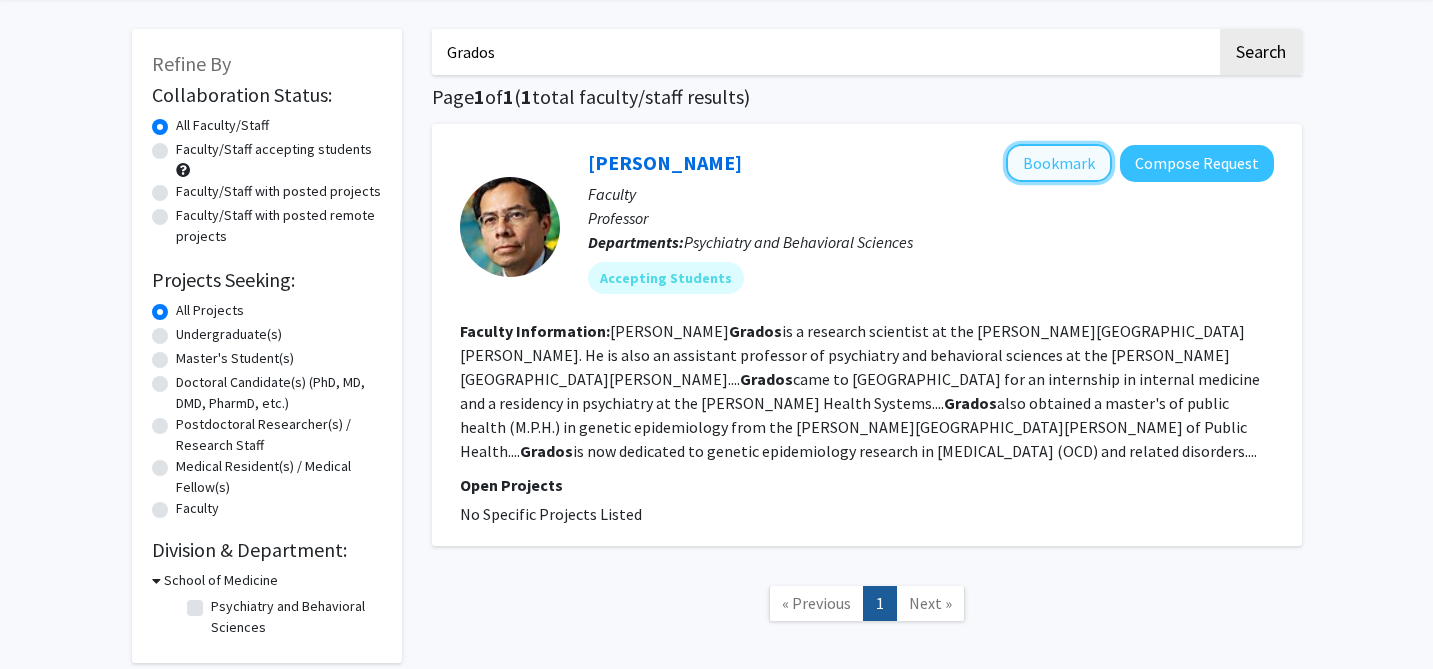 click on "Bookmark" 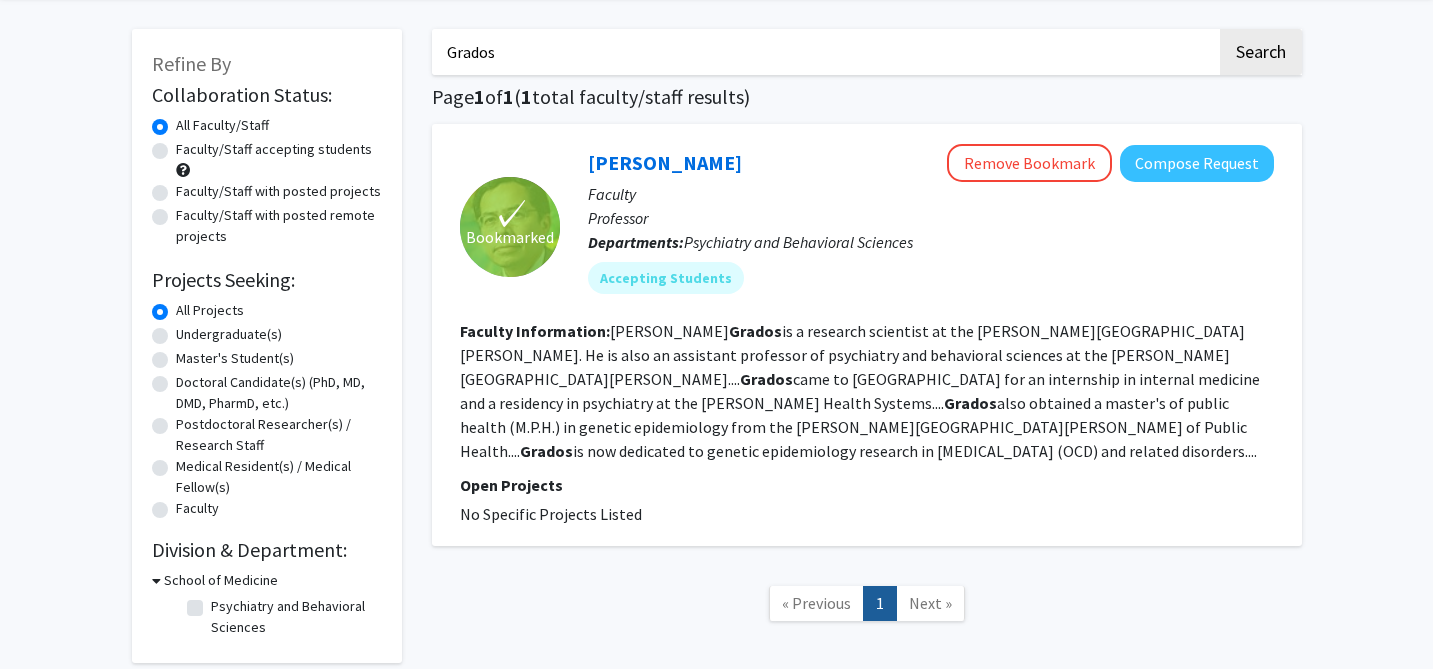 click on "Grados" at bounding box center [824, 52] 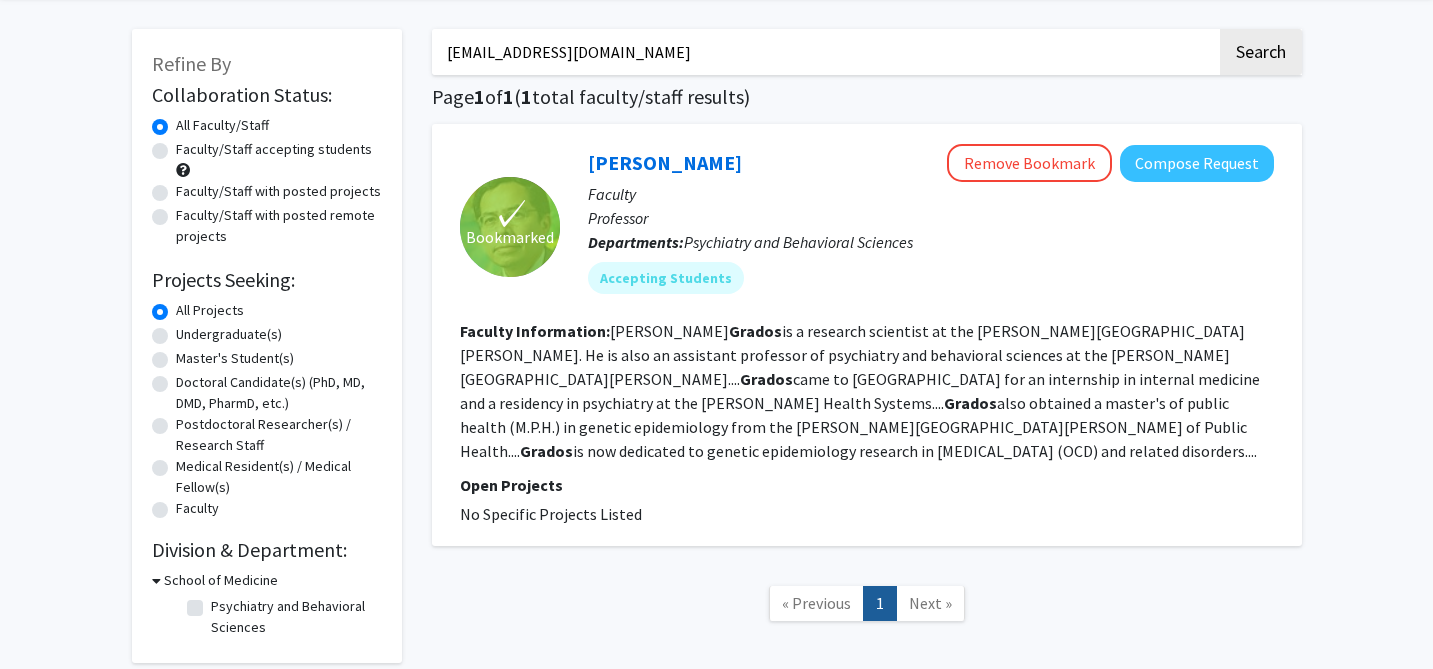 click on "Search" 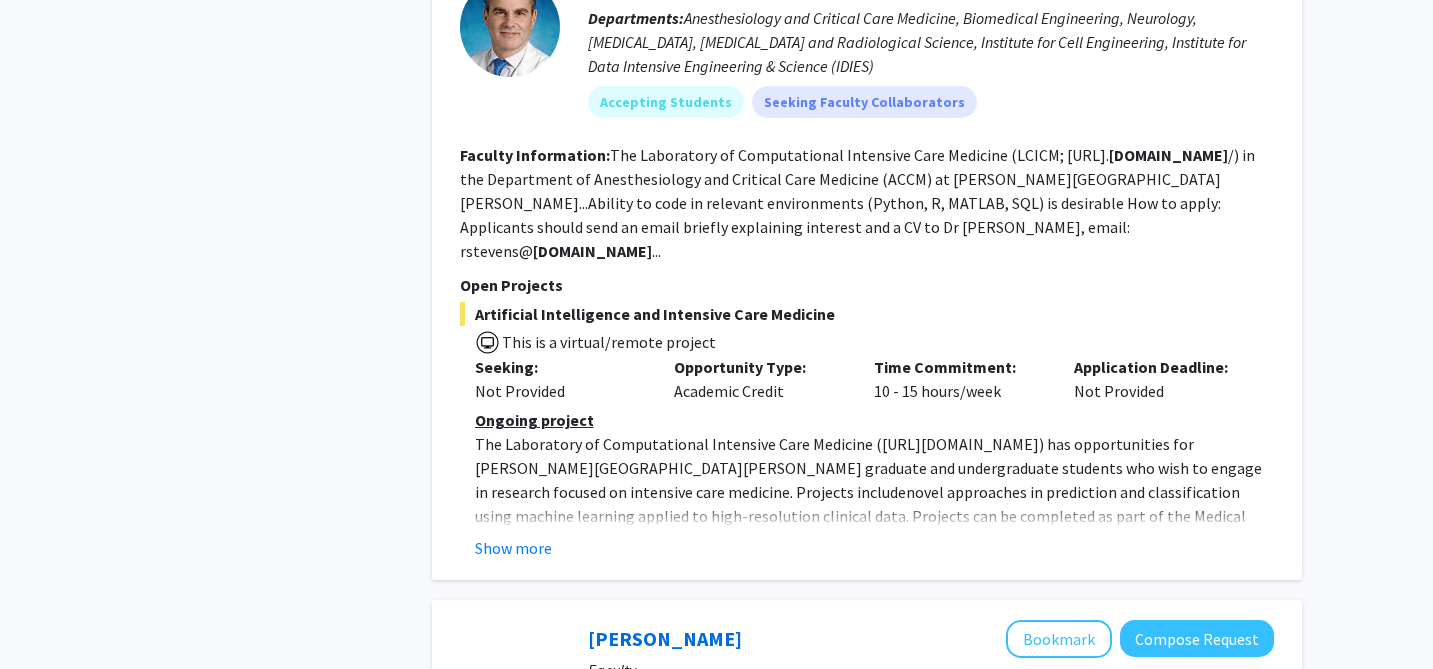 scroll, scrollTop: 0, scrollLeft: 0, axis: both 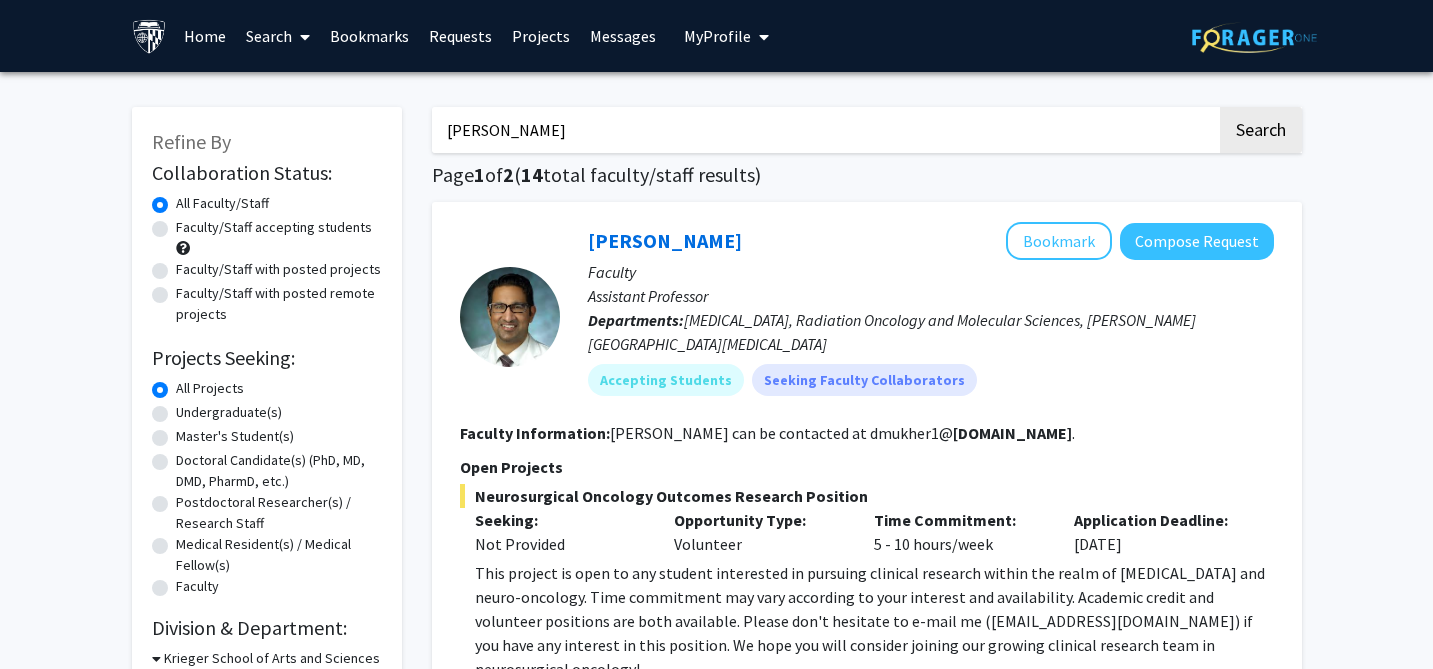 click on "Search" 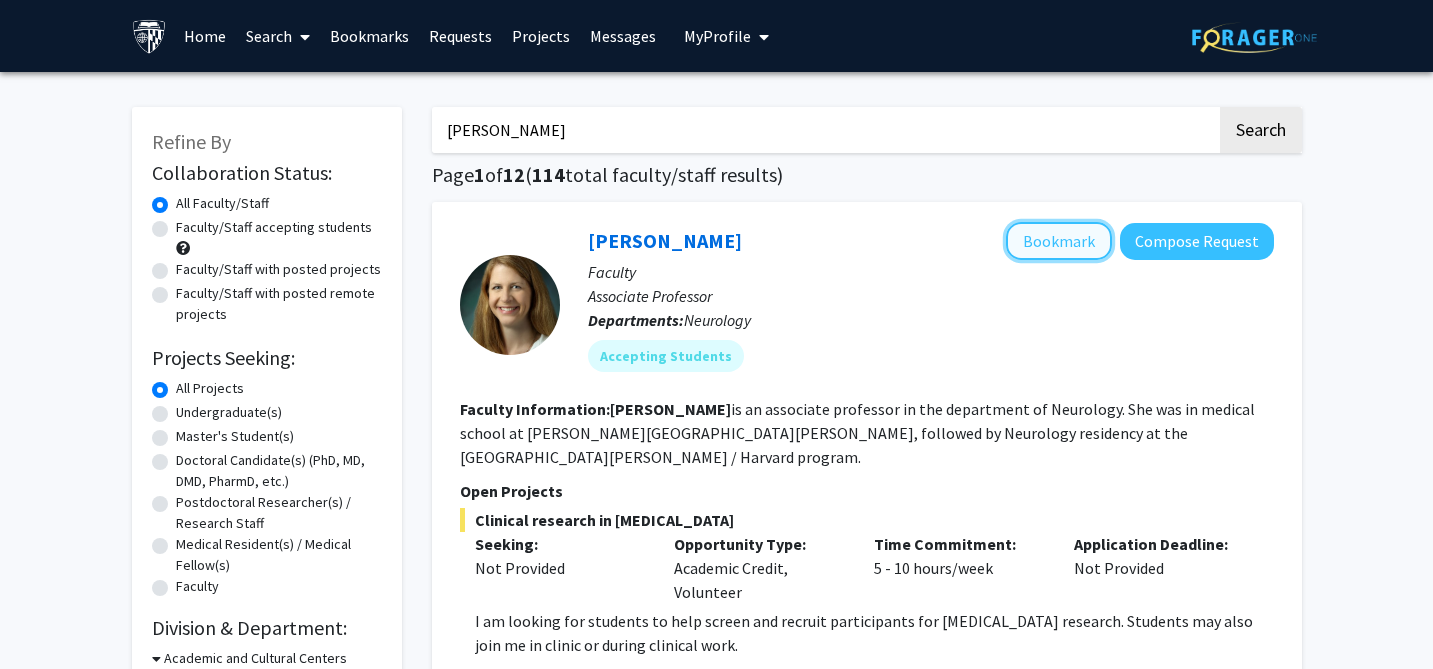 click on "Bookmark" 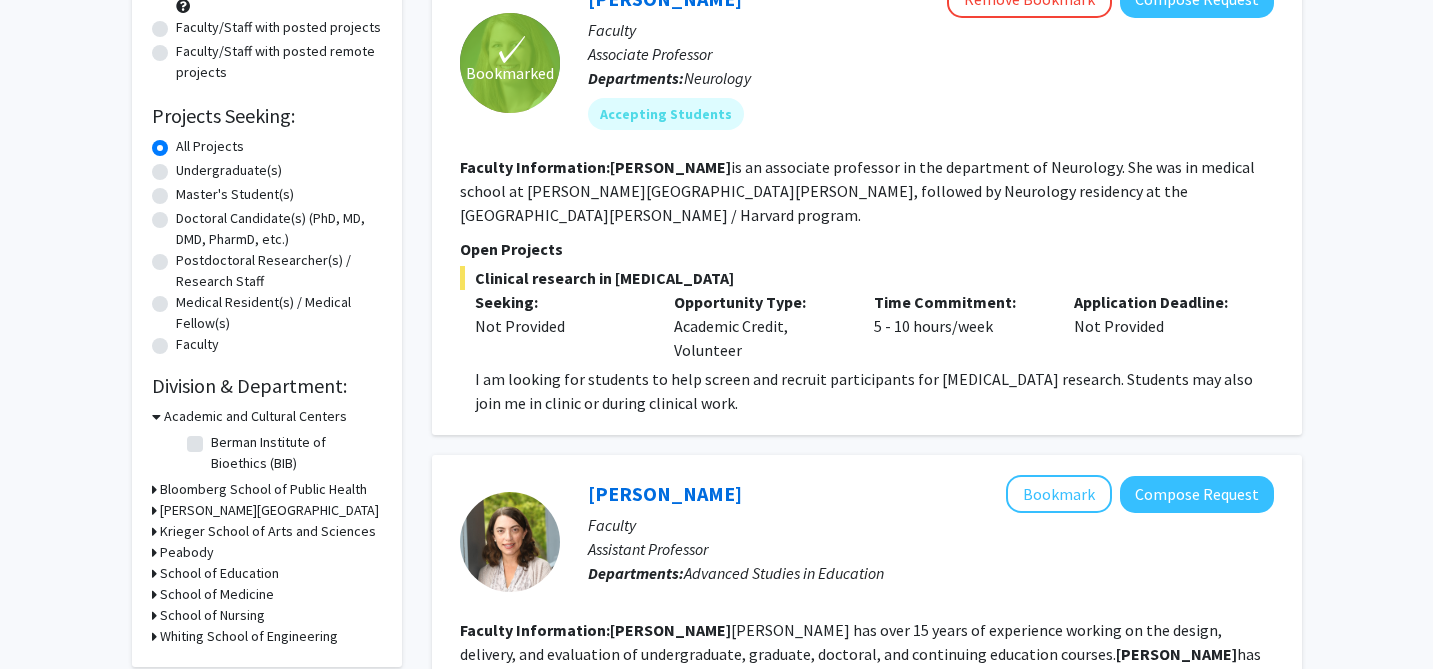 scroll, scrollTop: 0, scrollLeft: 0, axis: both 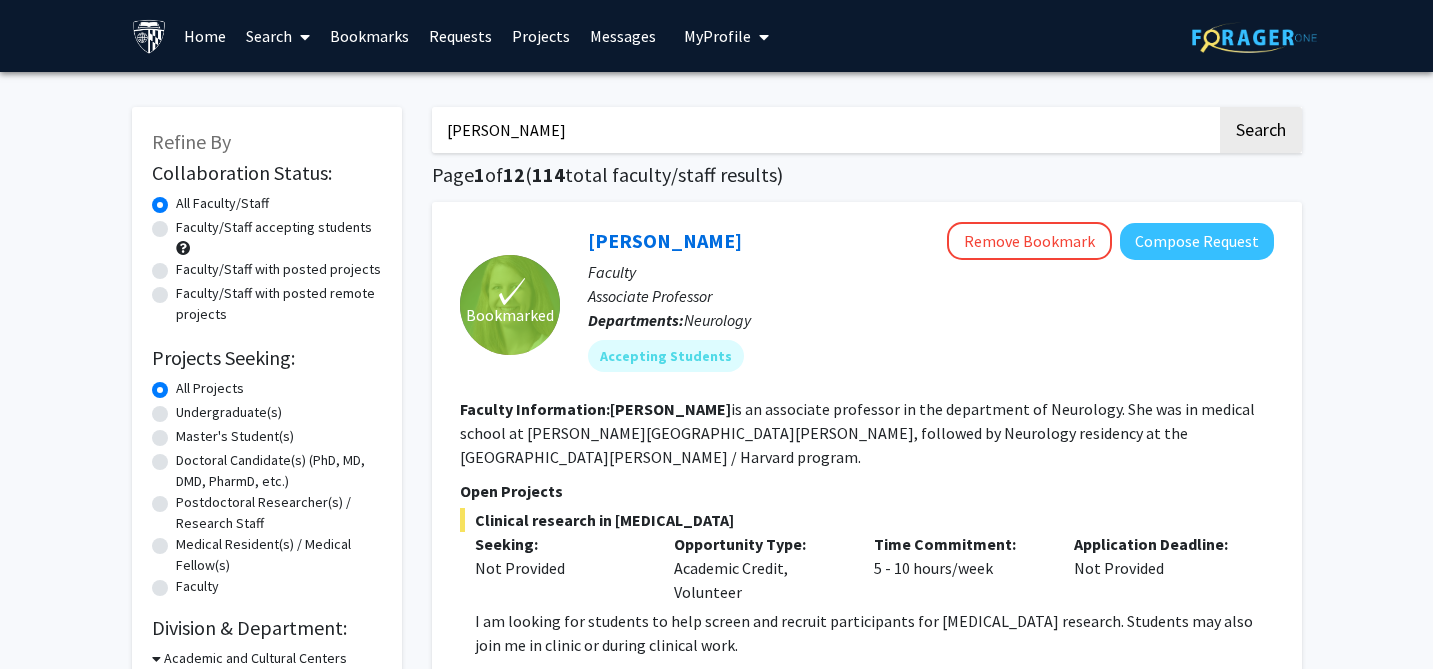 click on "[PERSON_NAME]" at bounding box center (824, 130) 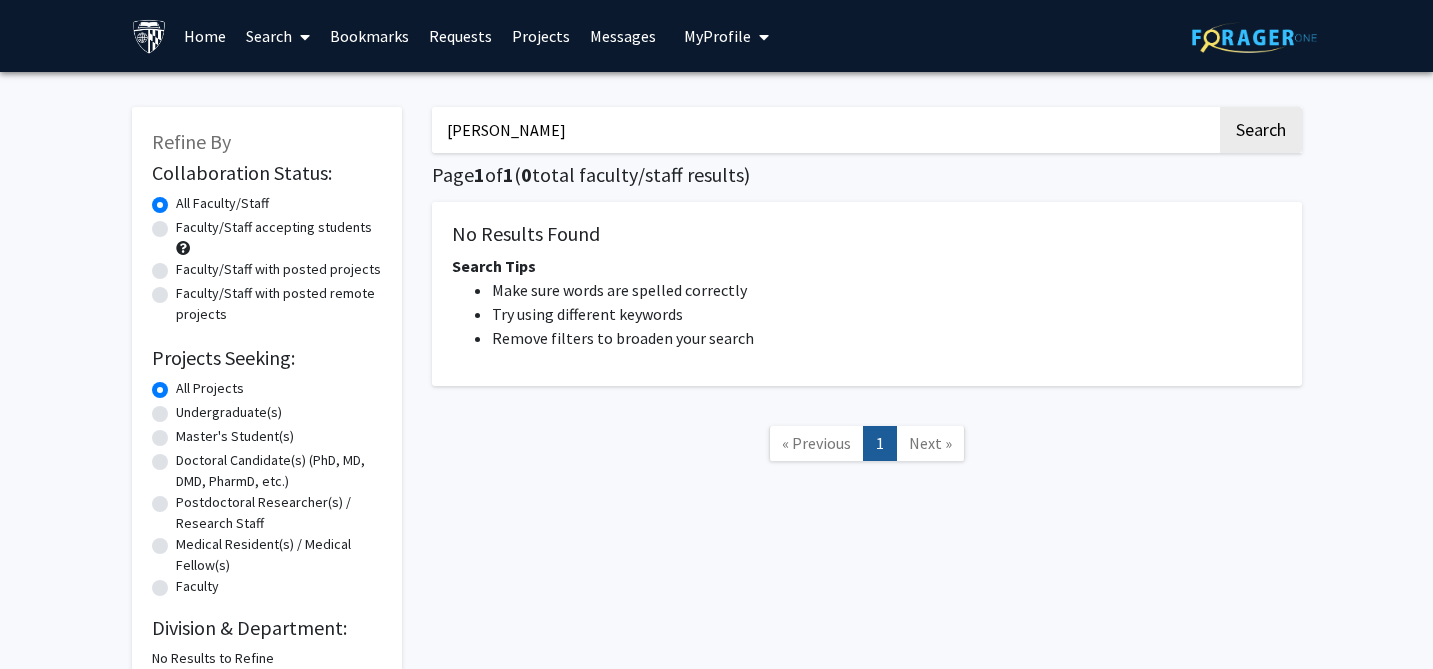 paste on "Pawe" 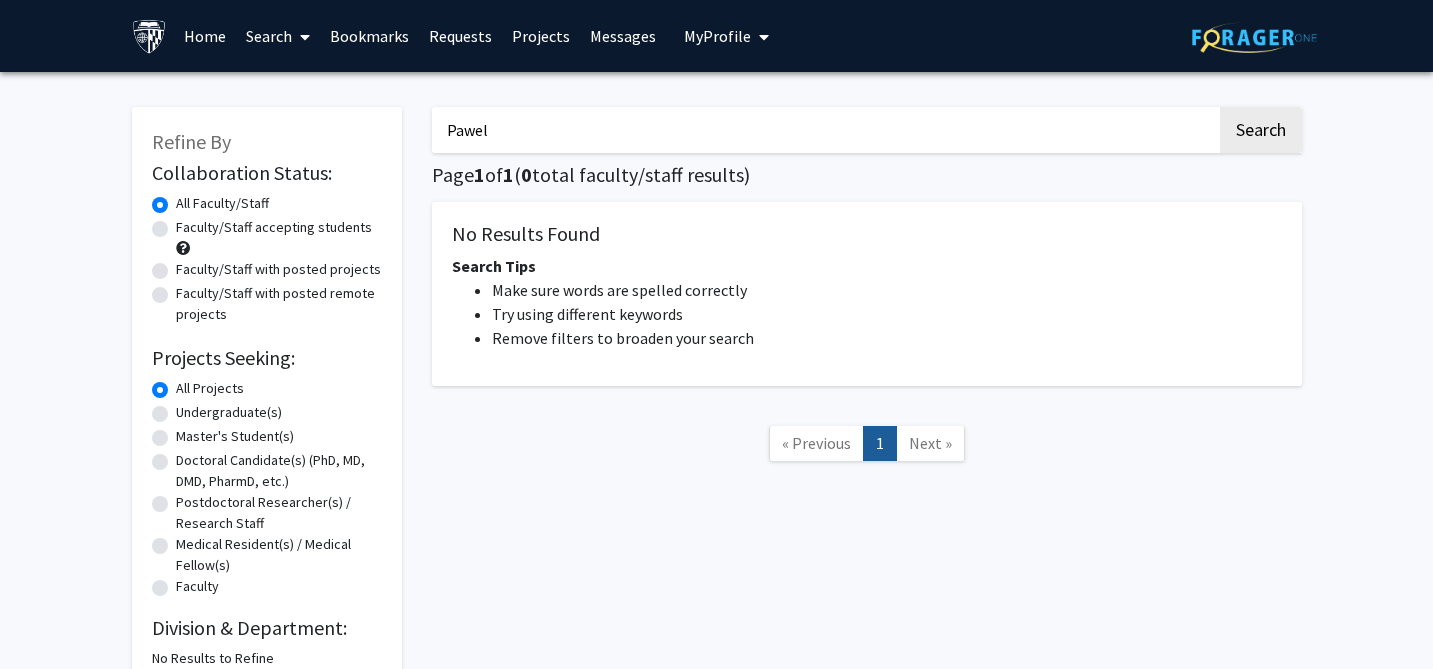 click on "Search" 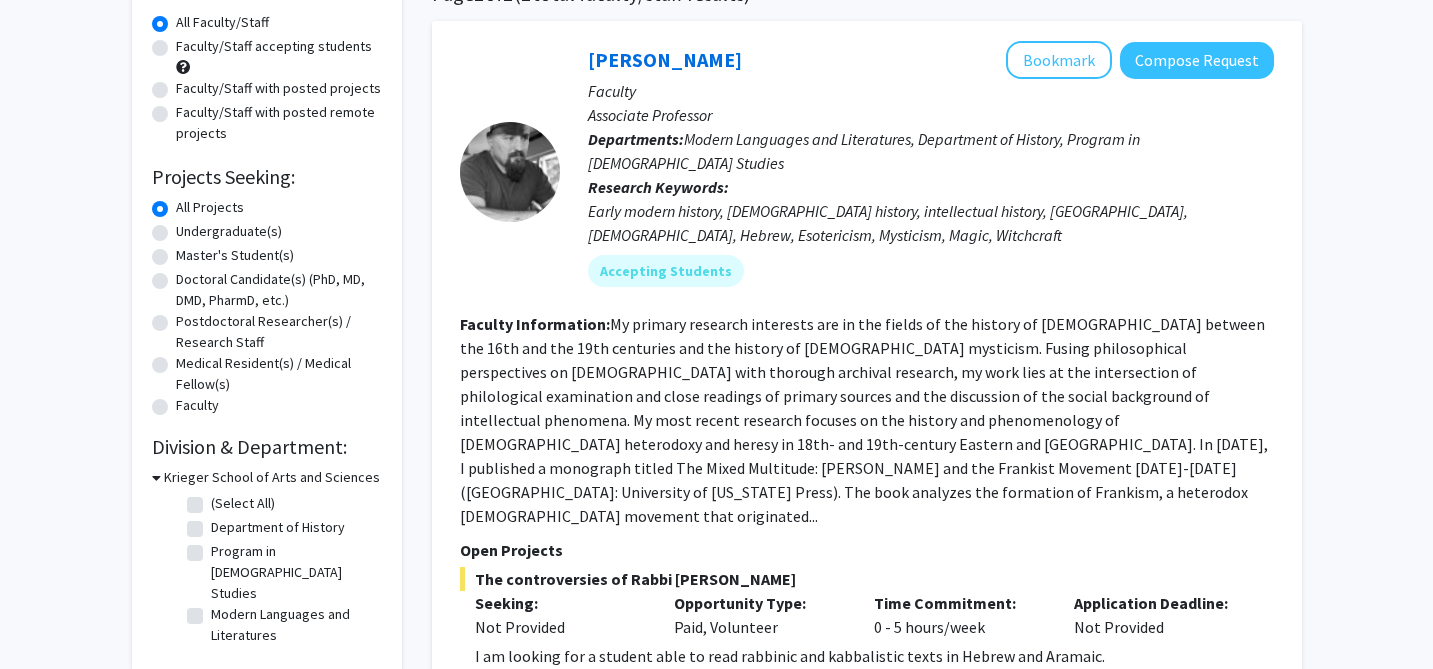 scroll, scrollTop: 134, scrollLeft: 0, axis: vertical 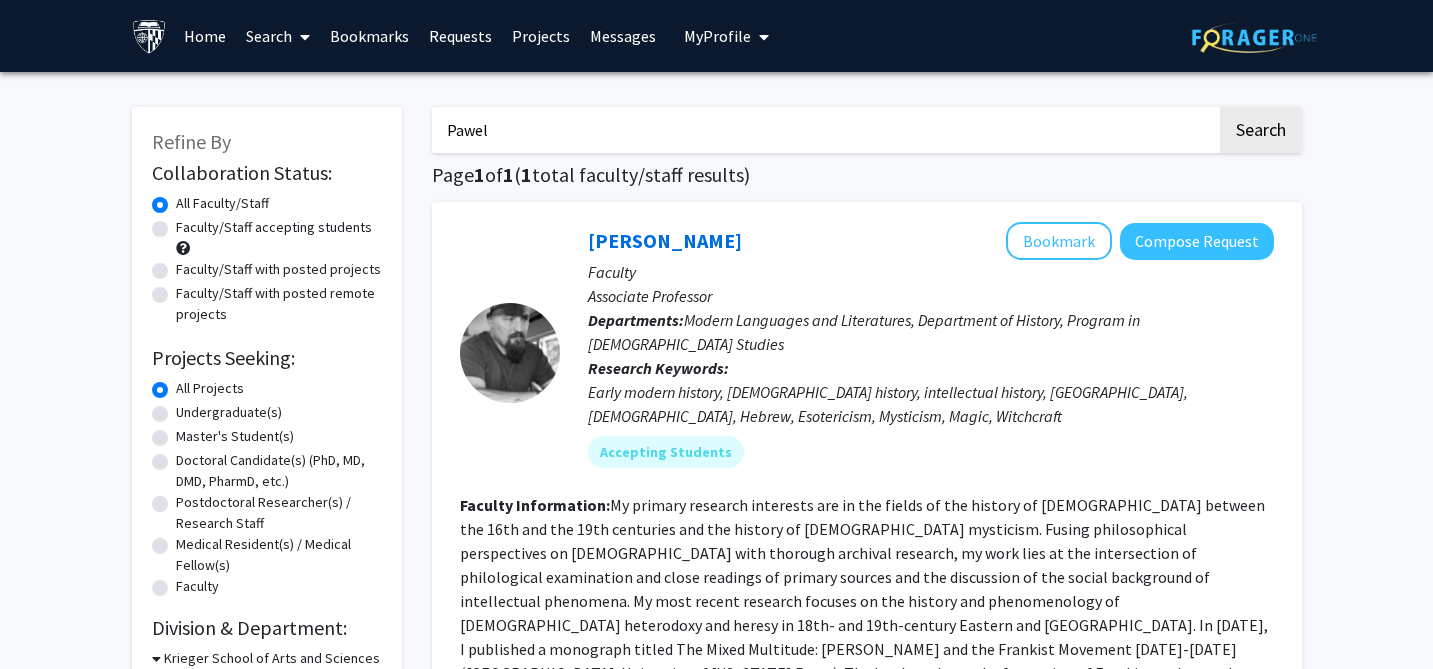 click on "Pawel" at bounding box center (824, 130) 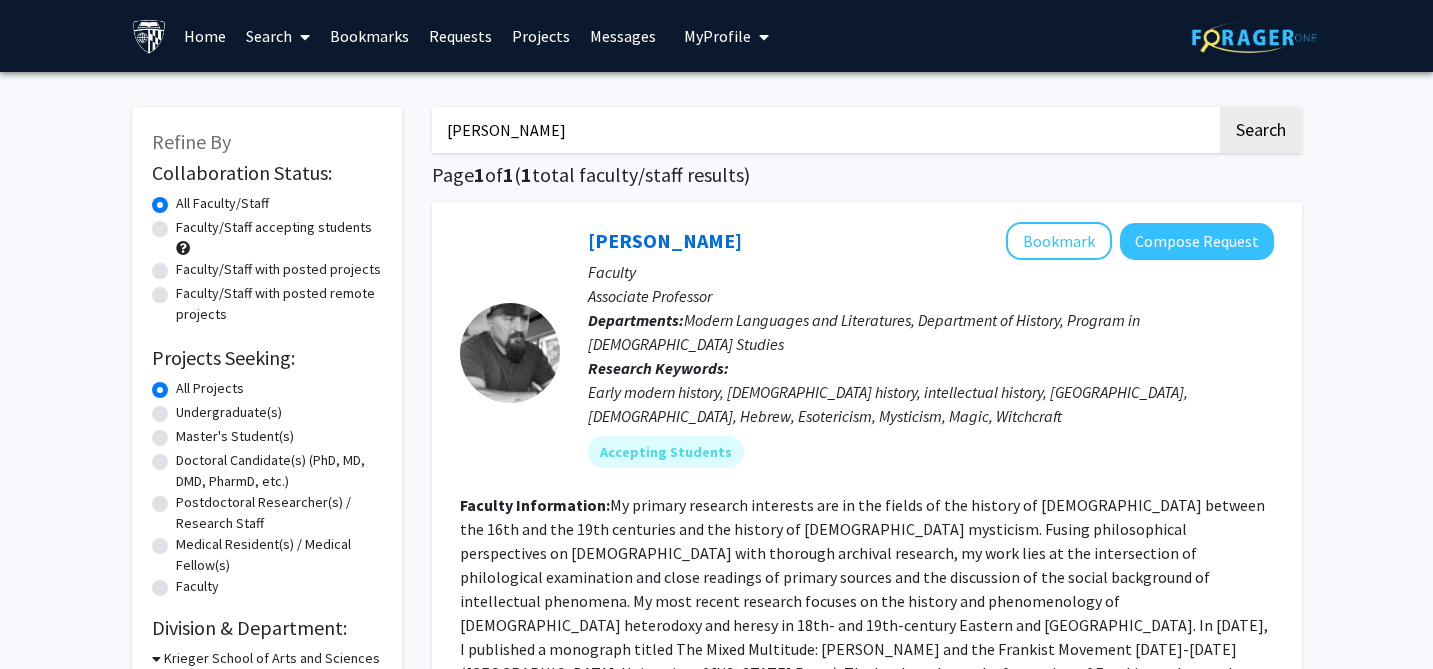 click on "Search" 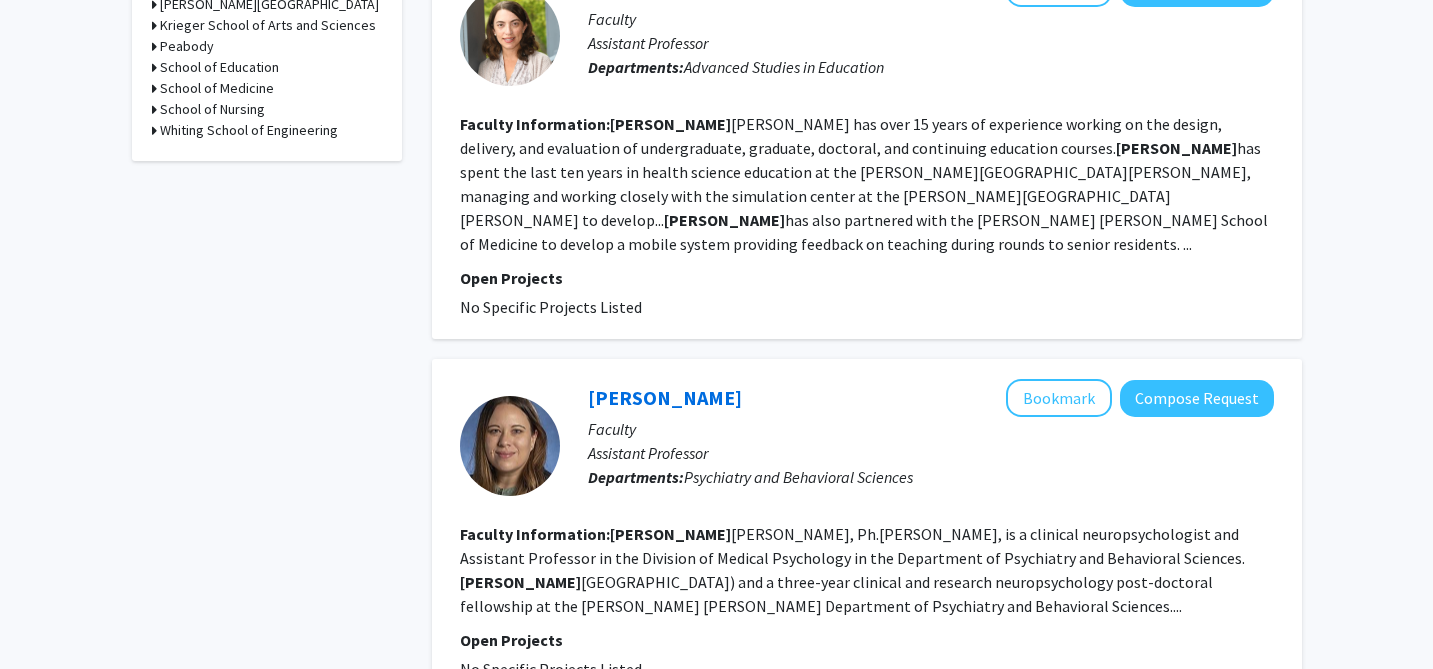 scroll, scrollTop: 480, scrollLeft: 0, axis: vertical 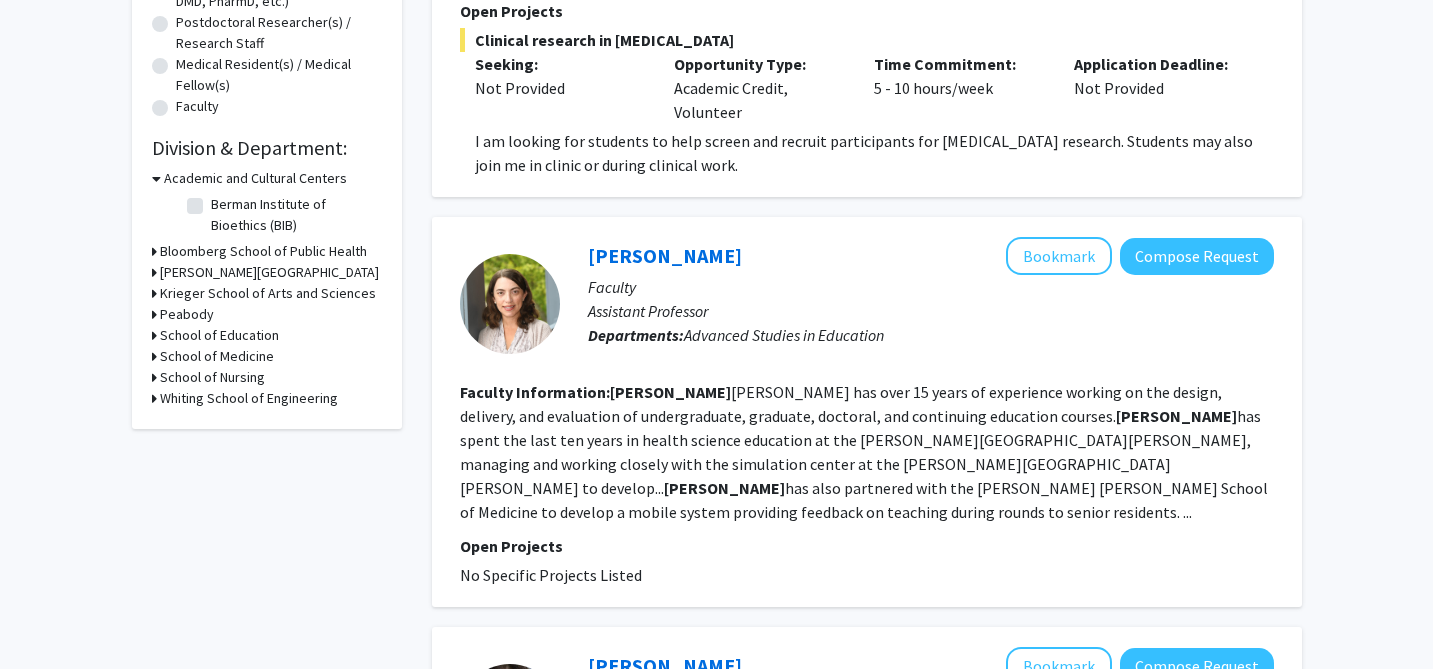 click 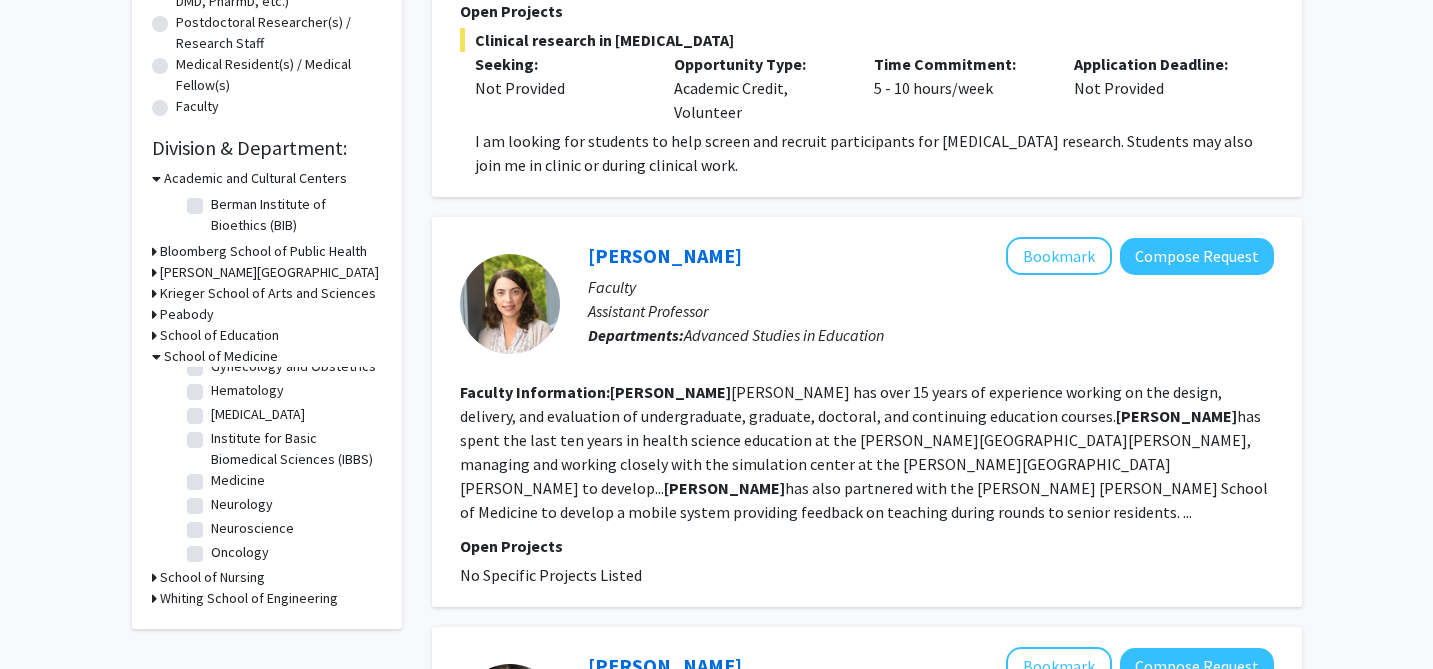 scroll, scrollTop: 440, scrollLeft: 0, axis: vertical 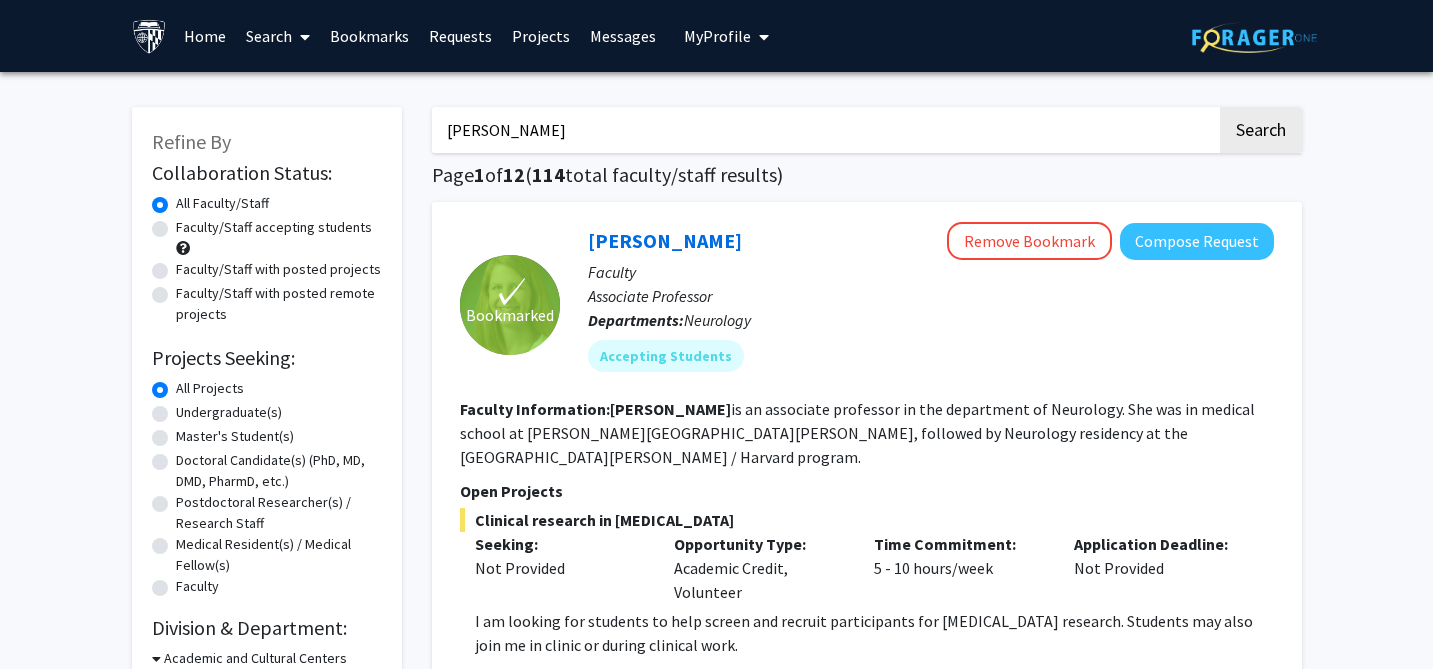 click on "[PERSON_NAME]" at bounding box center [824, 130] 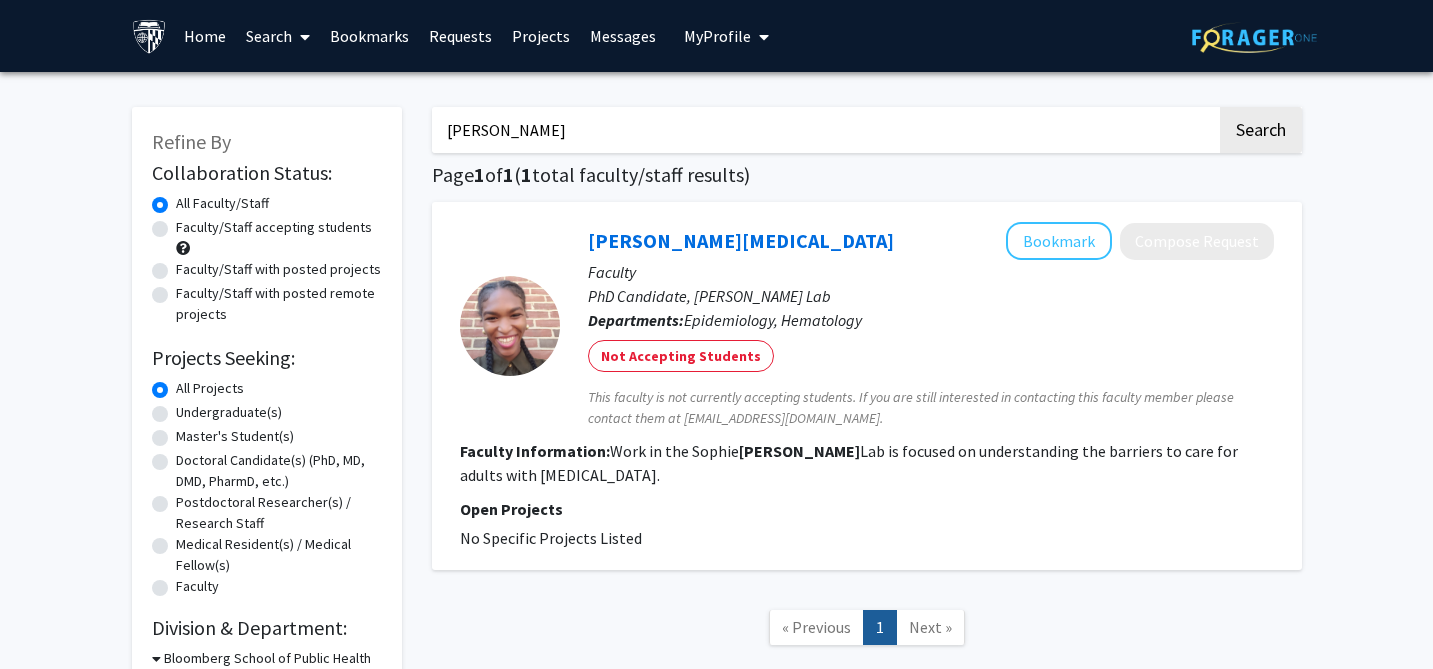 paste on "Rushyua" 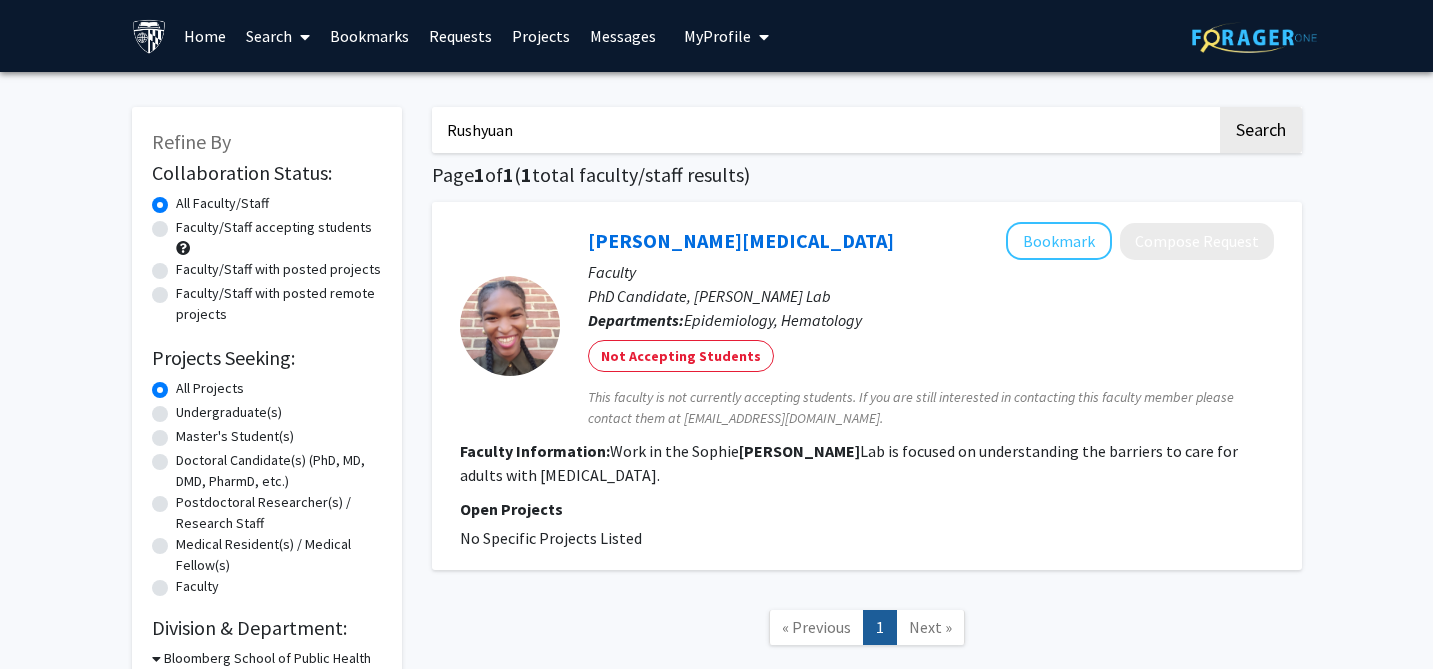 click on "Search" 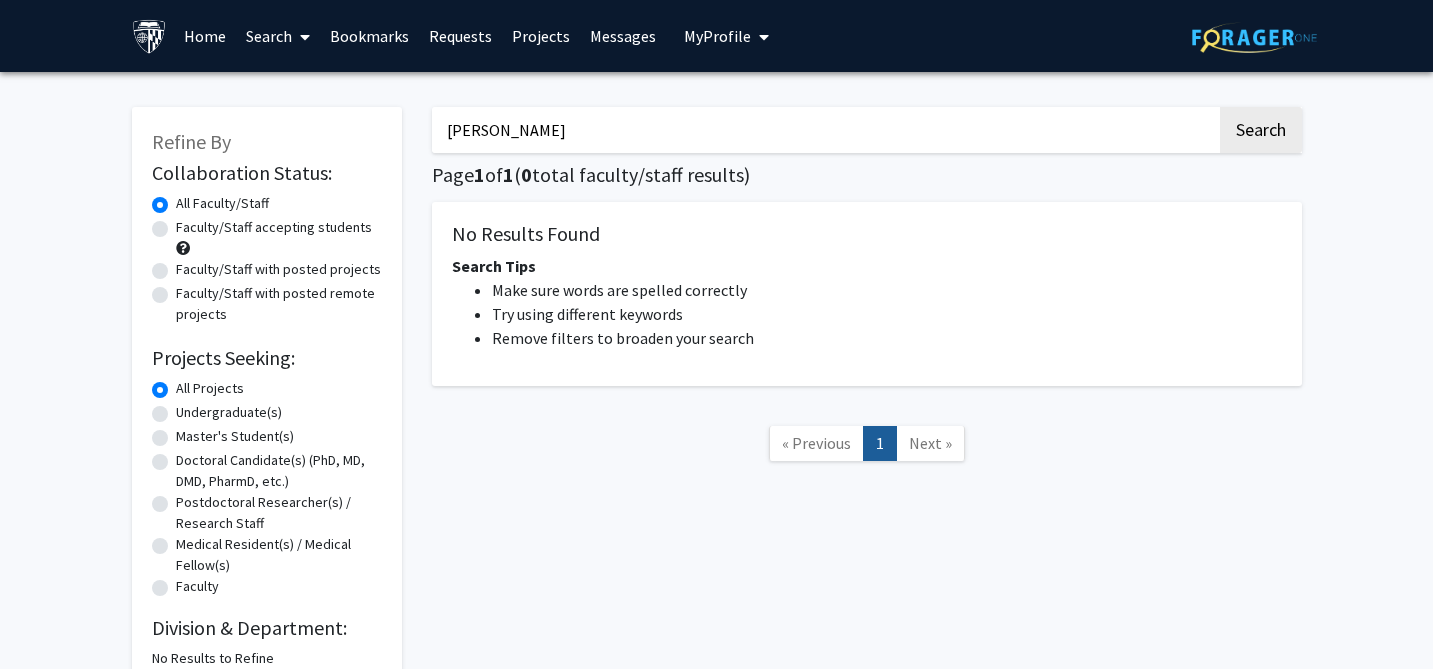 click on "Search" 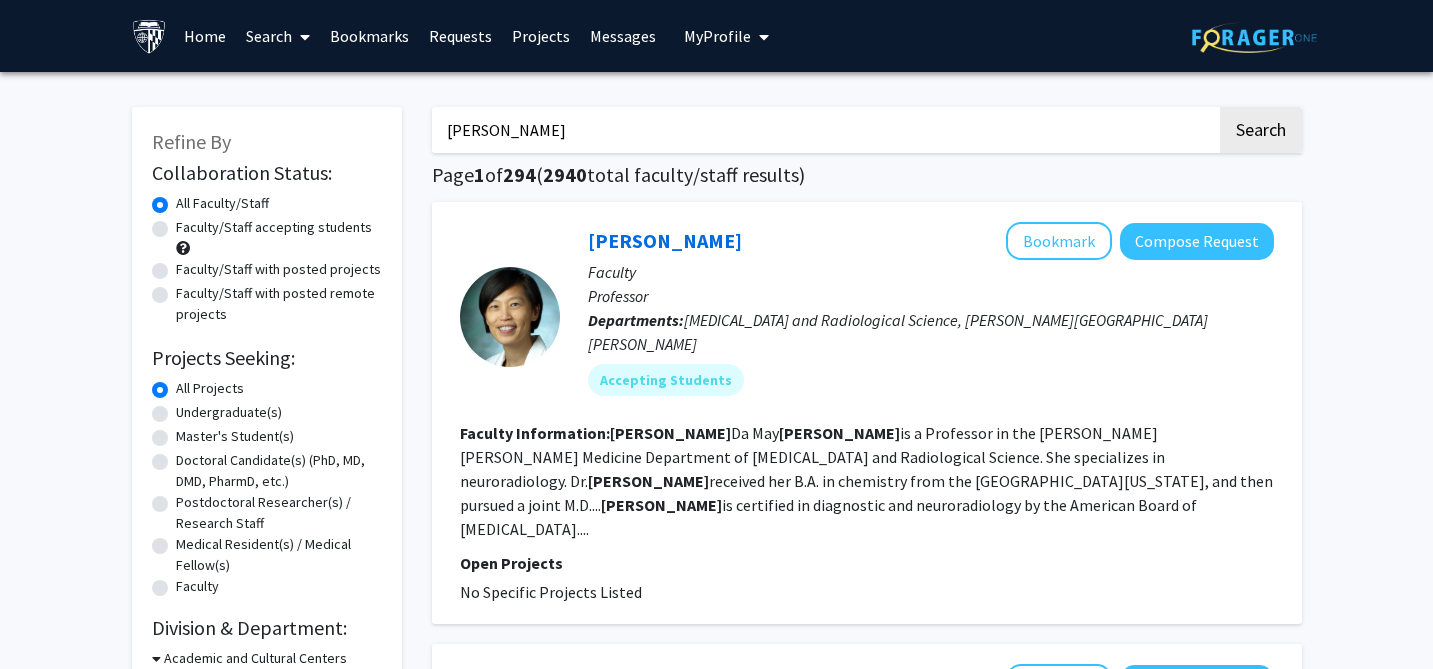 paste on "[PERSON_NAME]" 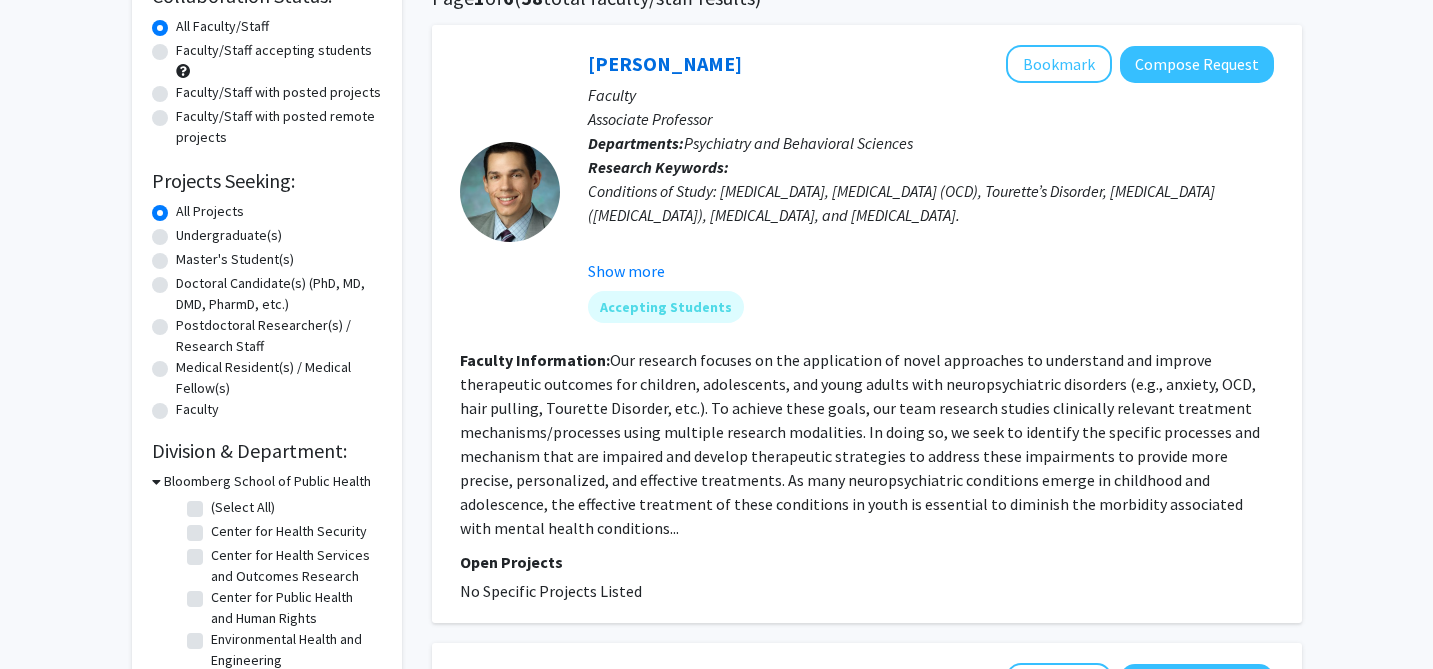 scroll, scrollTop: 150, scrollLeft: 0, axis: vertical 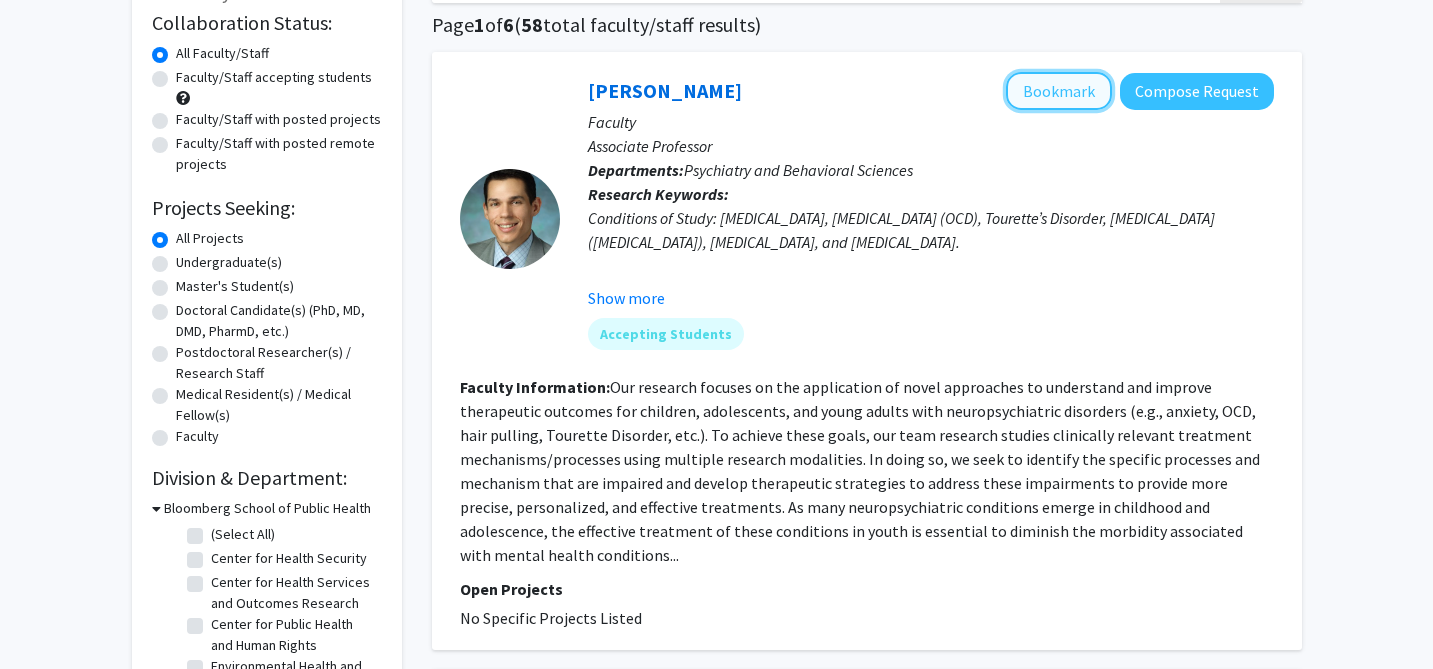 click on "Bookmark" 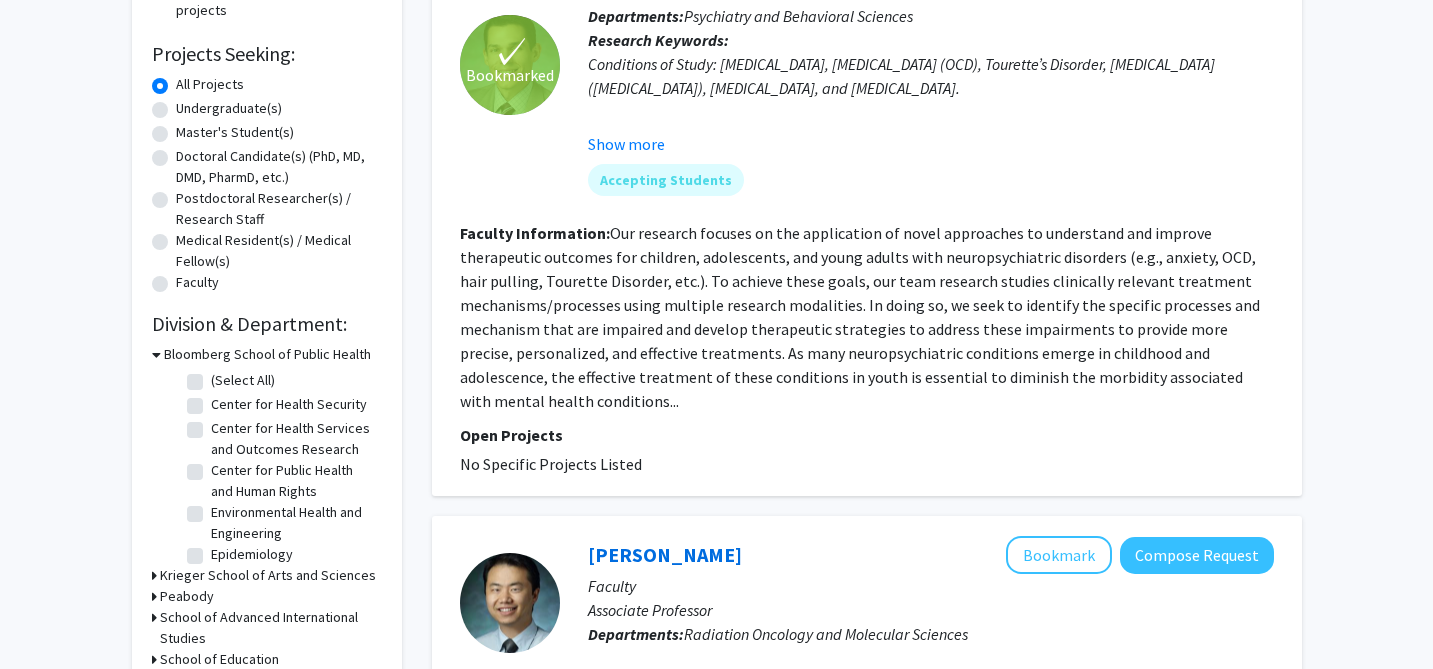 scroll, scrollTop: 0, scrollLeft: 0, axis: both 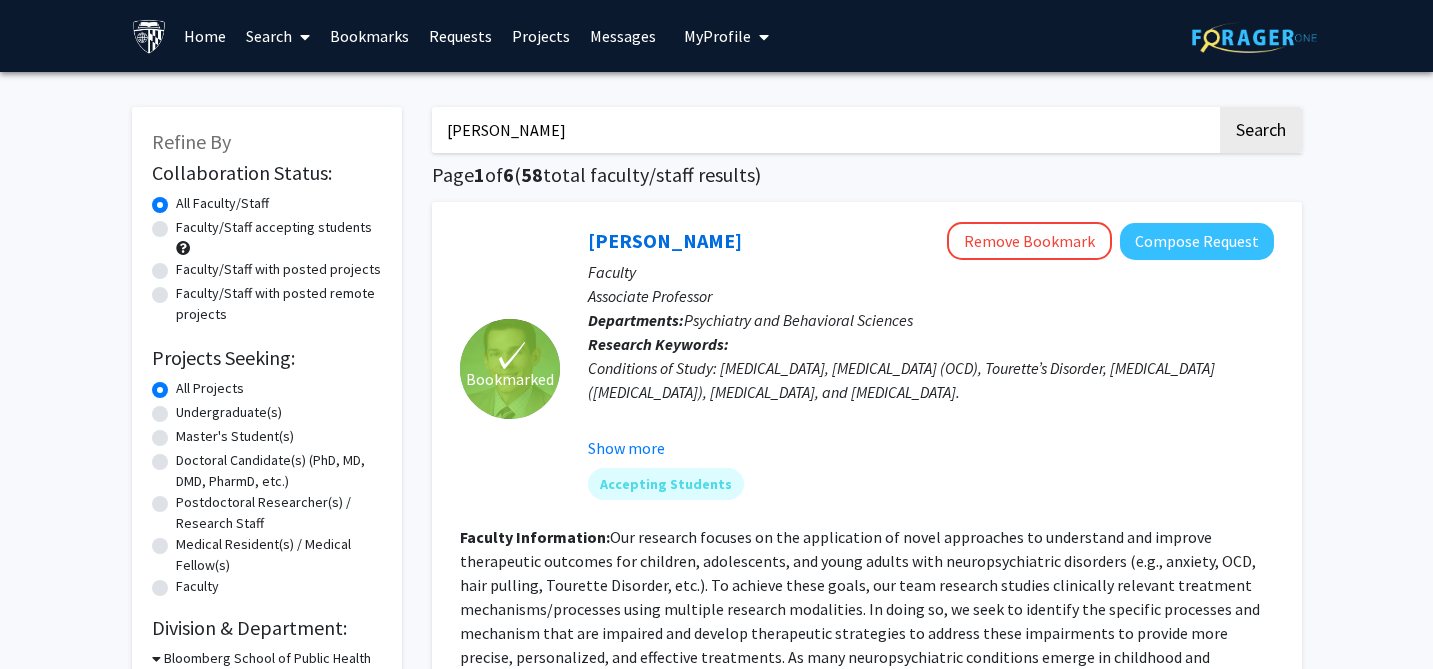 click on "[PERSON_NAME]" at bounding box center [824, 130] 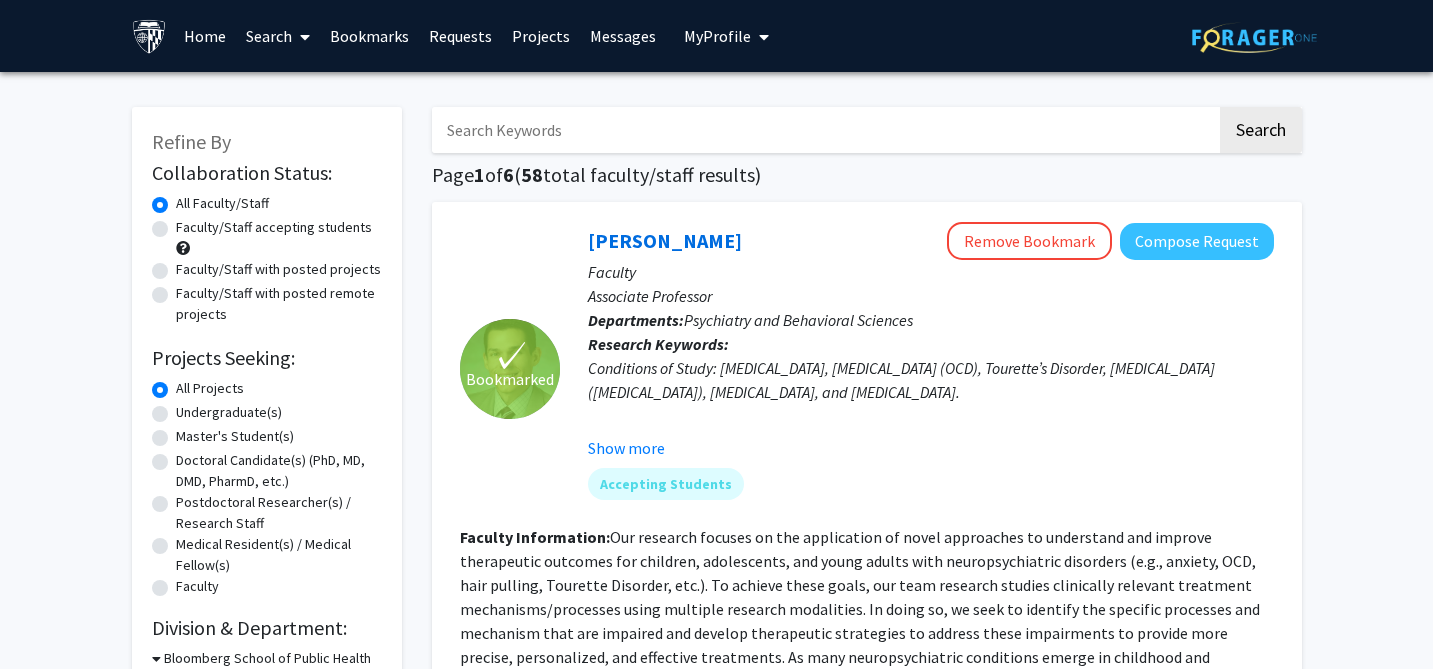paste on "[PERSON_NAME]" 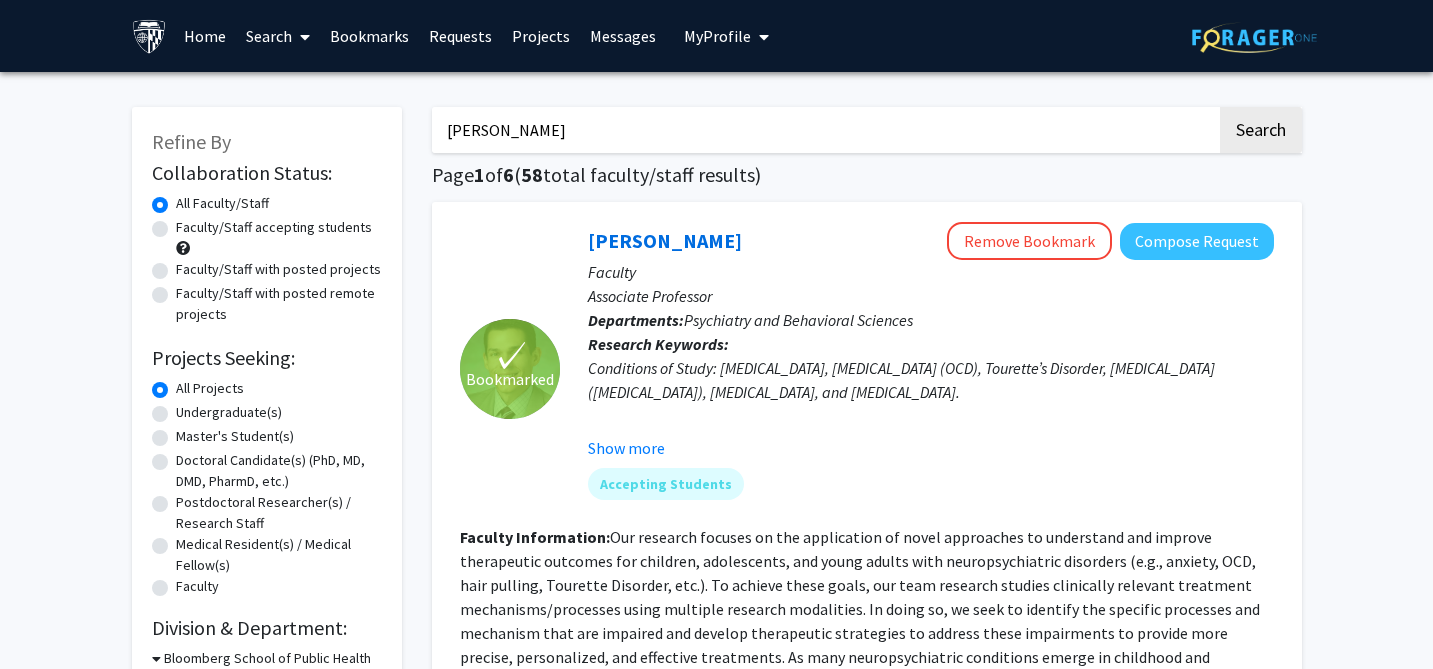click on "Search" at bounding box center [278, 36] 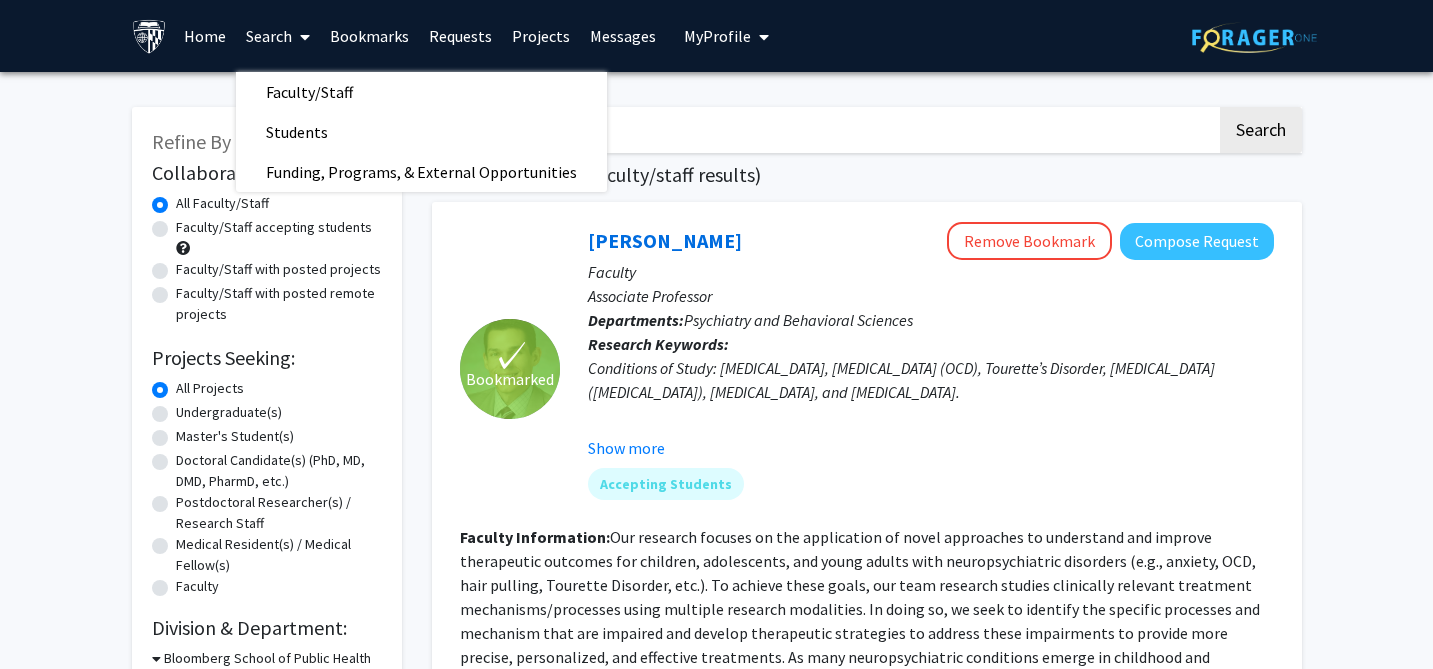 click on "[PERSON_NAME]" at bounding box center (824, 130) 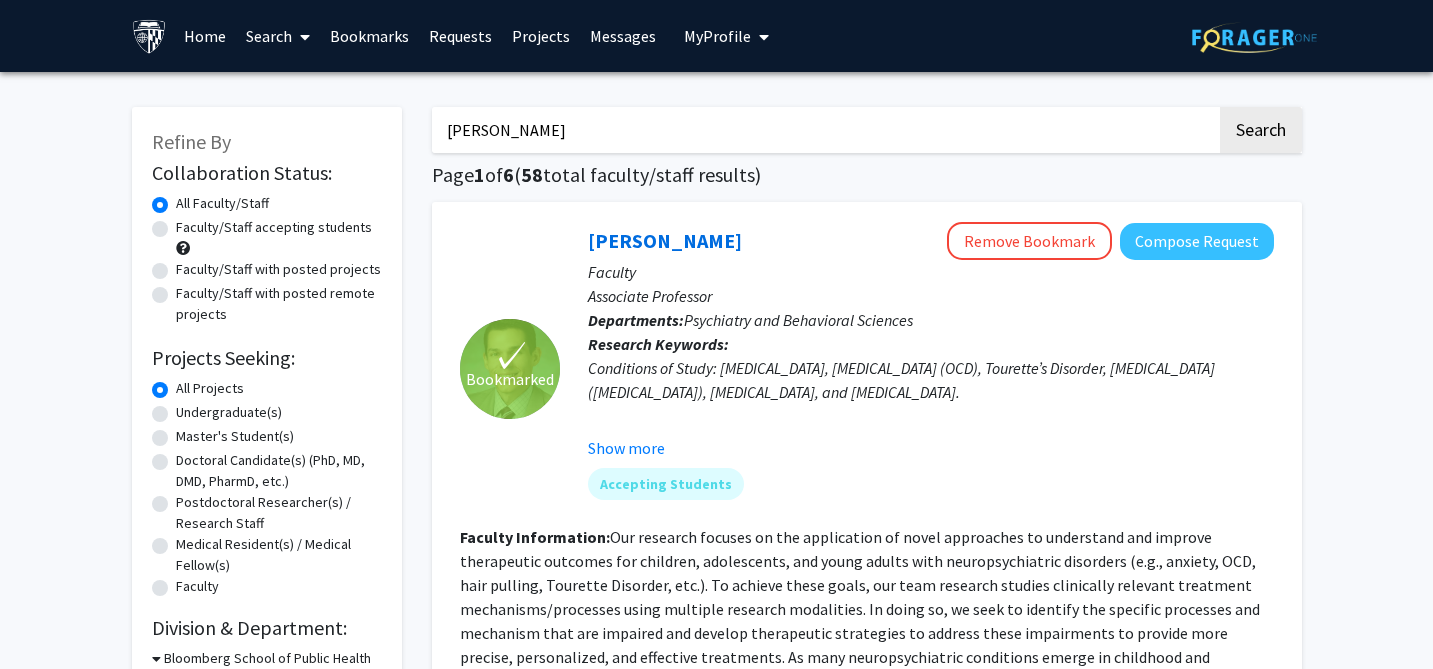 click on "[PERSON_NAME]" at bounding box center [824, 130] 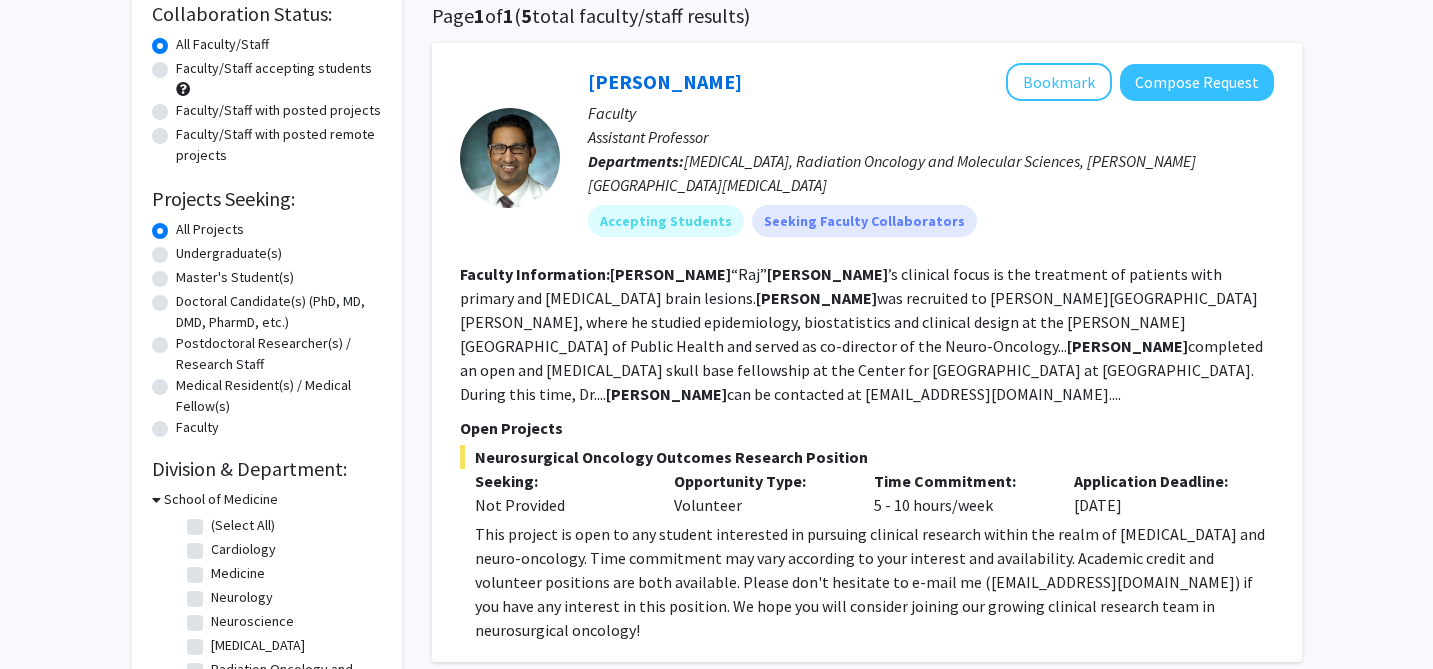 scroll, scrollTop: 162, scrollLeft: 0, axis: vertical 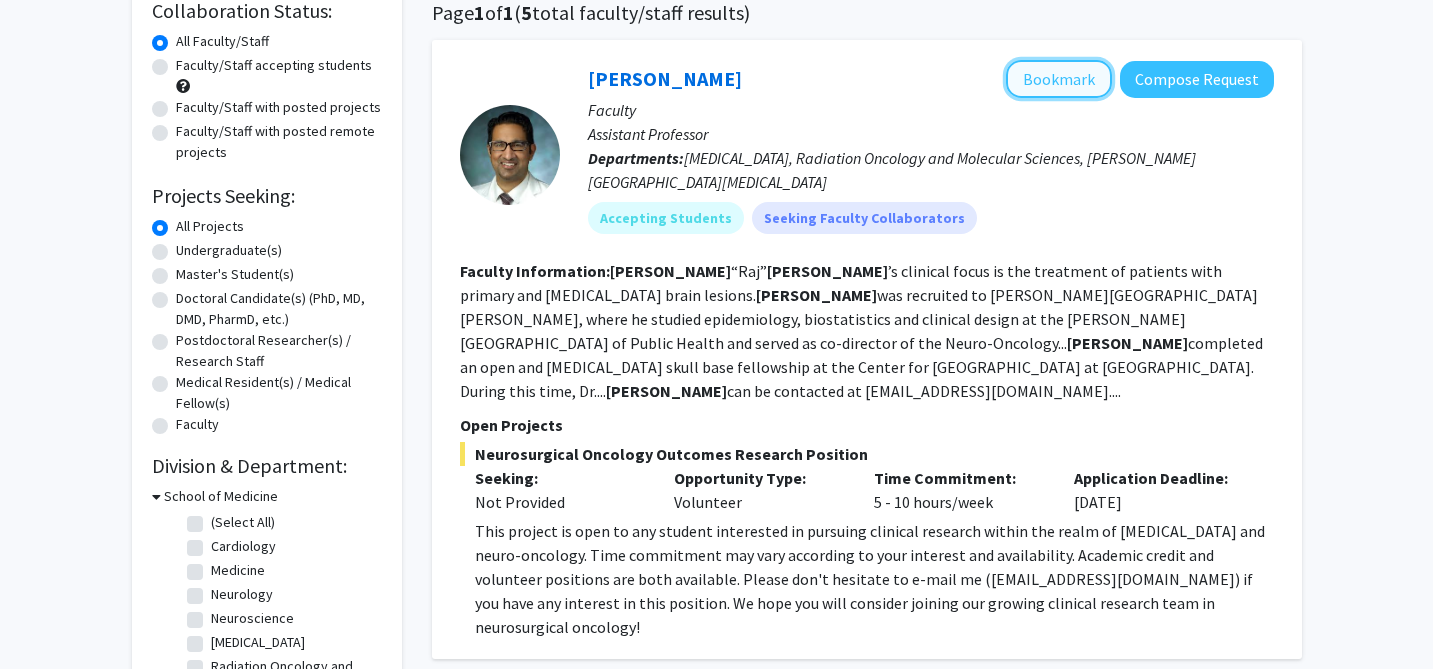 click on "Bookmark" 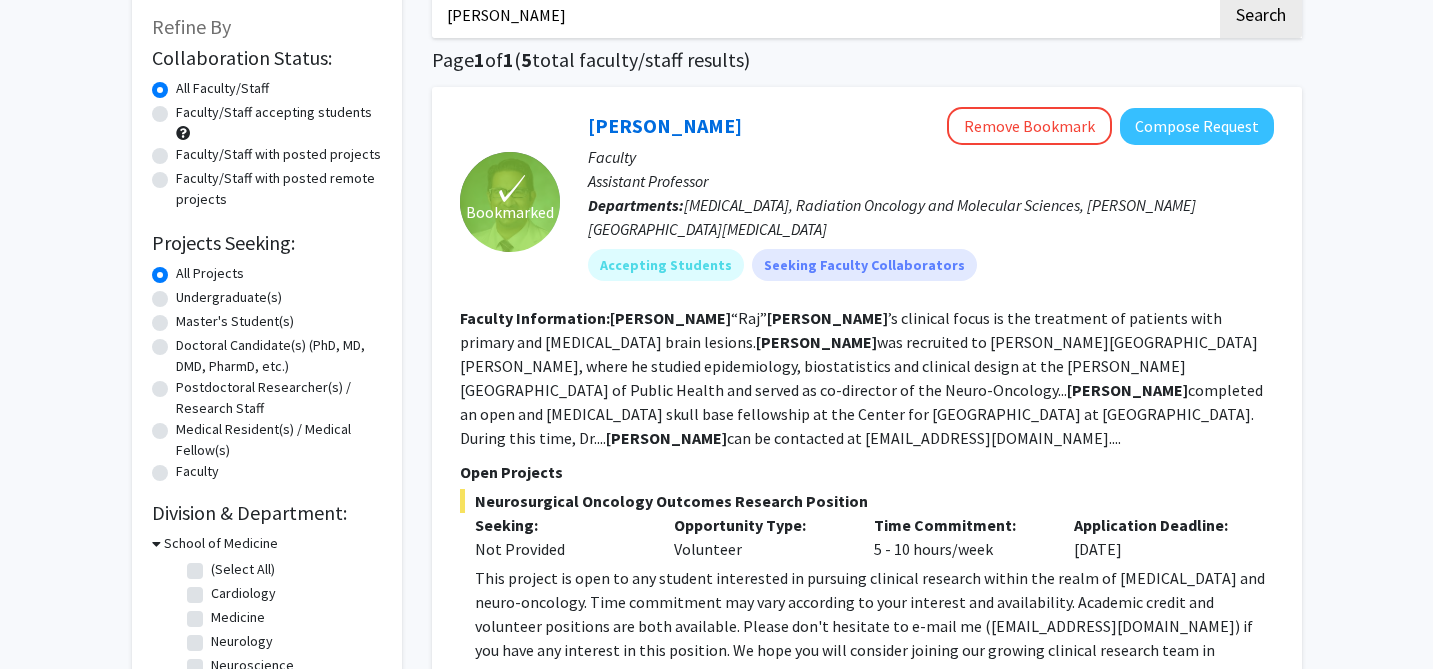 scroll, scrollTop: 0, scrollLeft: 0, axis: both 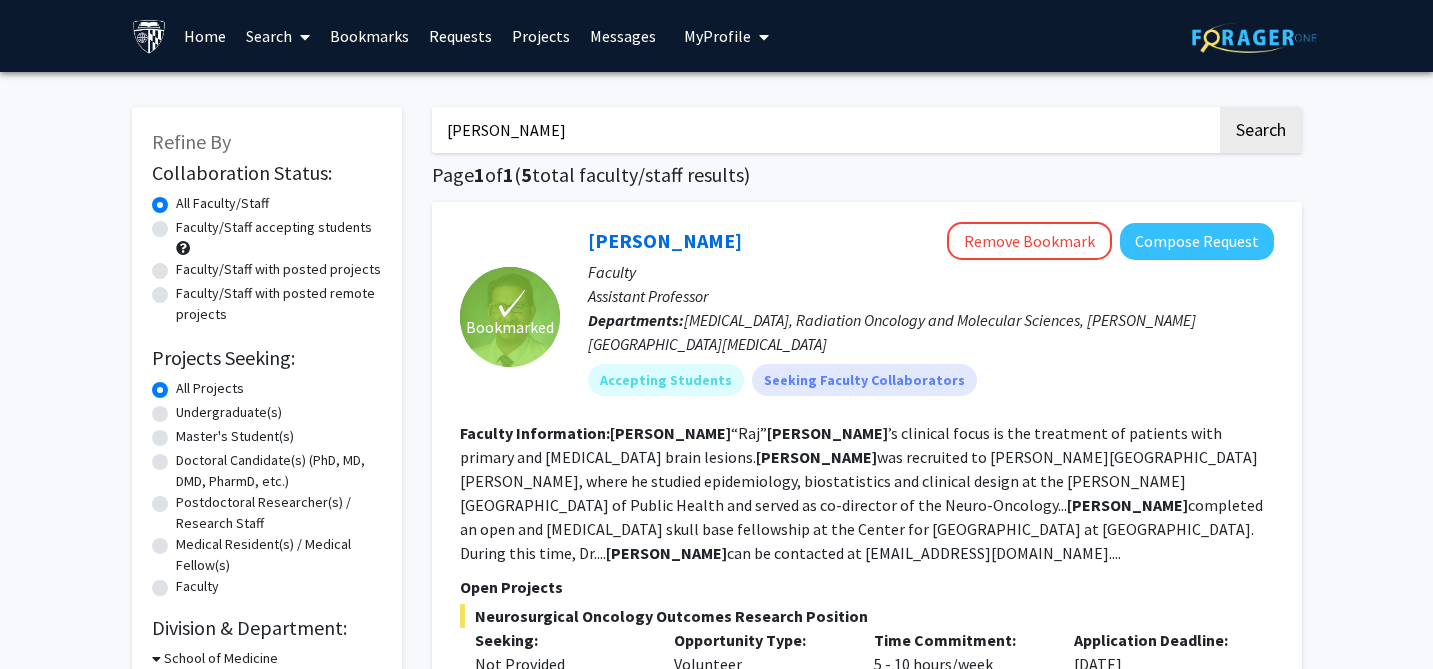 click on "[PERSON_NAME]" at bounding box center (824, 130) 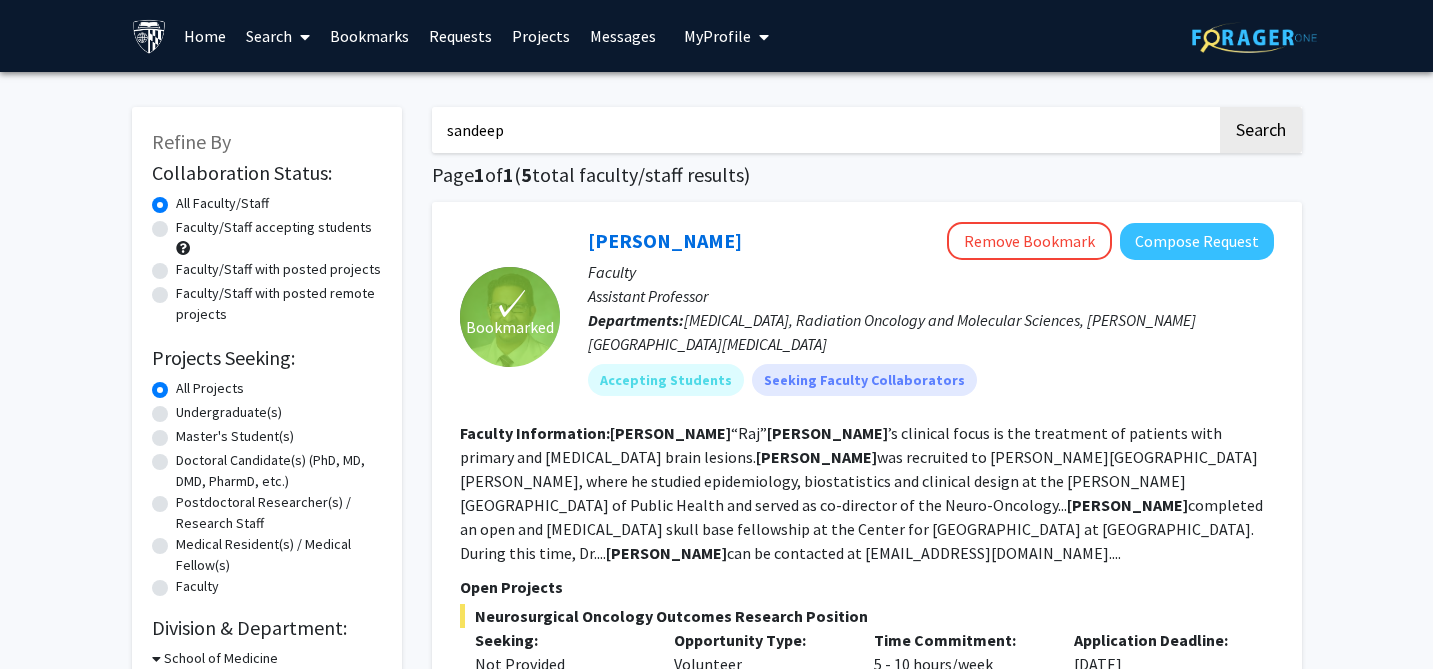 paste on "Nayak" 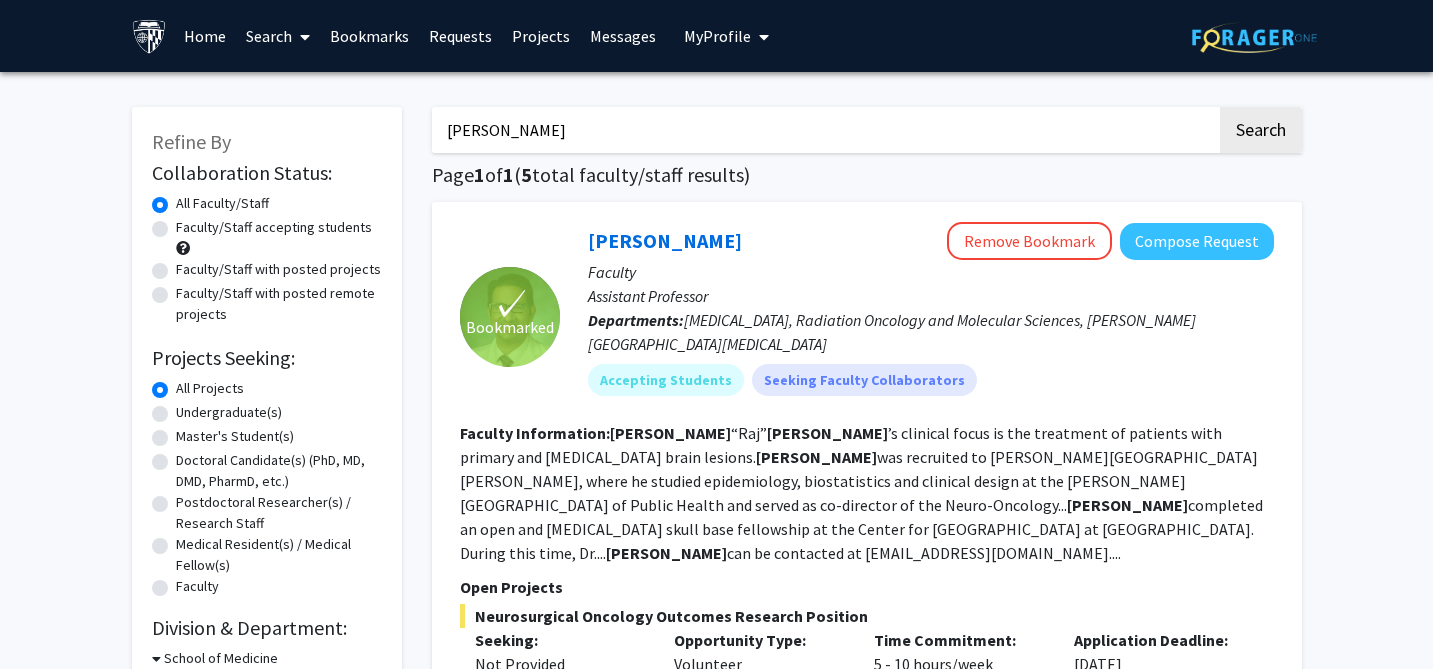 click on "Search" 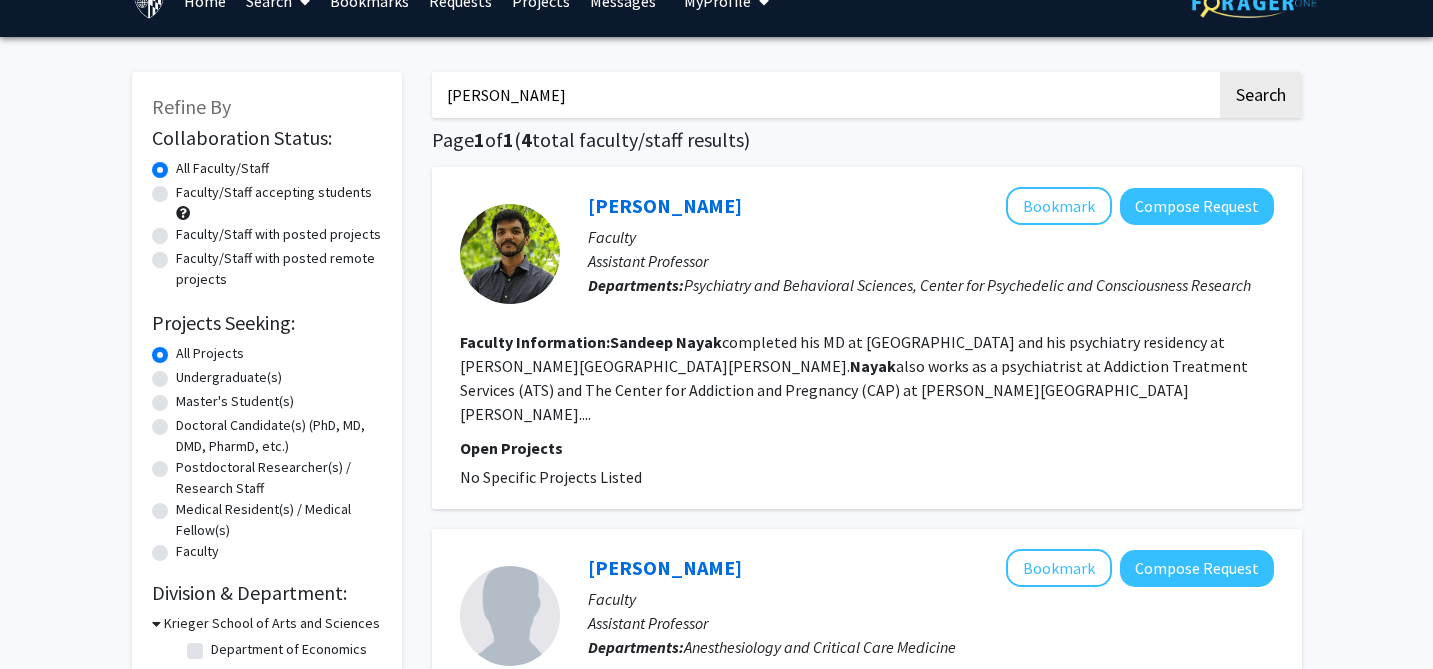 scroll, scrollTop: 47, scrollLeft: 0, axis: vertical 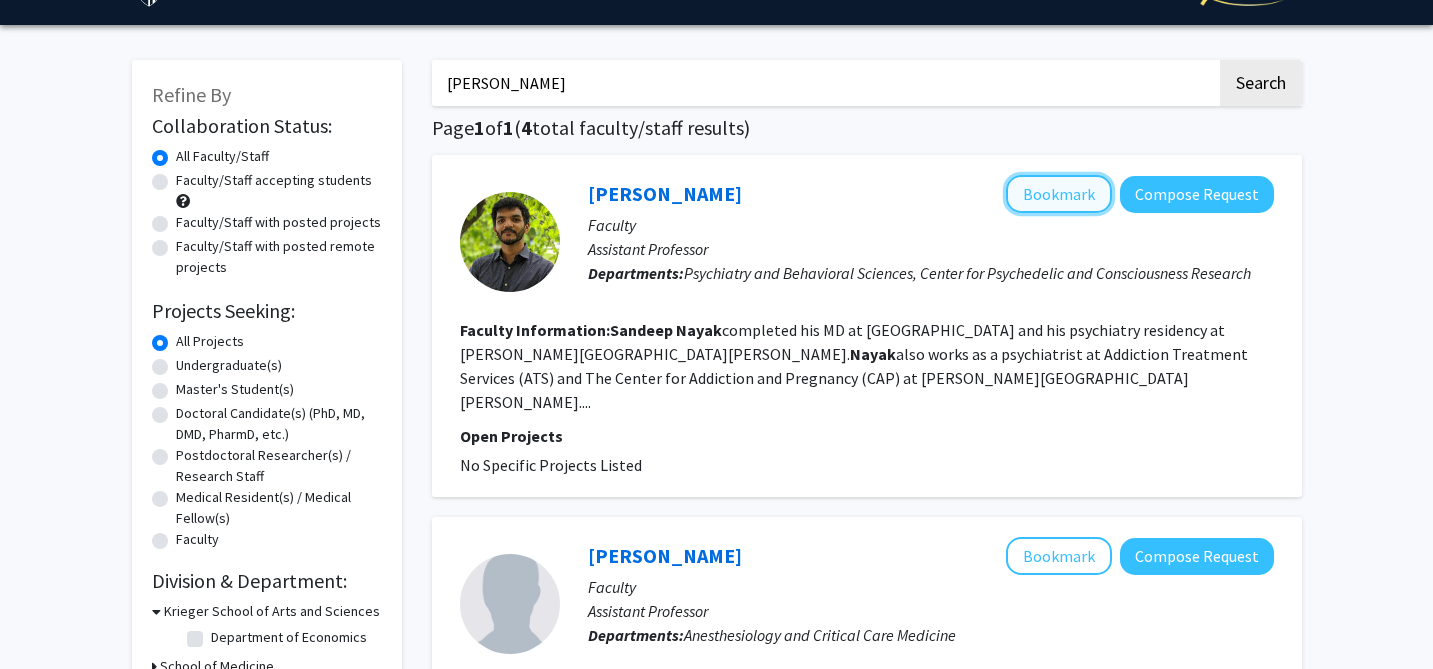 click on "Bookmark" 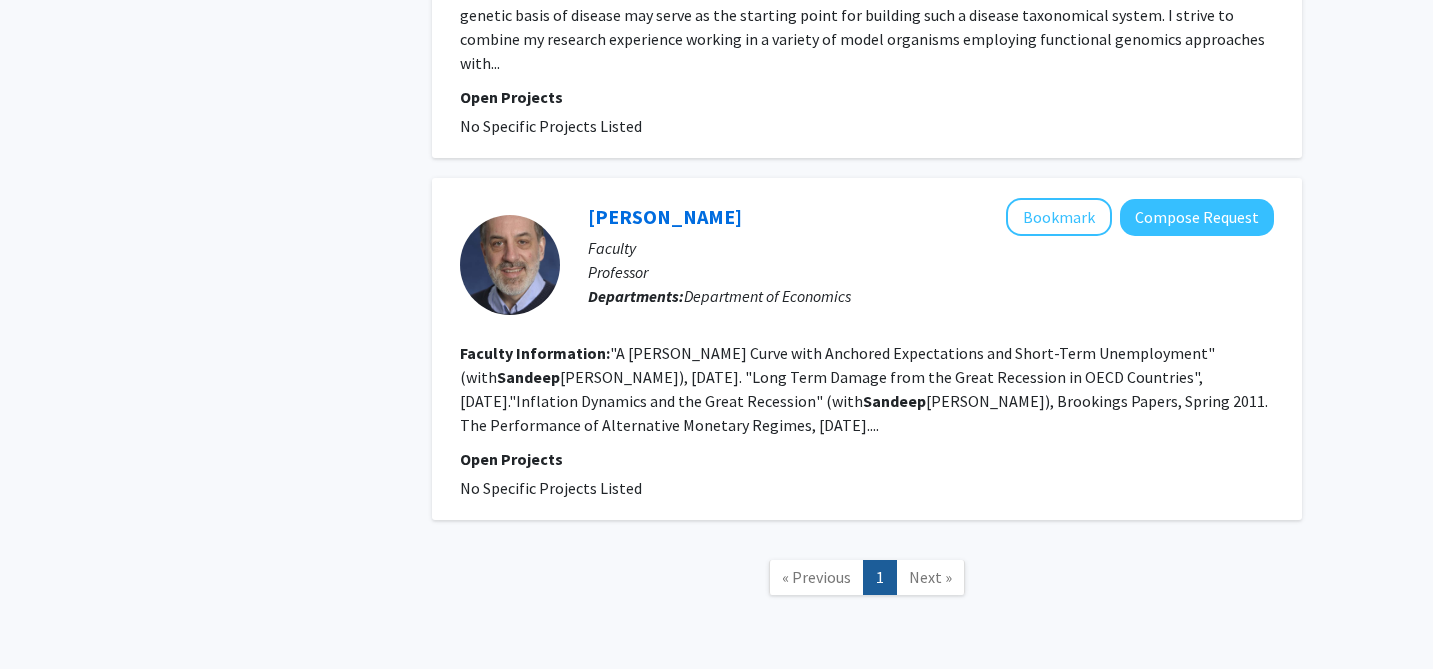 scroll, scrollTop: 0, scrollLeft: 0, axis: both 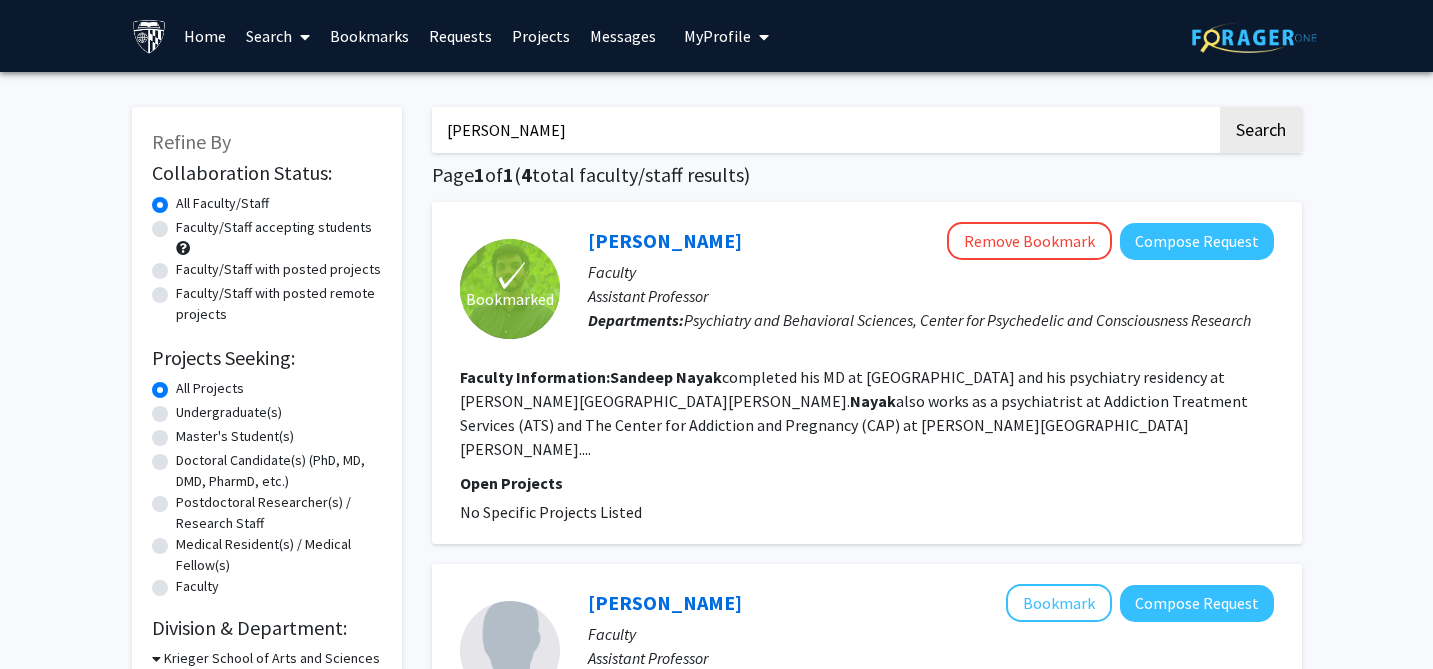 click on "[PERSON_NAME]" at bounding box center [824, 130] 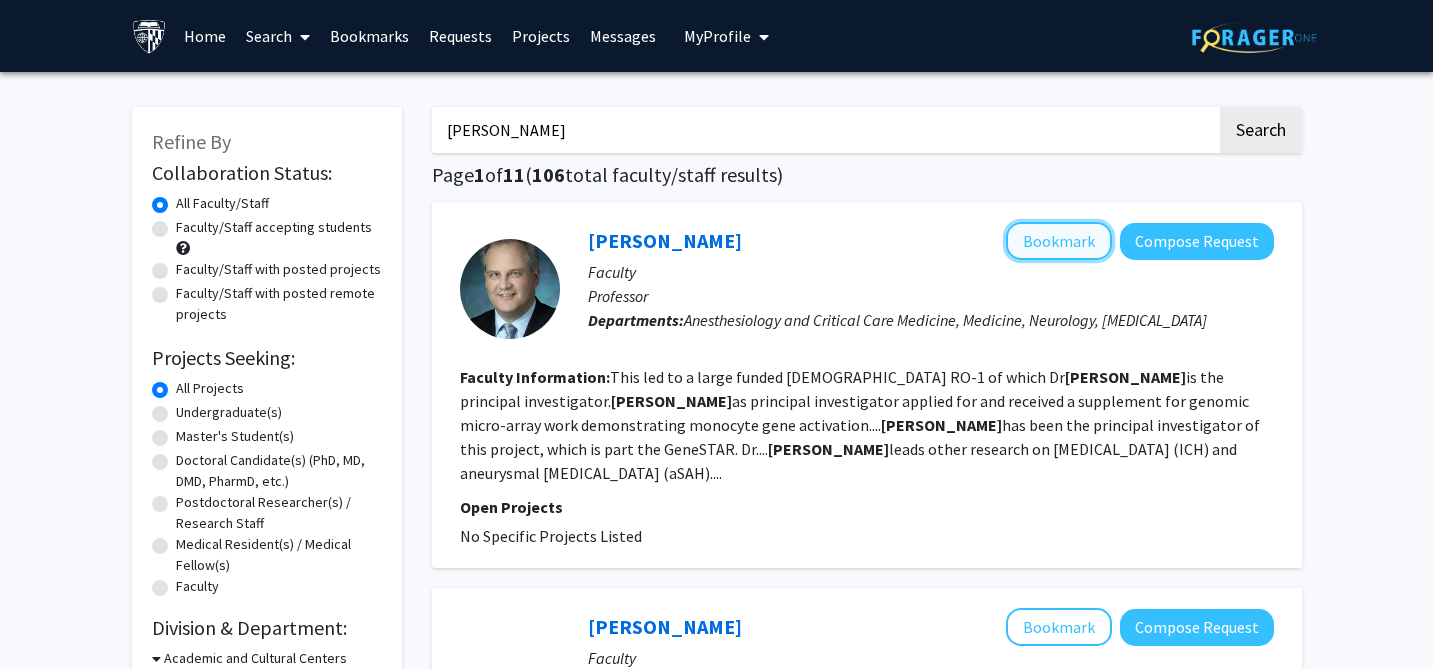 click on "Bookmark" 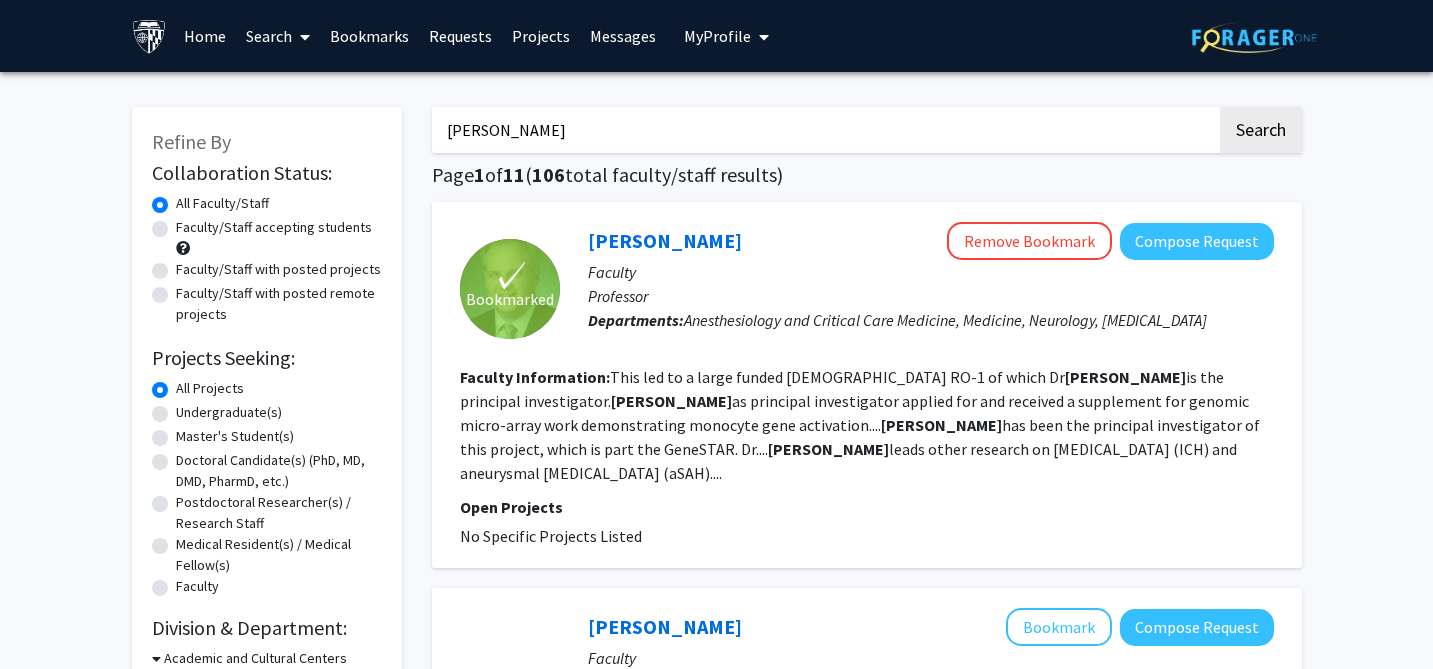 click on "[PERSON_NAME]" at bounding box center (824, 130) 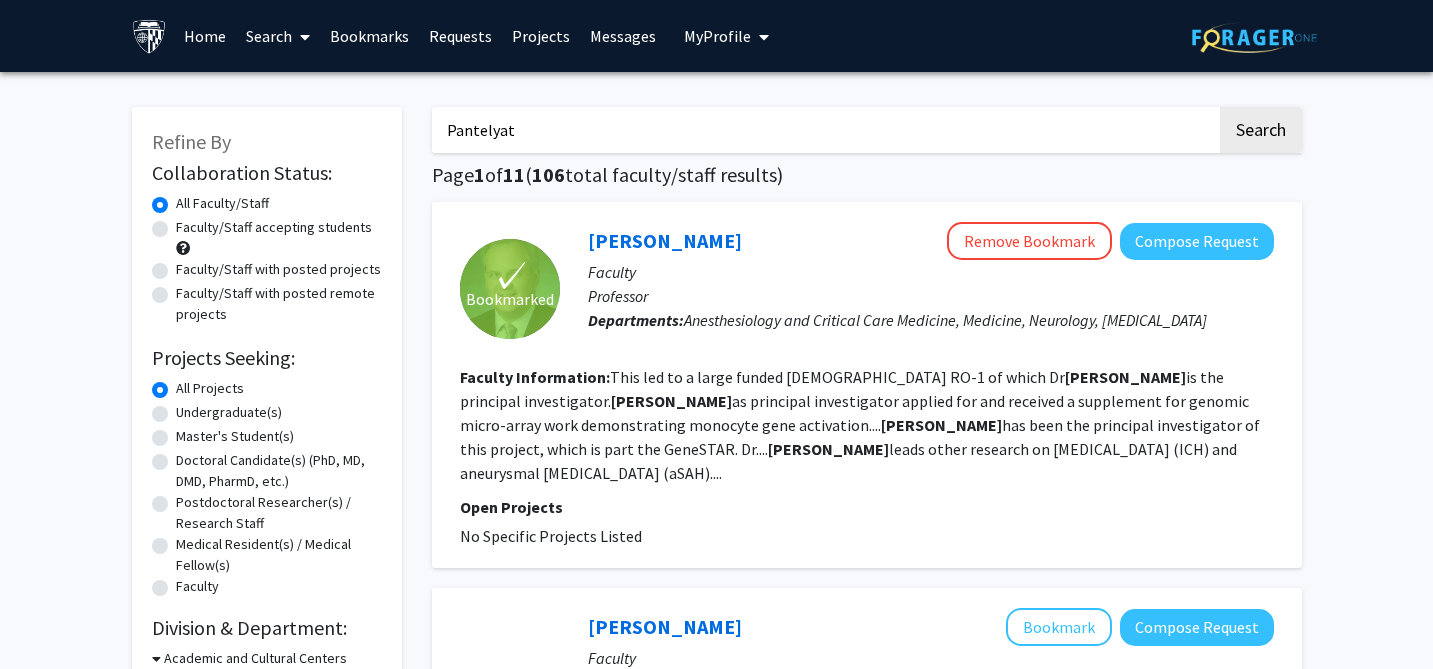 click on "Search" 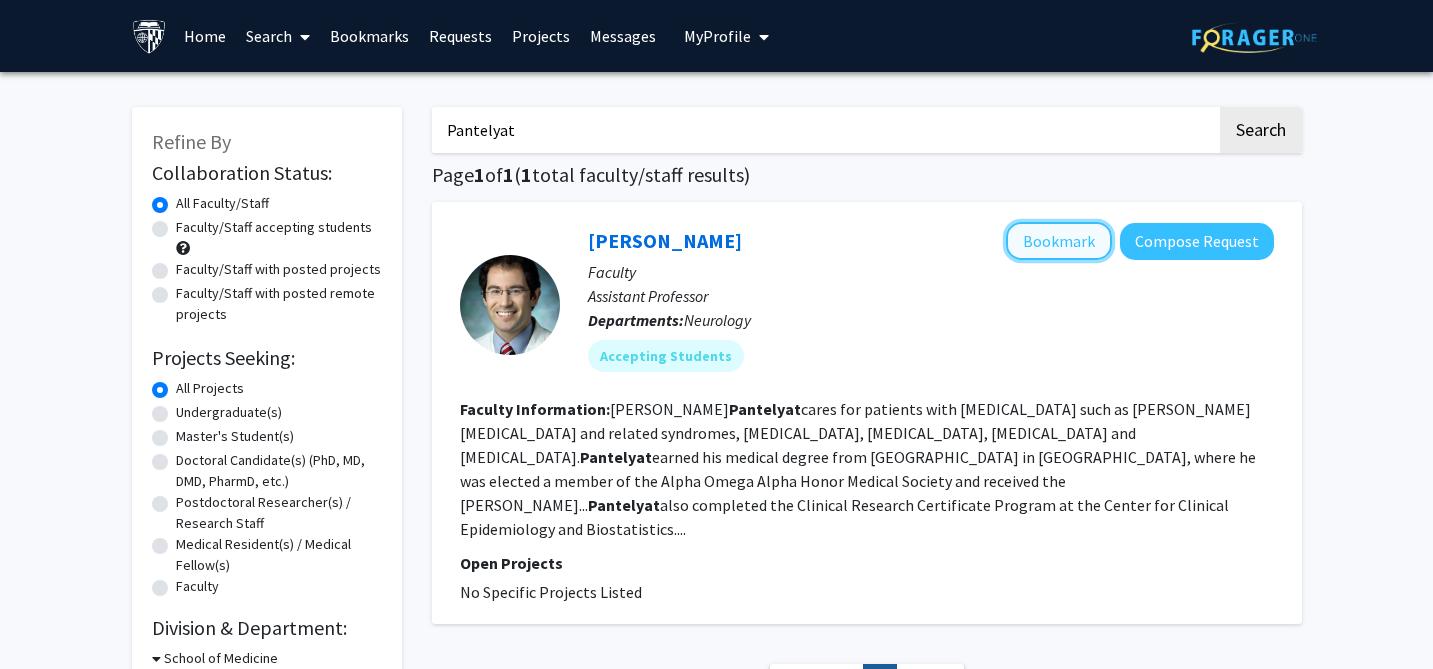 click on "Bookmark" 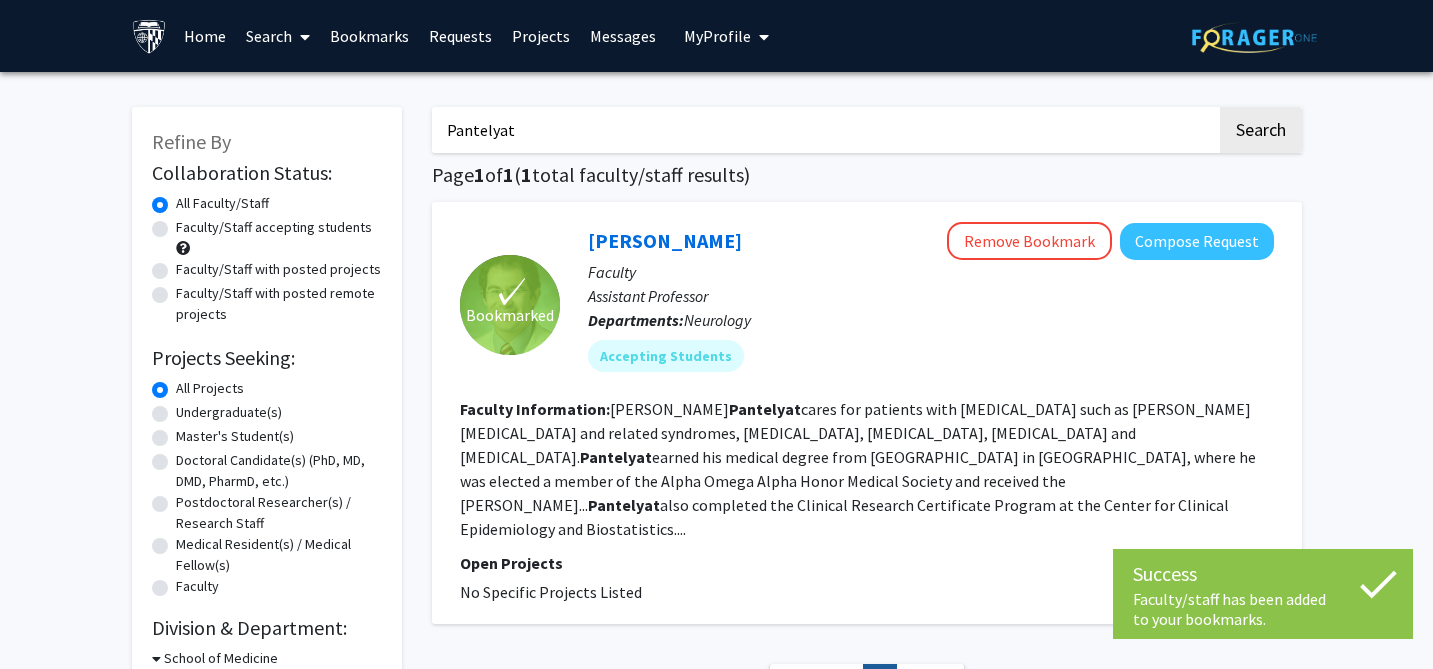 click on "Pantelyat" at bounding box center (824, 130) 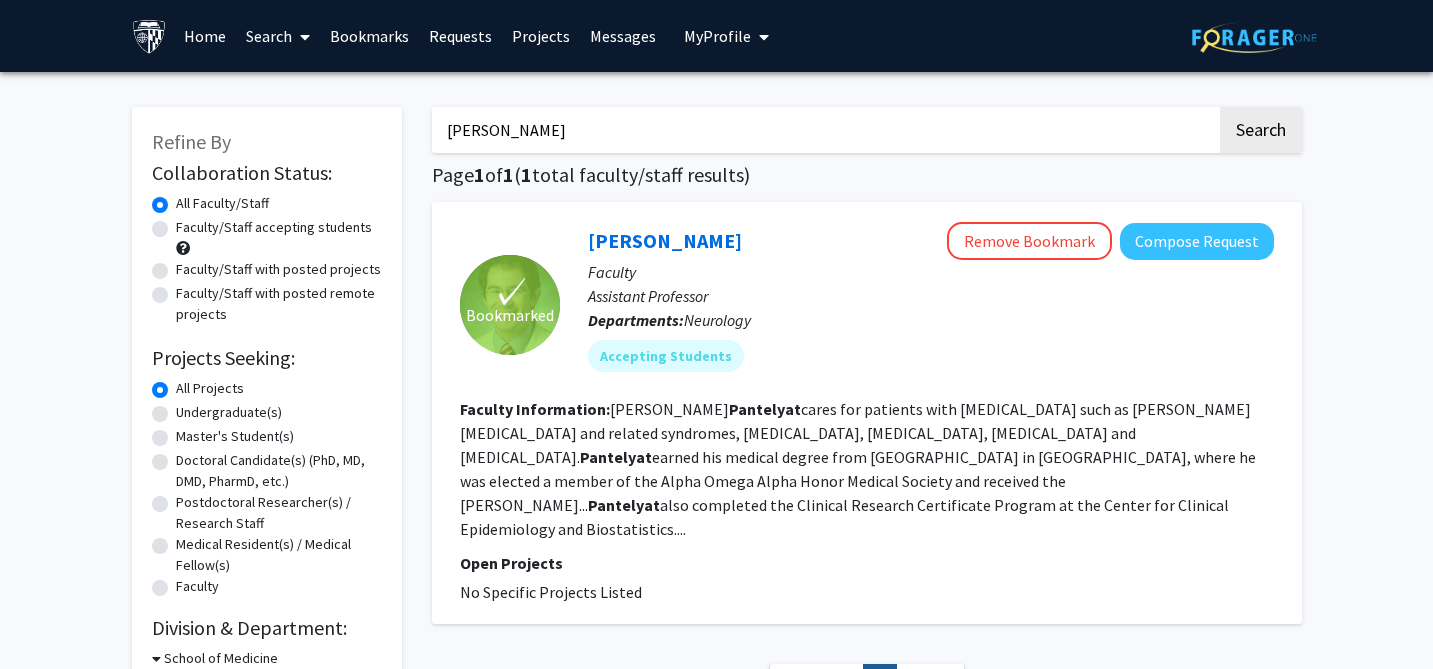 click on "Search" 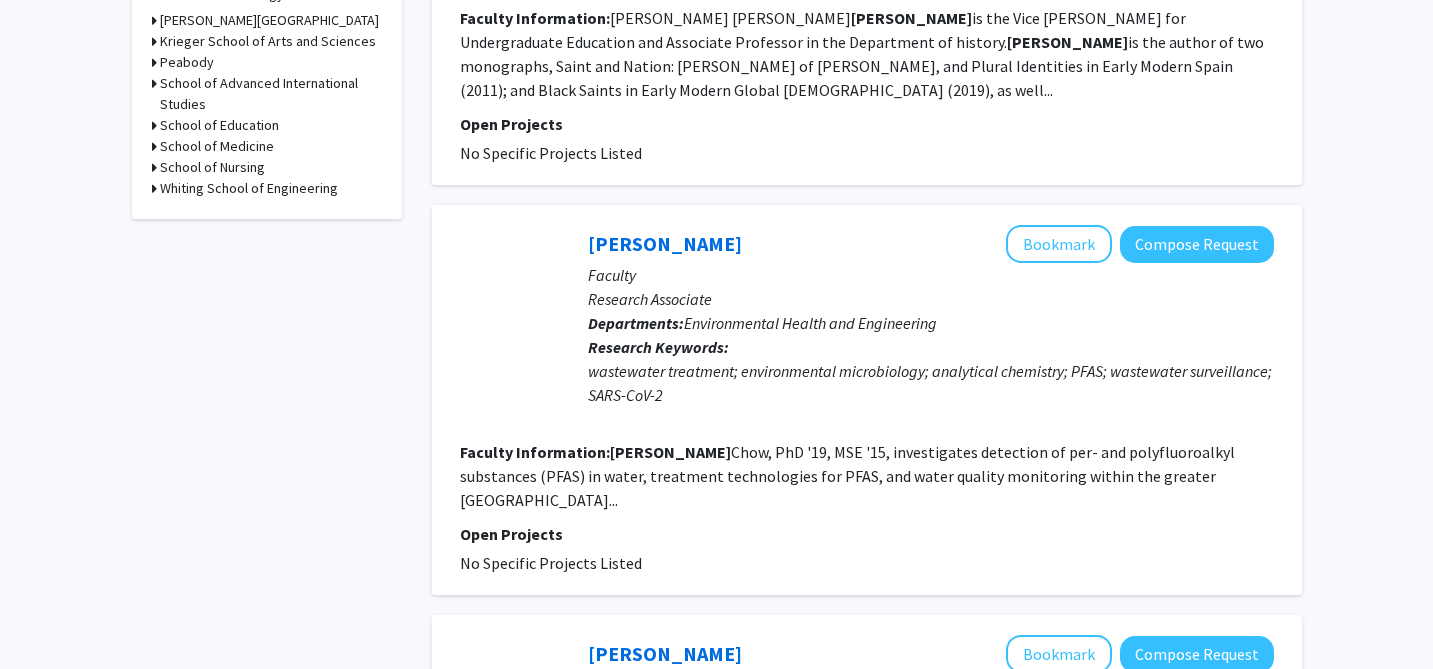 scroll, scrollTop: 805, scrollLeft: 0, axis: vertical 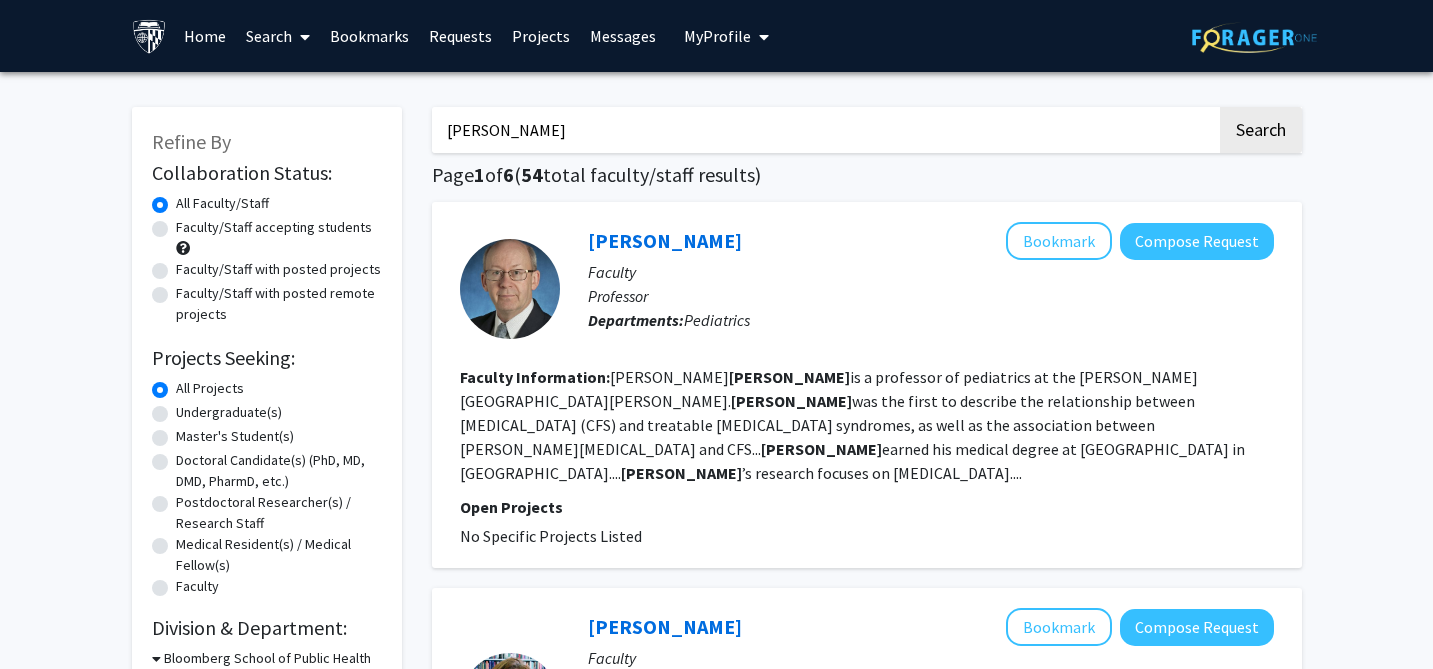 click on "[PERSON_NAME]" at bounding box center [824, 130] 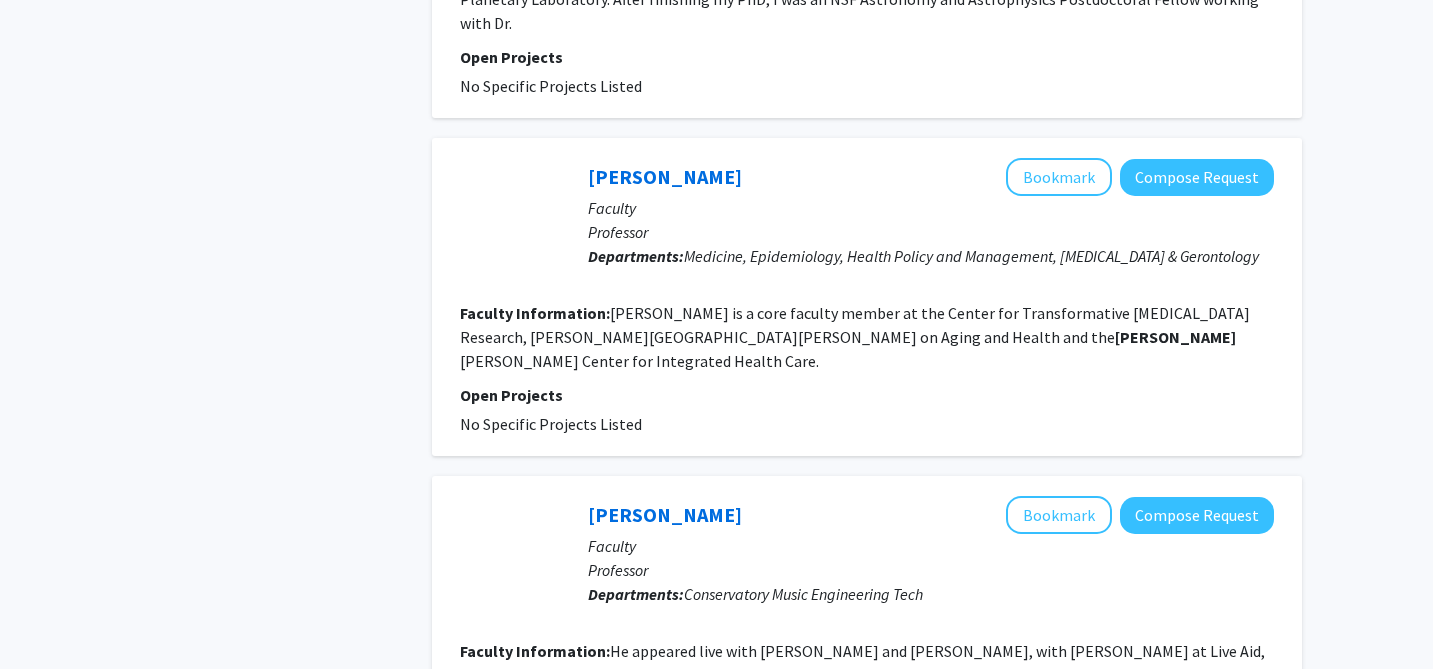 scroll, scrollTop: 2948, scrollLeft: 0, axis: vertical 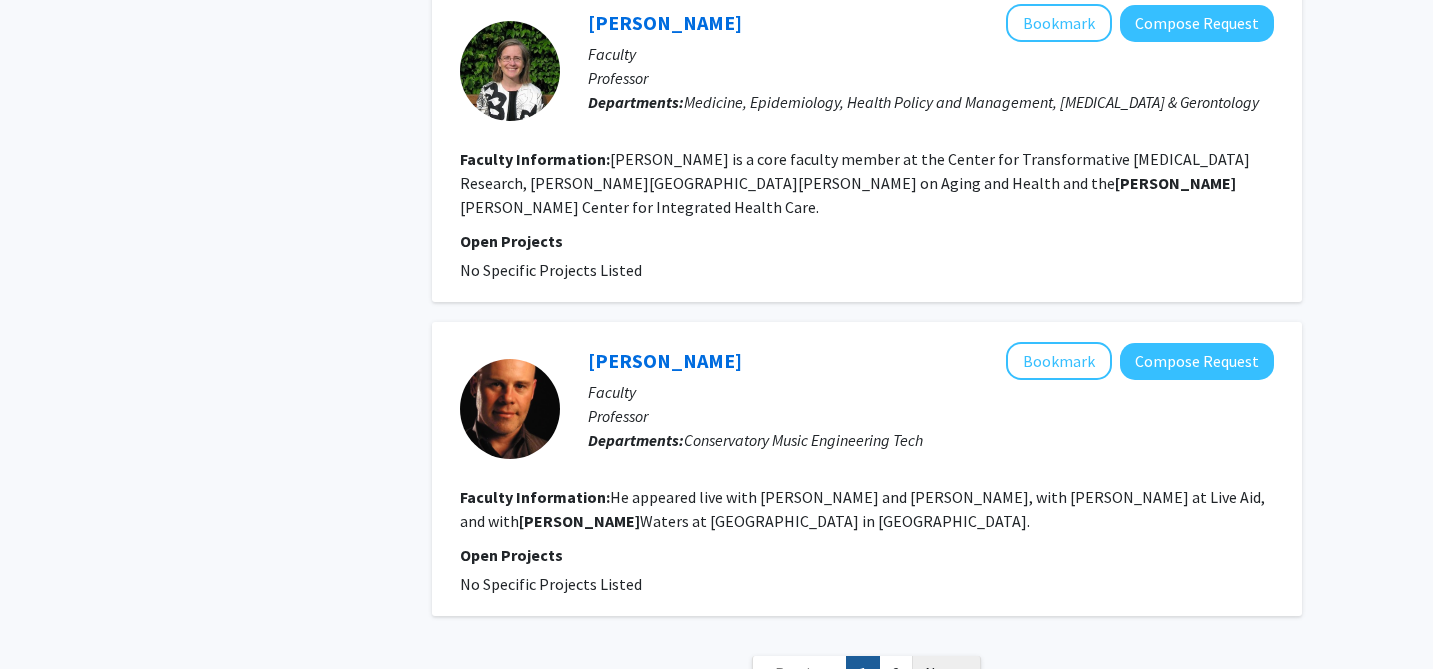 click on "Next »" 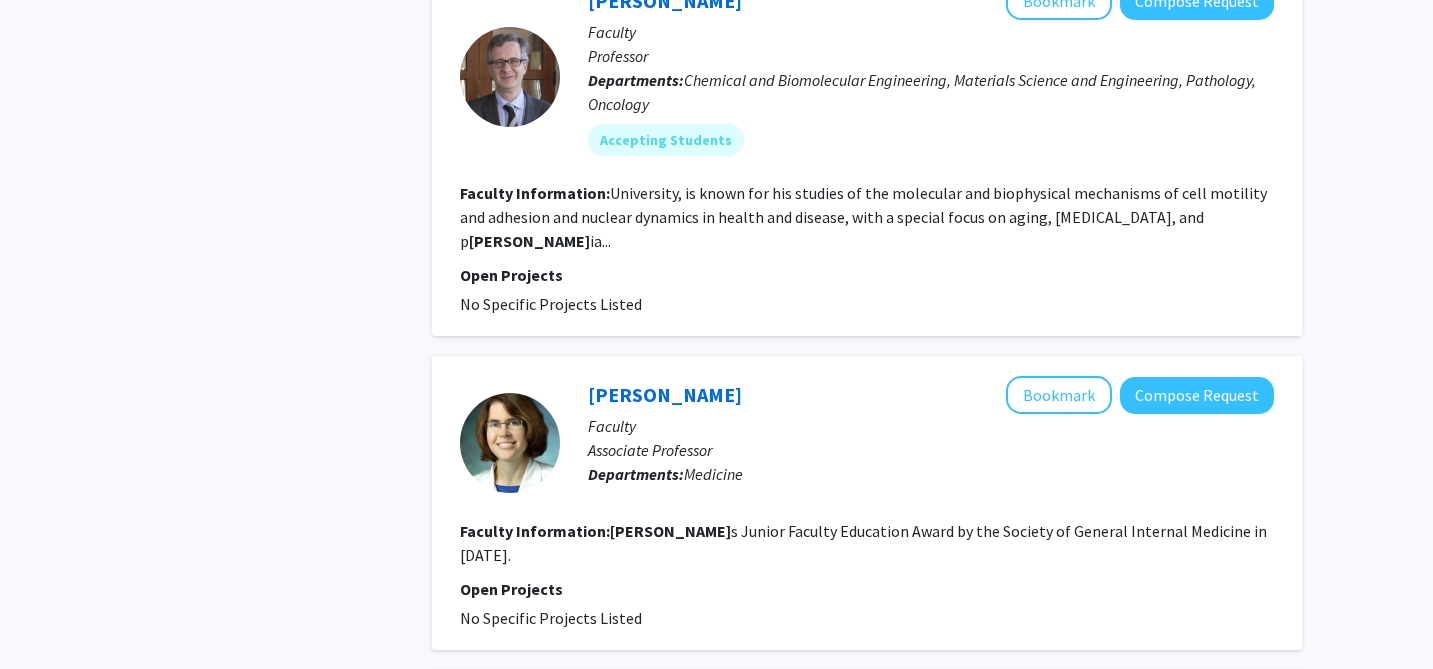 scroll, scrollTop: 0, scrollLeft: 0, axis: both 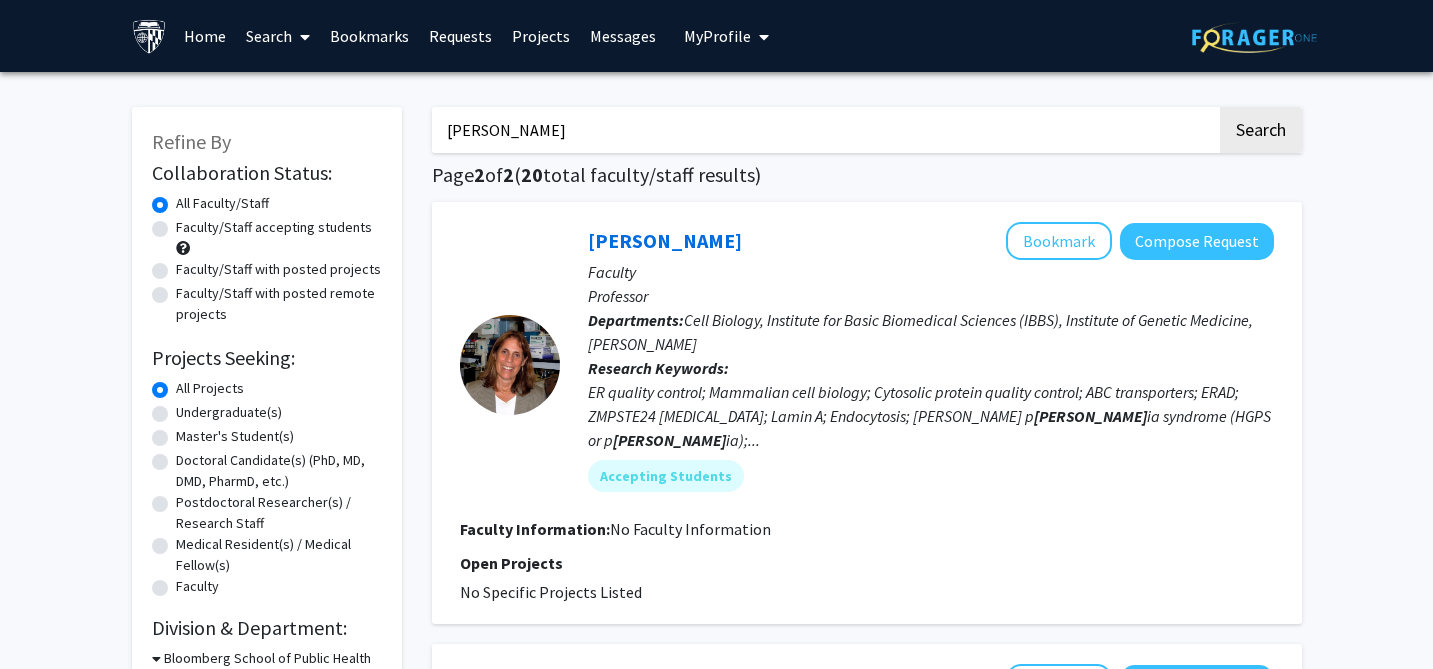 click on "[PERSON_NAME]" at bounding box center [824, 130] 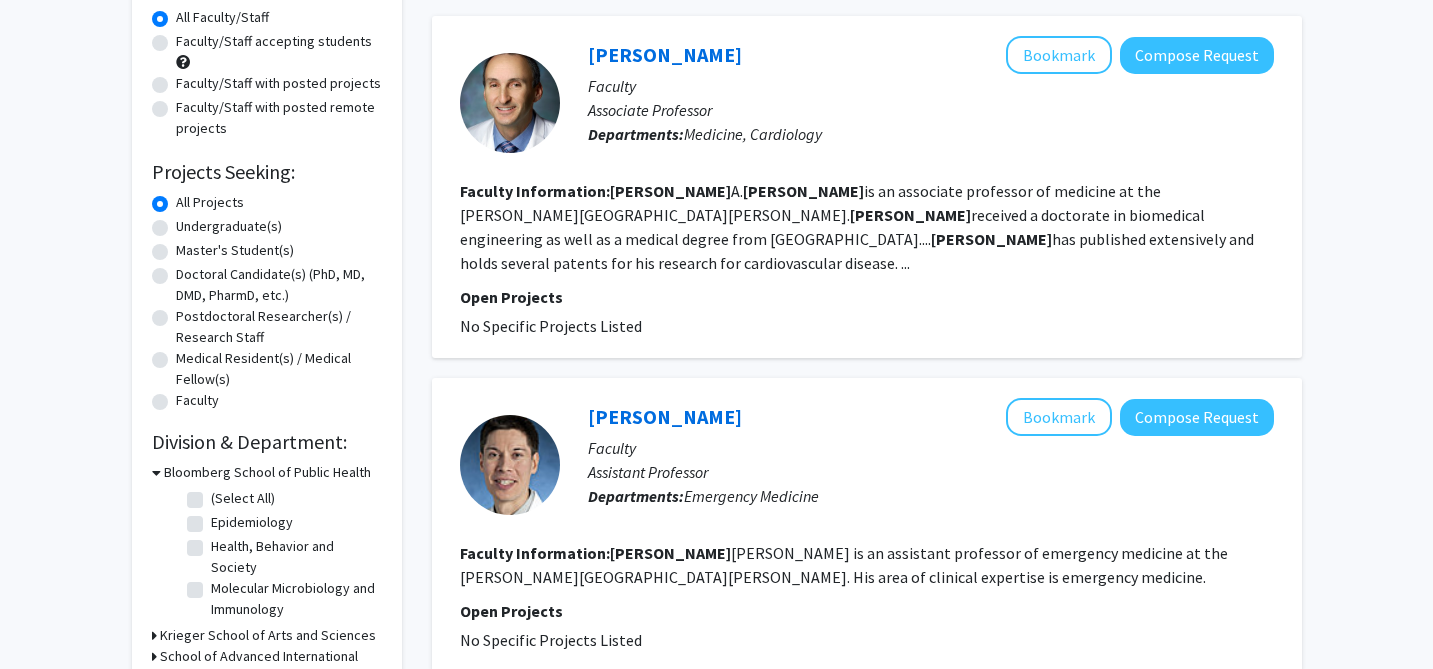 scroll, scrollTop: 0, scrollLeft: 0, axis: both 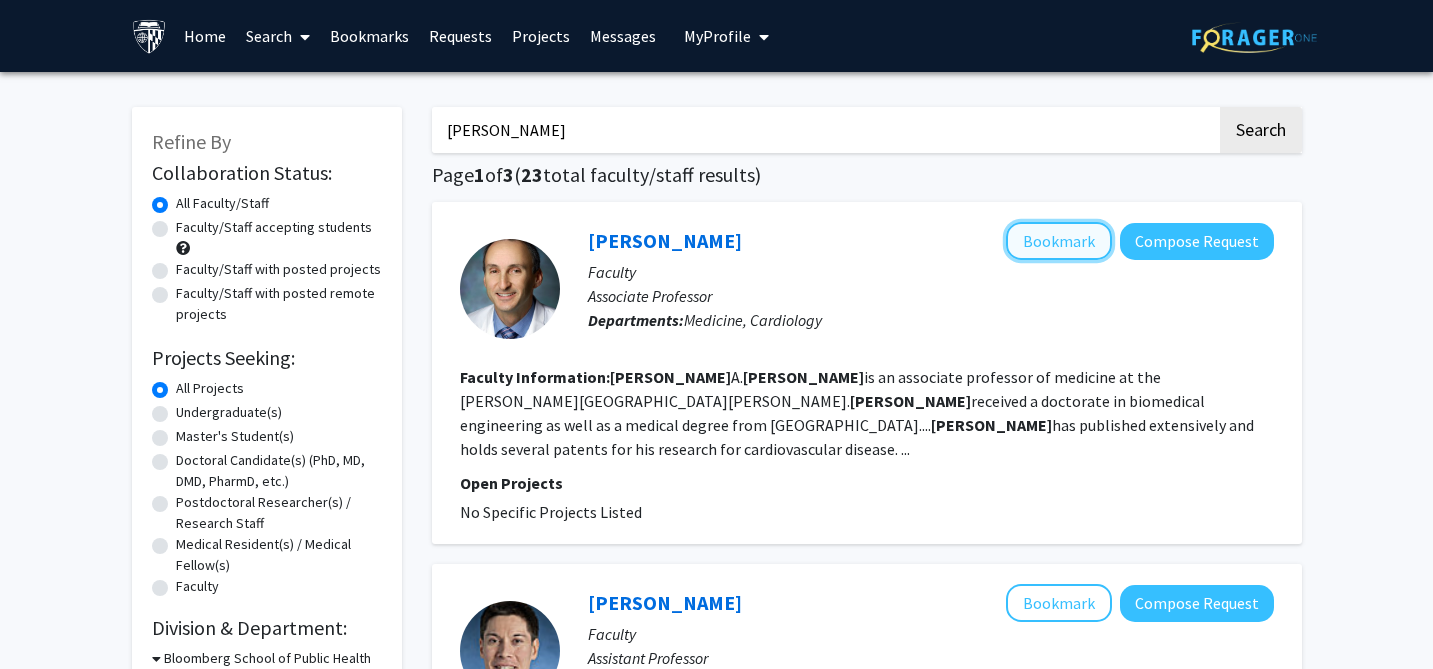 click on "Bookmark" 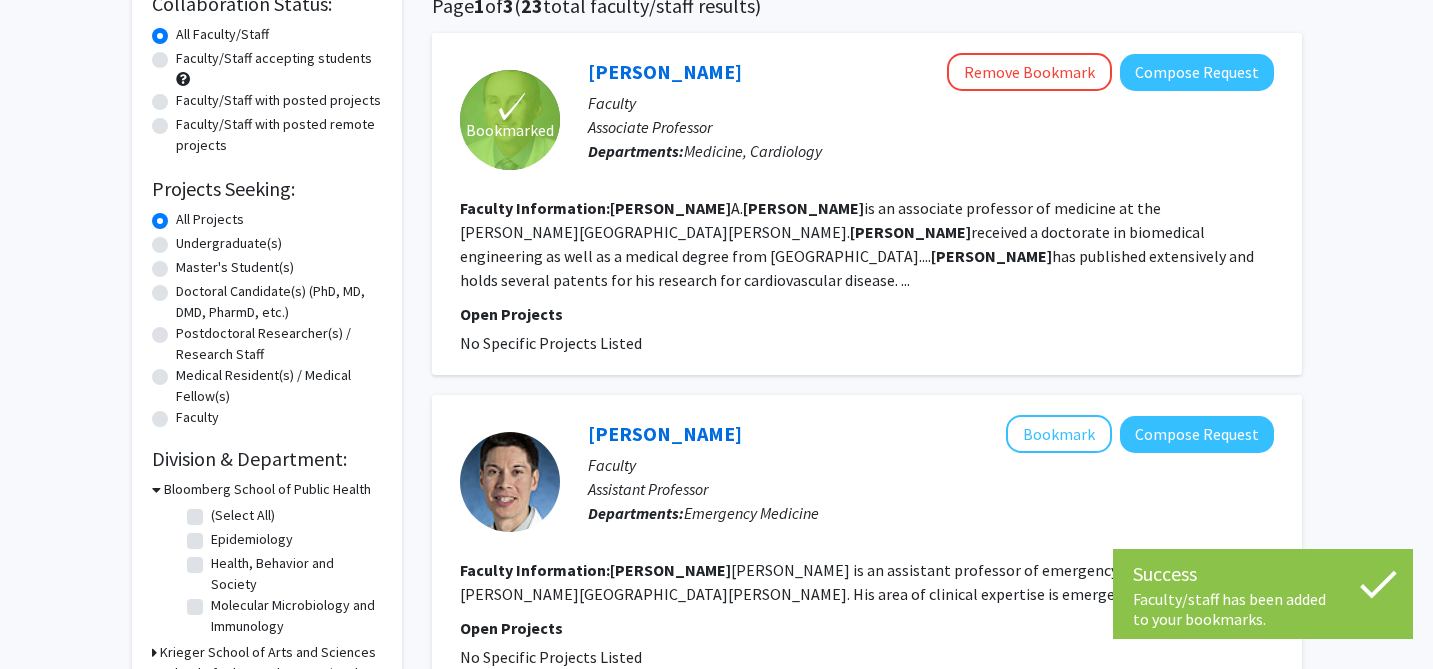 scroll, scrollTop: 0, scrollLeft: 0, axis: both 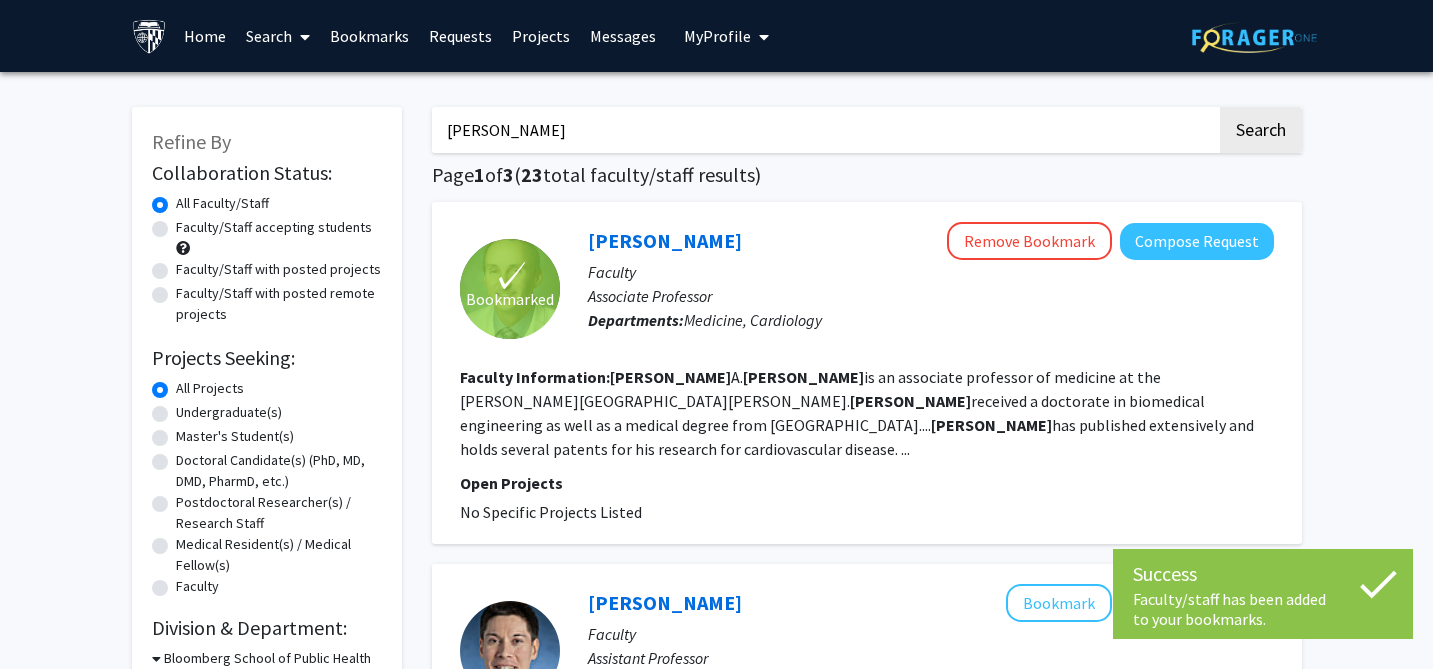 click at bounding box center (301, 37) 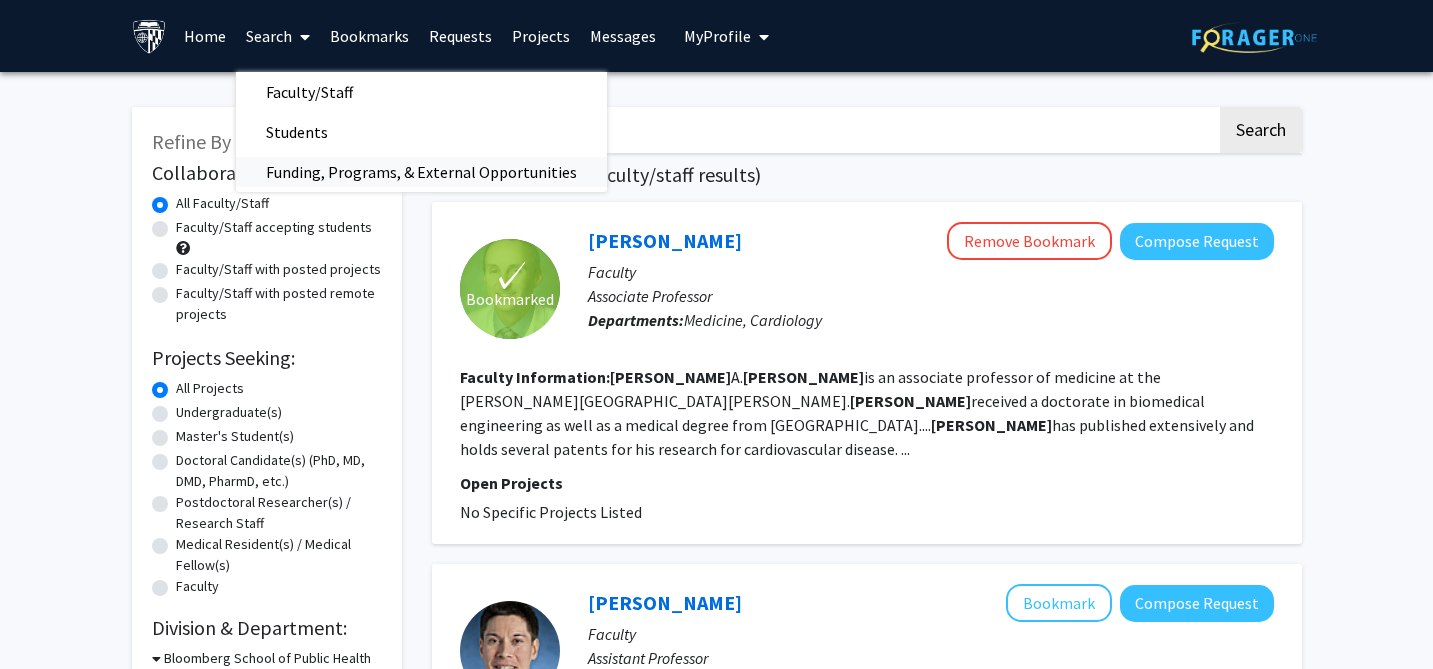 click on "Funding, Programs, & External Opportunities" at bounding box center (421, 172) 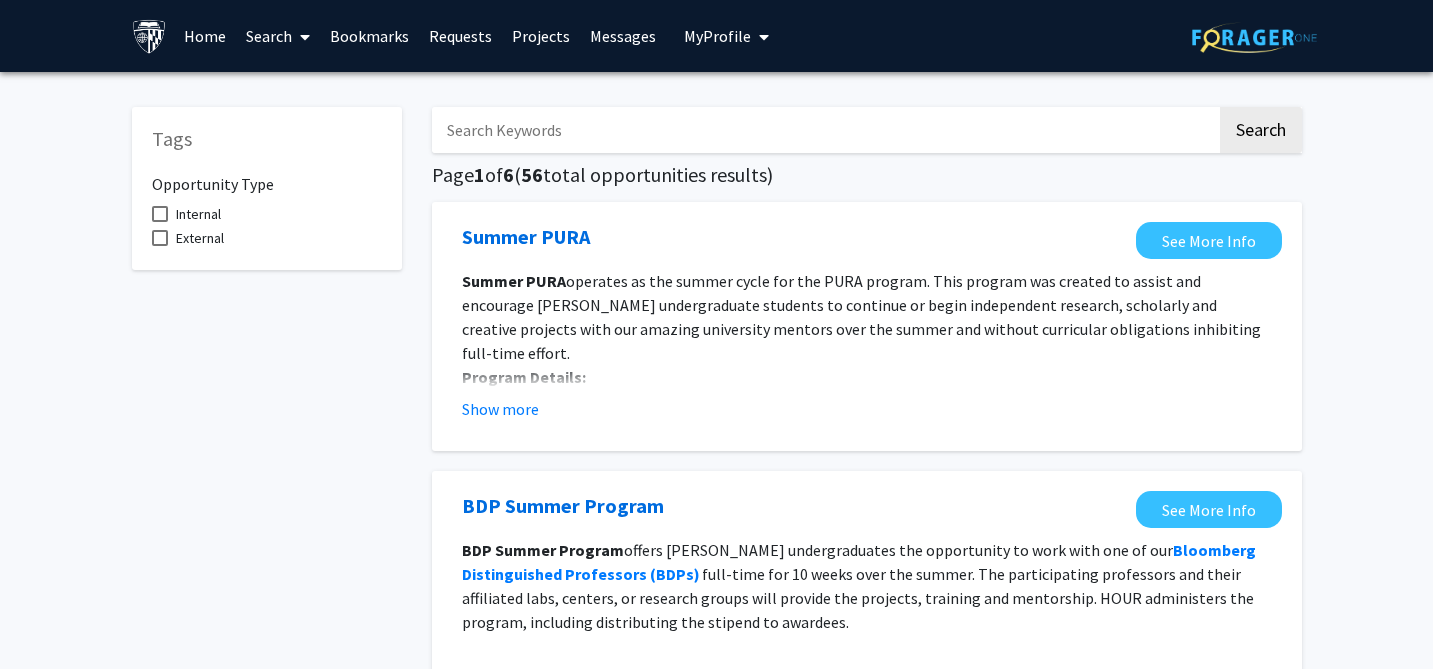 click on "Projects" at bounding box center [541, 36] 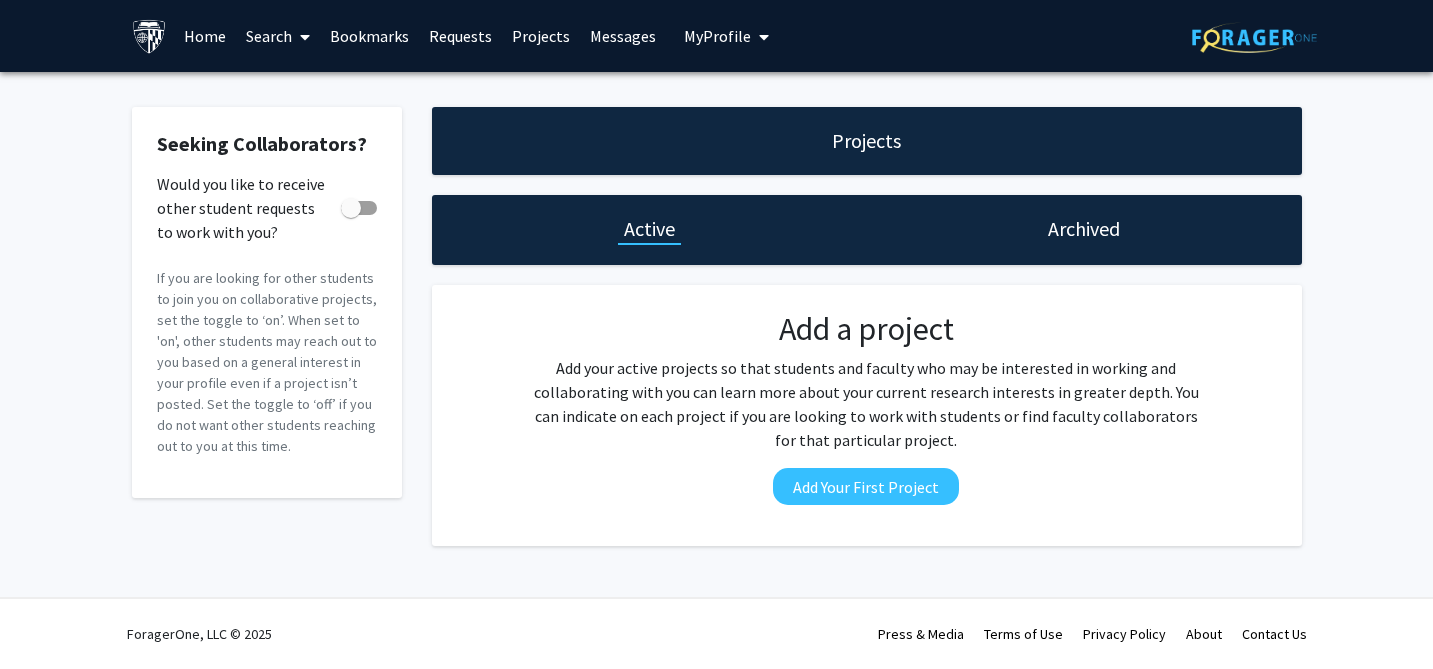 click on "Projects" 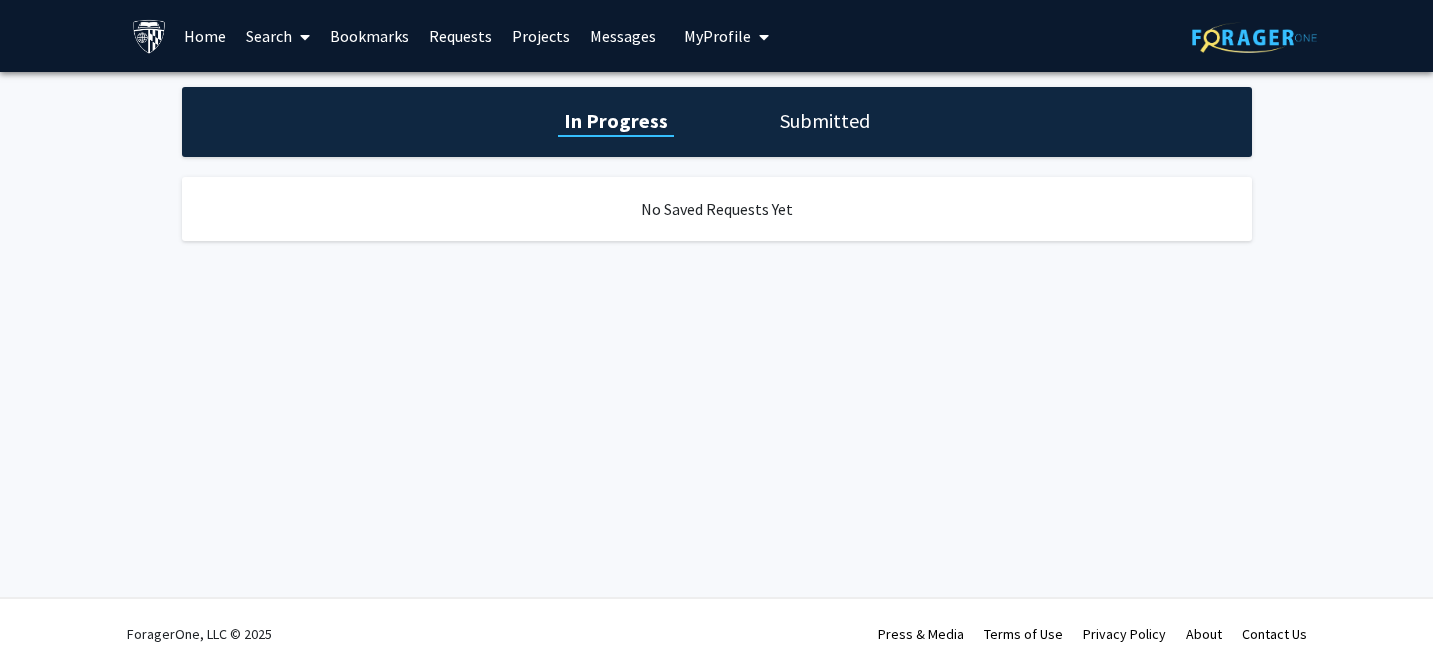 click on "Bookmarks" at bounding box center [369, 36] 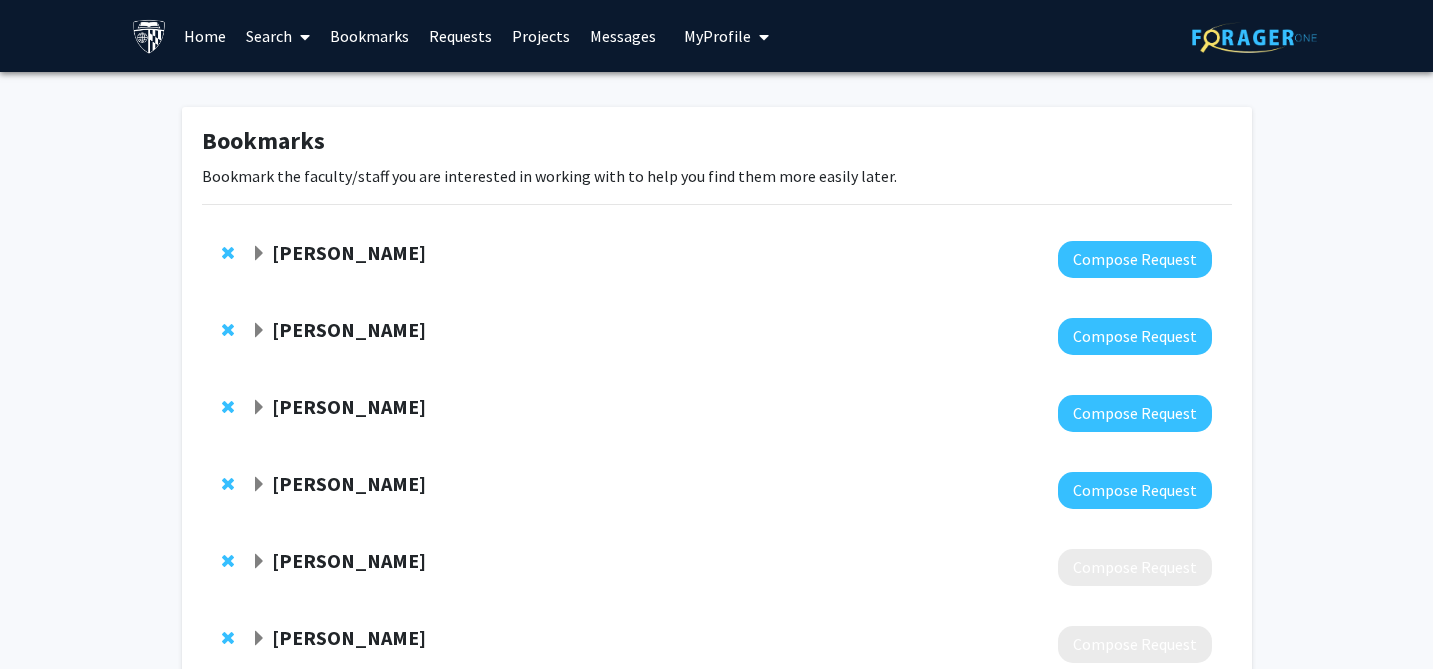 click on "Search" at bounding box center (278, 36) 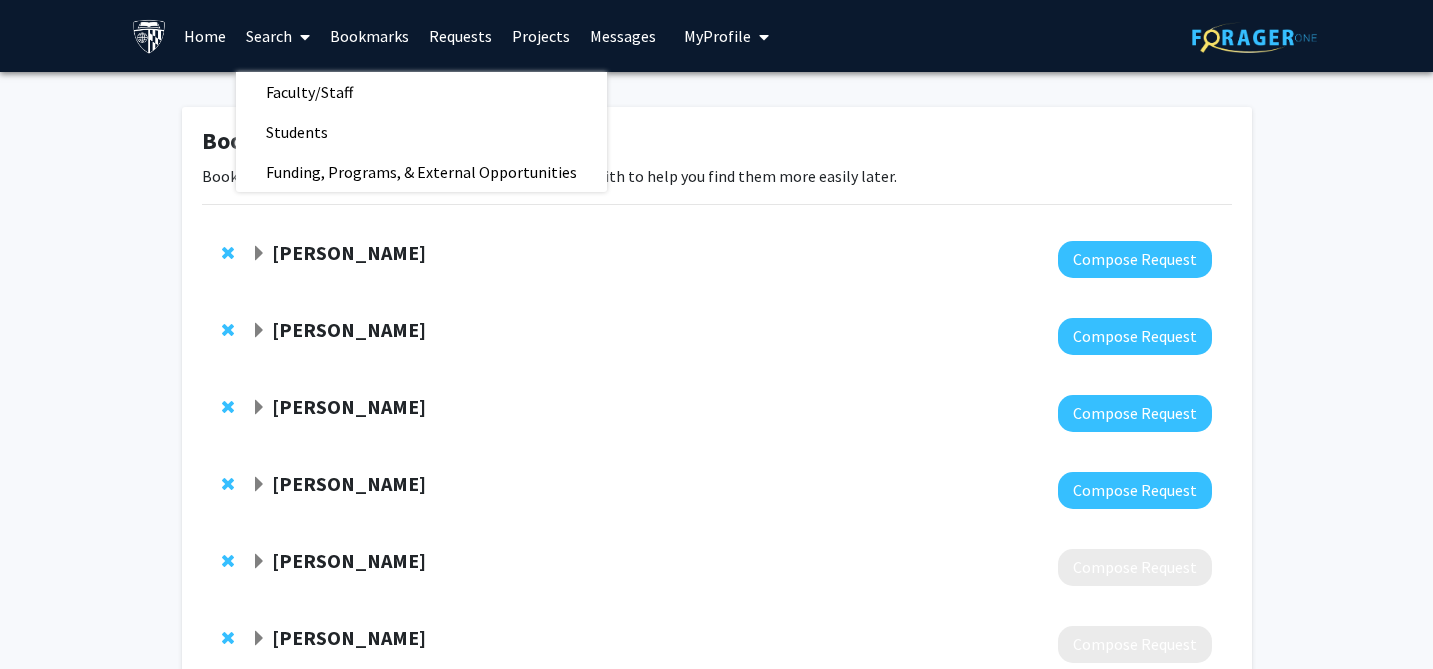 click on "Home" at bounding box center [205, 36] 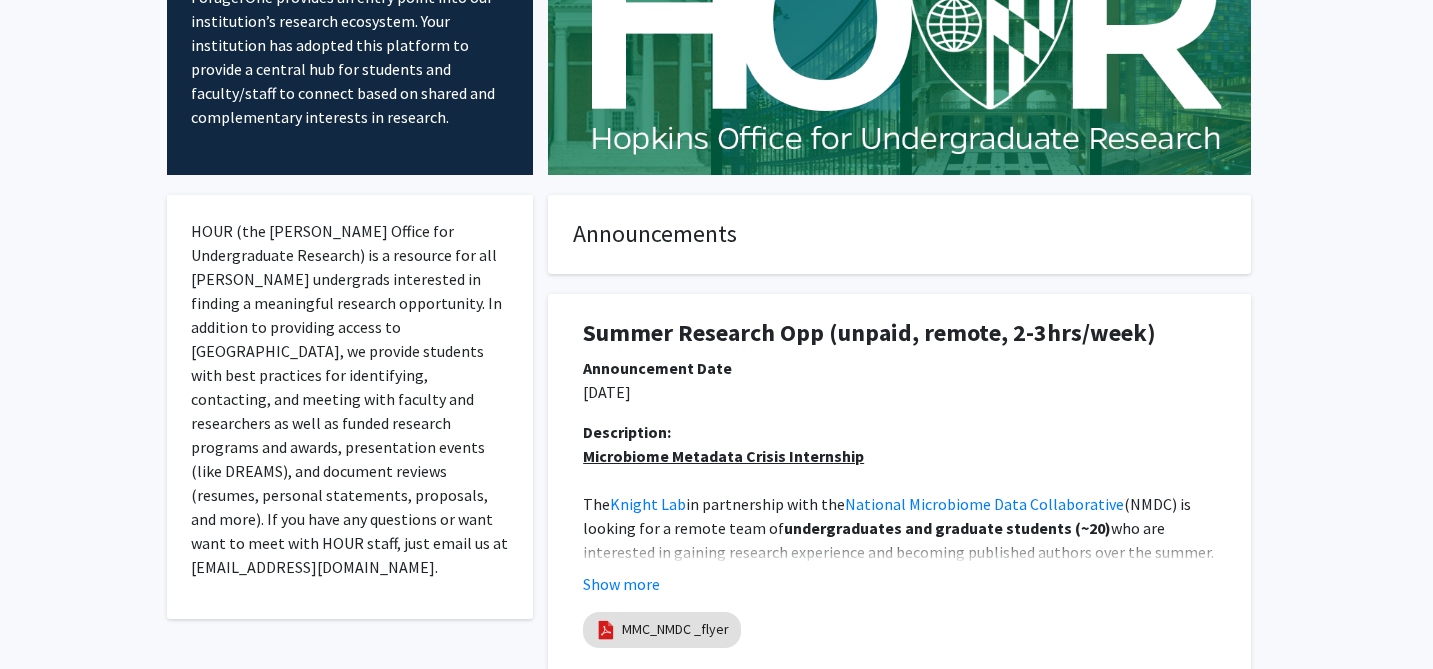 scroll, scrollTop: 0, scrollLeft: 0, axis: both 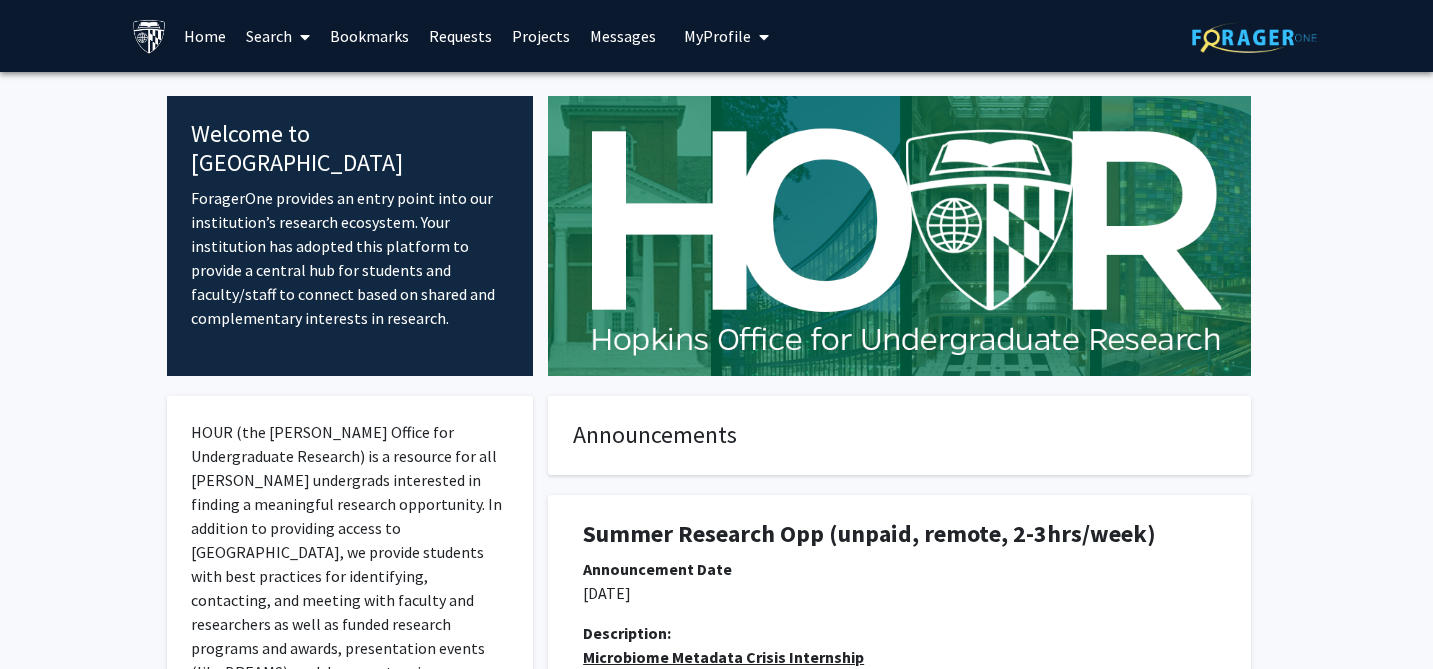 click at bounding box center [305, 37] 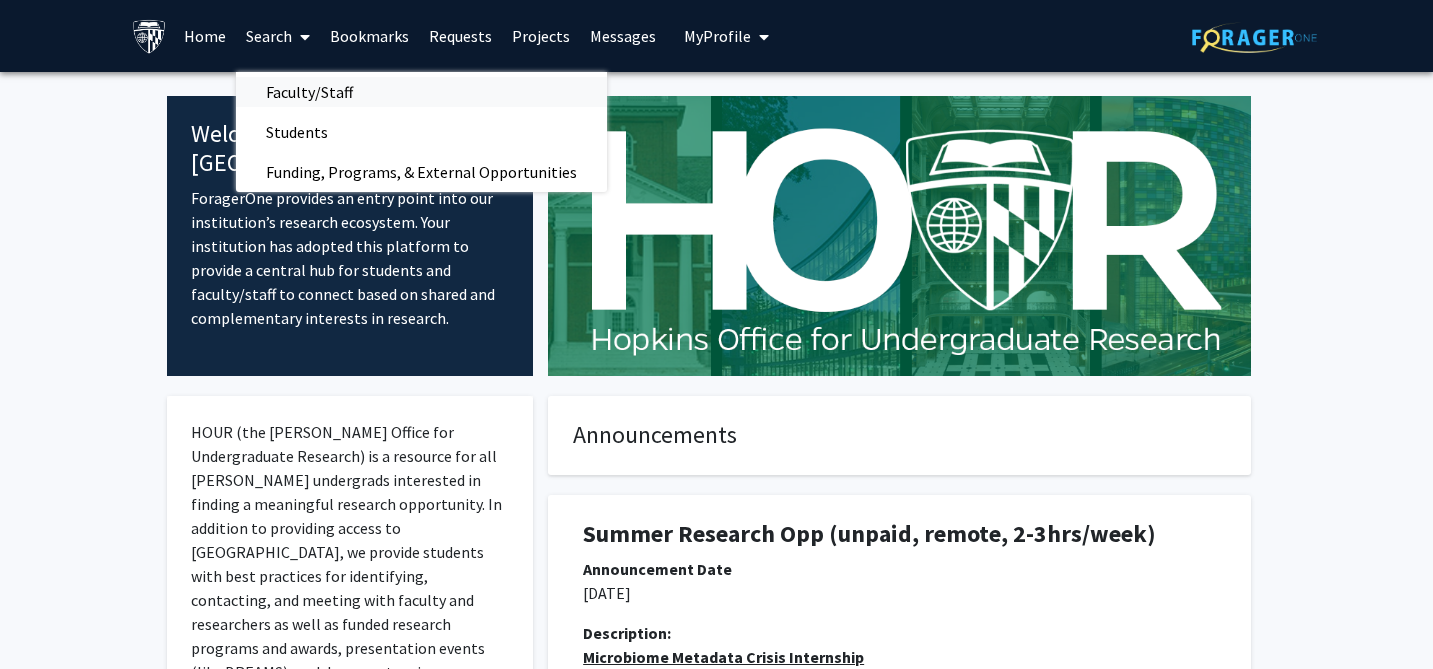 click on "Faculty/Staff" at bounding box center (309, 92) 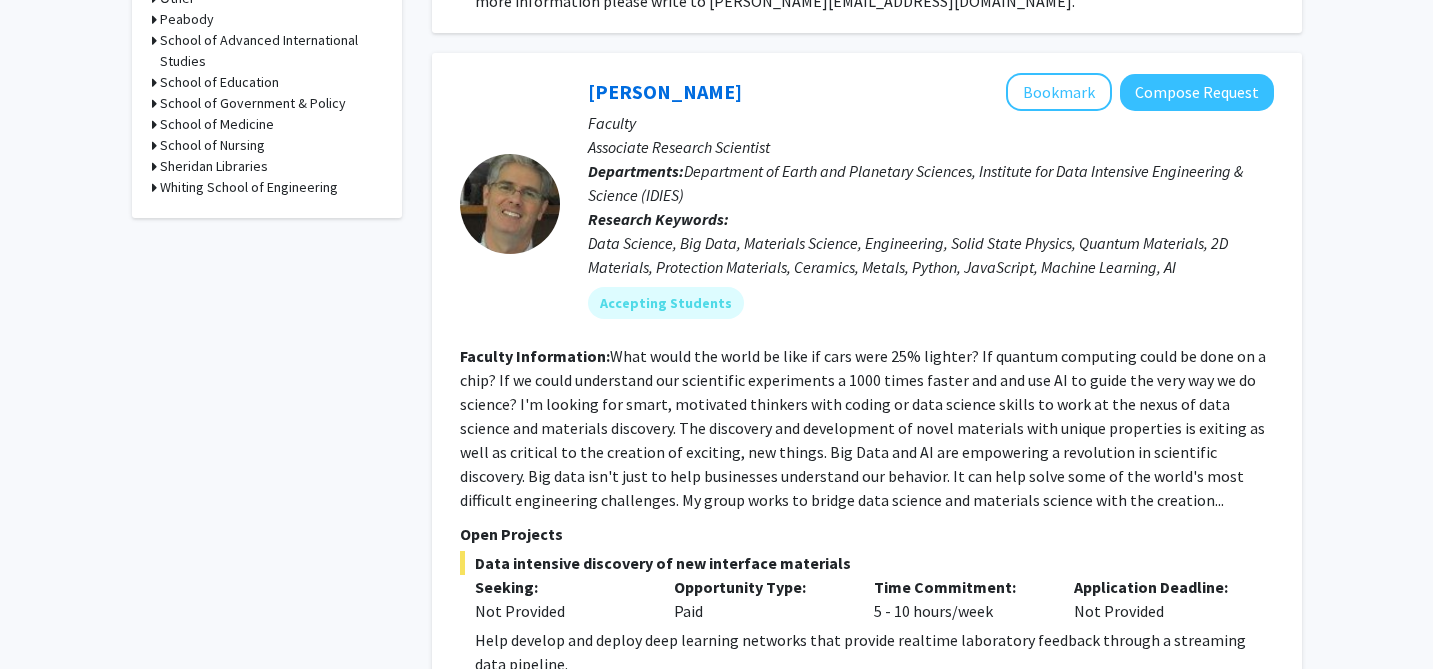 scroll, scrollTop: 818, scrollLeft: 0, axis: vertical 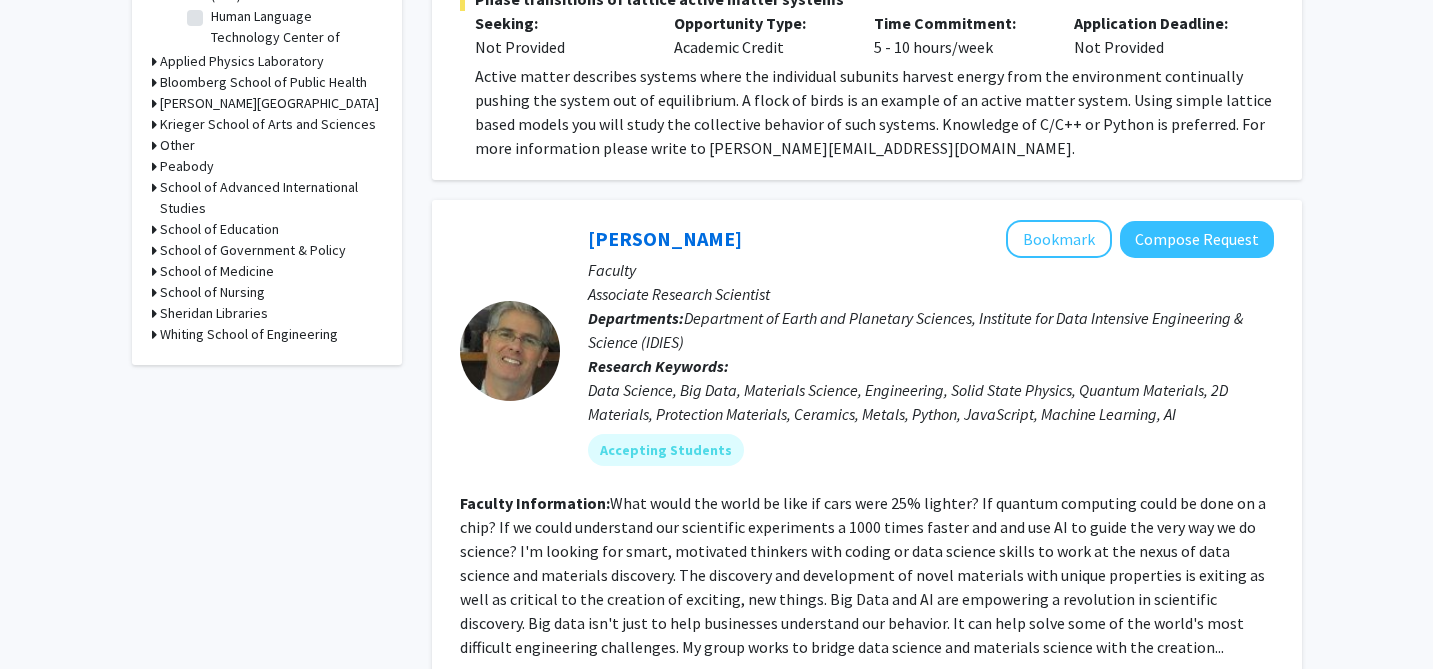 click on "Refine By Collaboration Status: Collaboration Status  All Faculty/Staff    Collaboration Status  Faculty/Staff accepting students    Collaboration Status  Faculty/Staff with posted projects    Collaboration Status  Faculty/Staff with posted remote projects    Projects Seeking: Projects Seeking Level  All Projects    Projects Seeking Level  Undergraduate(s)    Projects Seeking Level  Master's Student(s)    Projects Seeking Level  Doctoral Candidate(s) (PhD, MD, DMD, PharmD, etc.)    Projects Seeking Level  Postdoctoral Researcher(s) / Research Staff    Projects Seeking Level  Medical Resident(s) / Medical Fellow(s)    Projects Seeking Level  Faculty    Division & Department:      Academic and Cultural Centers  (Select All)  (Select All)  [PERSON_NAME] Institute of Bioethics (BIB)  [PERSON_NAME] Institute of Bioethics (BIB)  Bloomberg Center for Public Innovation  Bloomberg Center for Public Innovation  Center for Talented Youth (CTY)  Center for Talented Youth (CTY)  Urban Health Institute (UHI)" 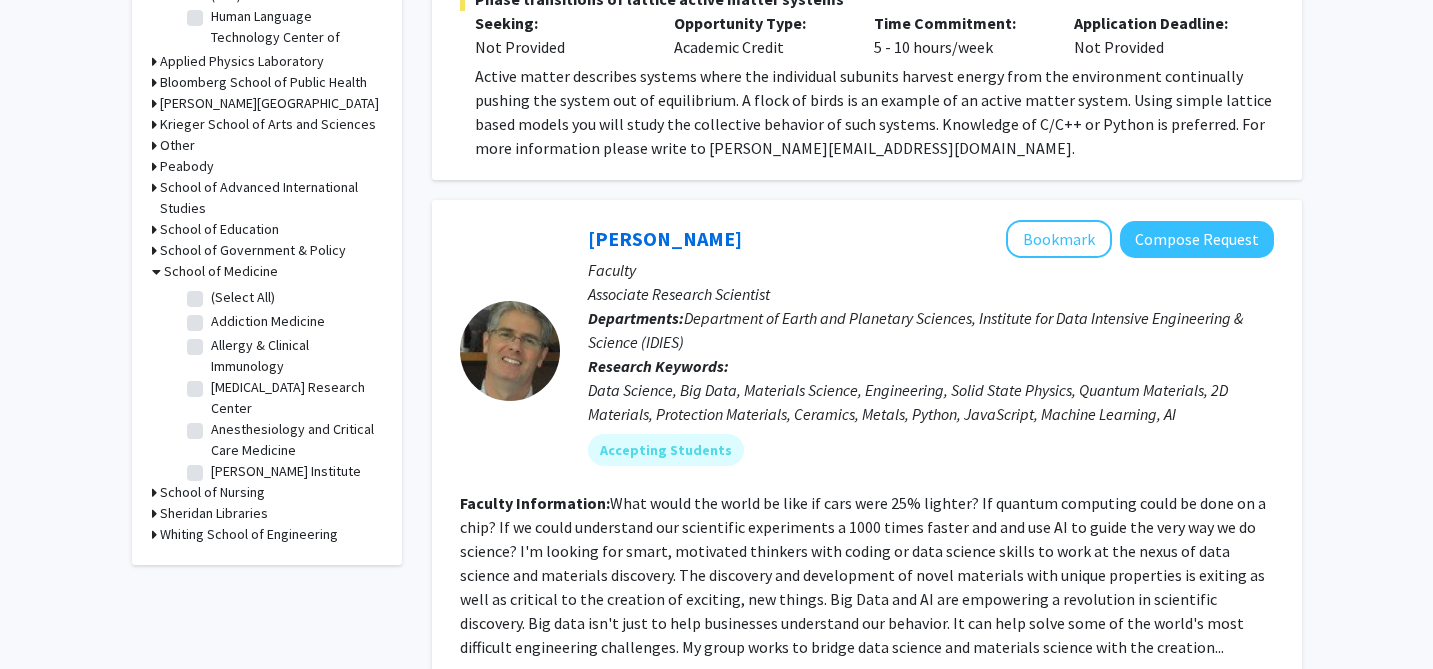 click on "(Select All)" 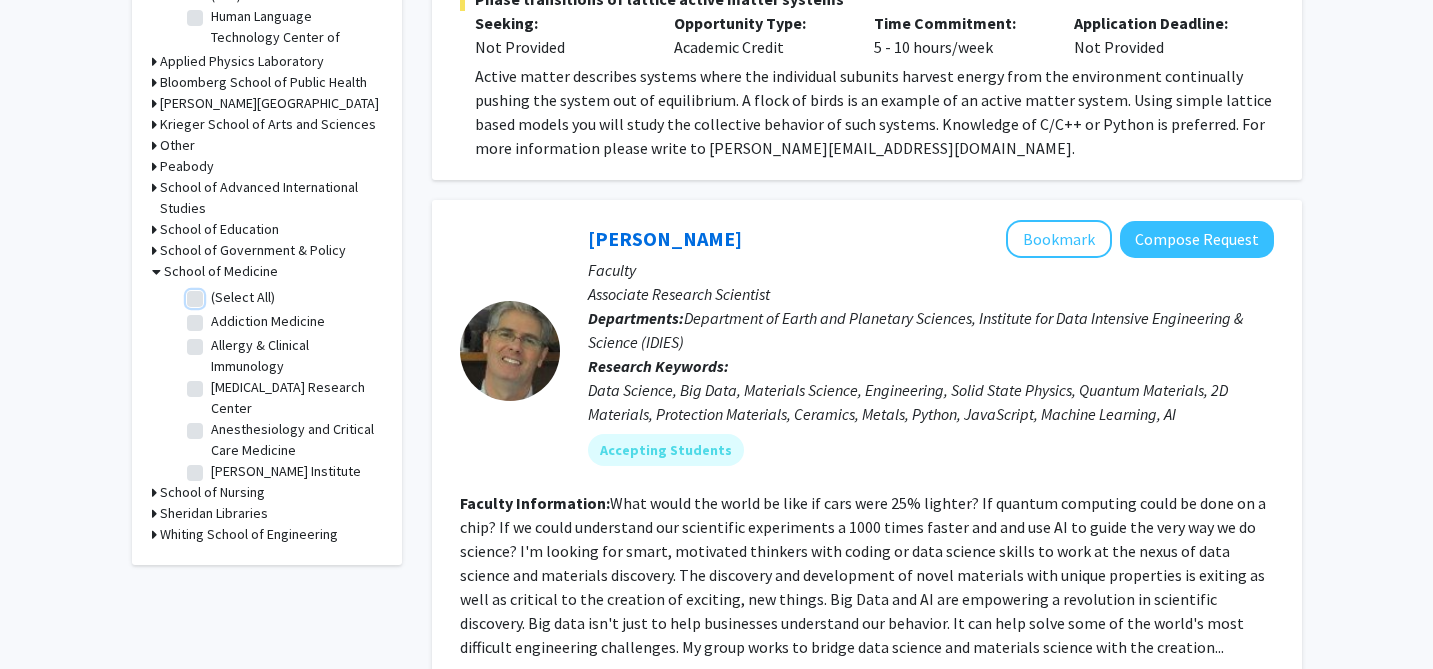 click on "(Select All)" at bounding box center (217, 293) 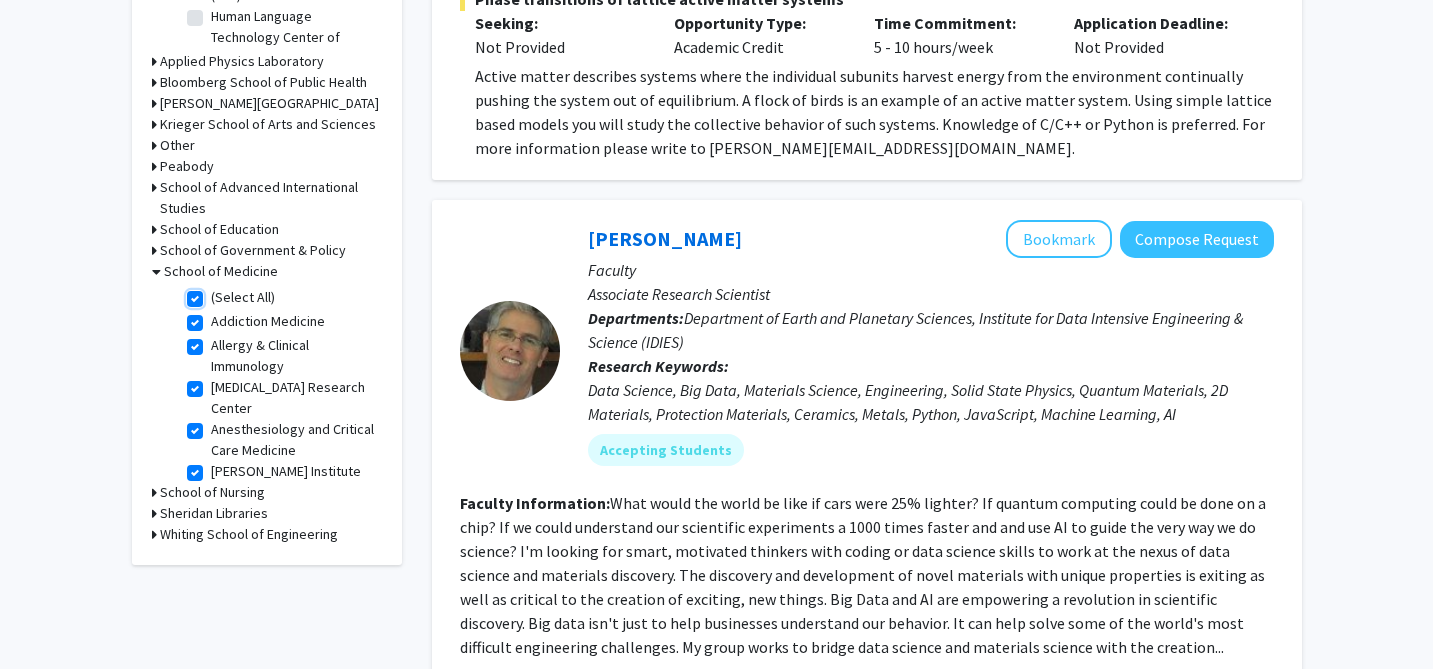 checkbox on "true" 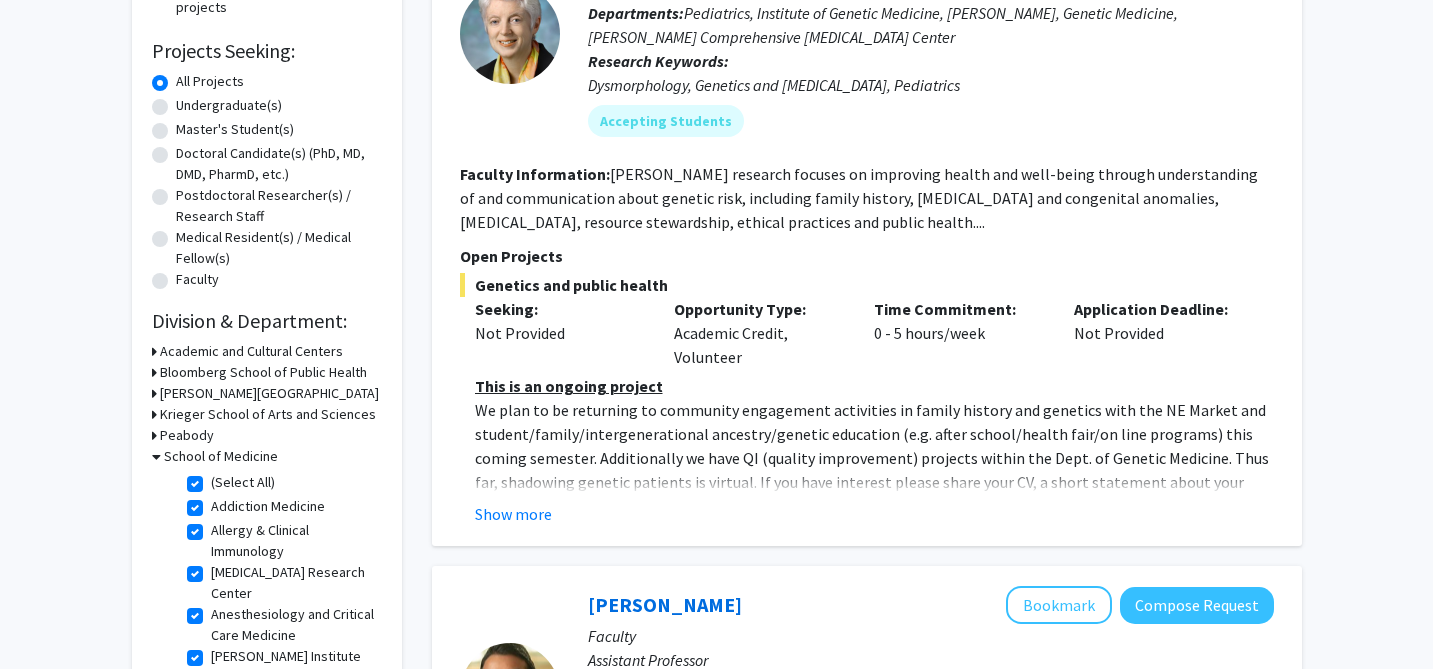scroll, scrollTop: 358, scrollLeft: 0, axis: vertical 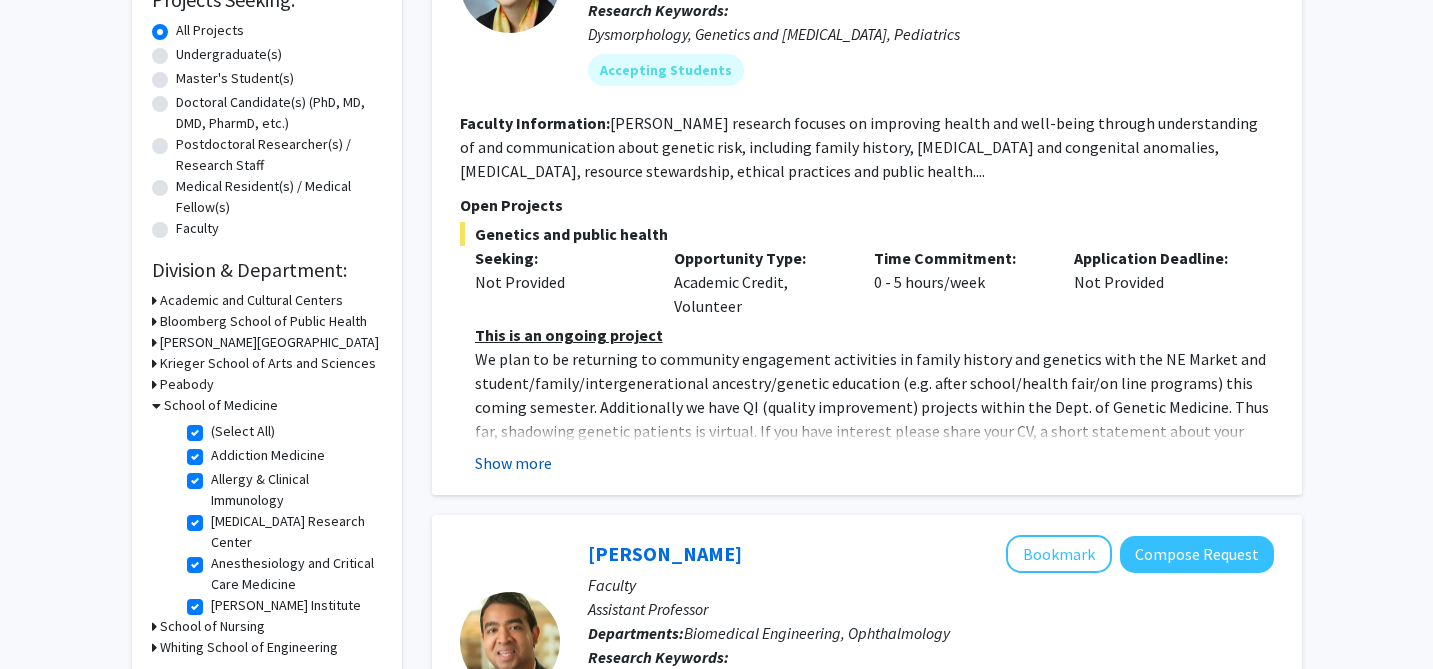 click on "Show more" 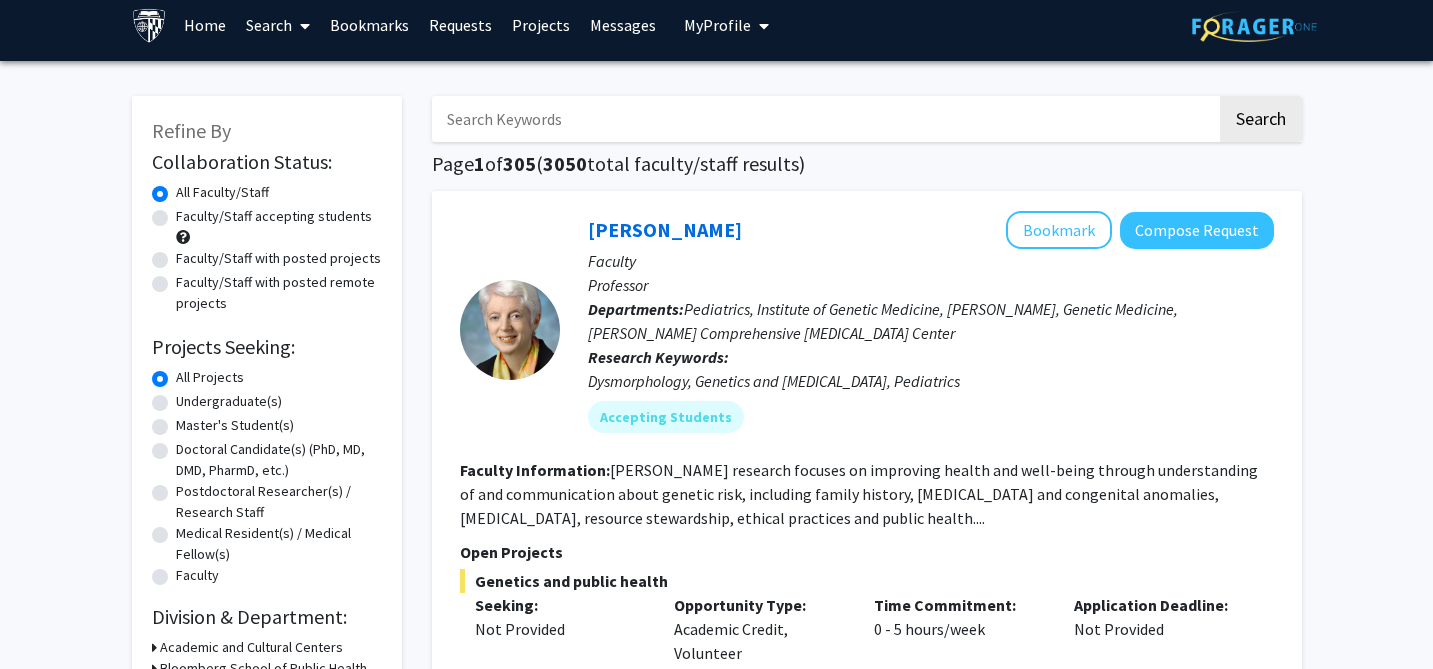 scroll, scrollTop: 0, scrollLeft: 0, axis: both 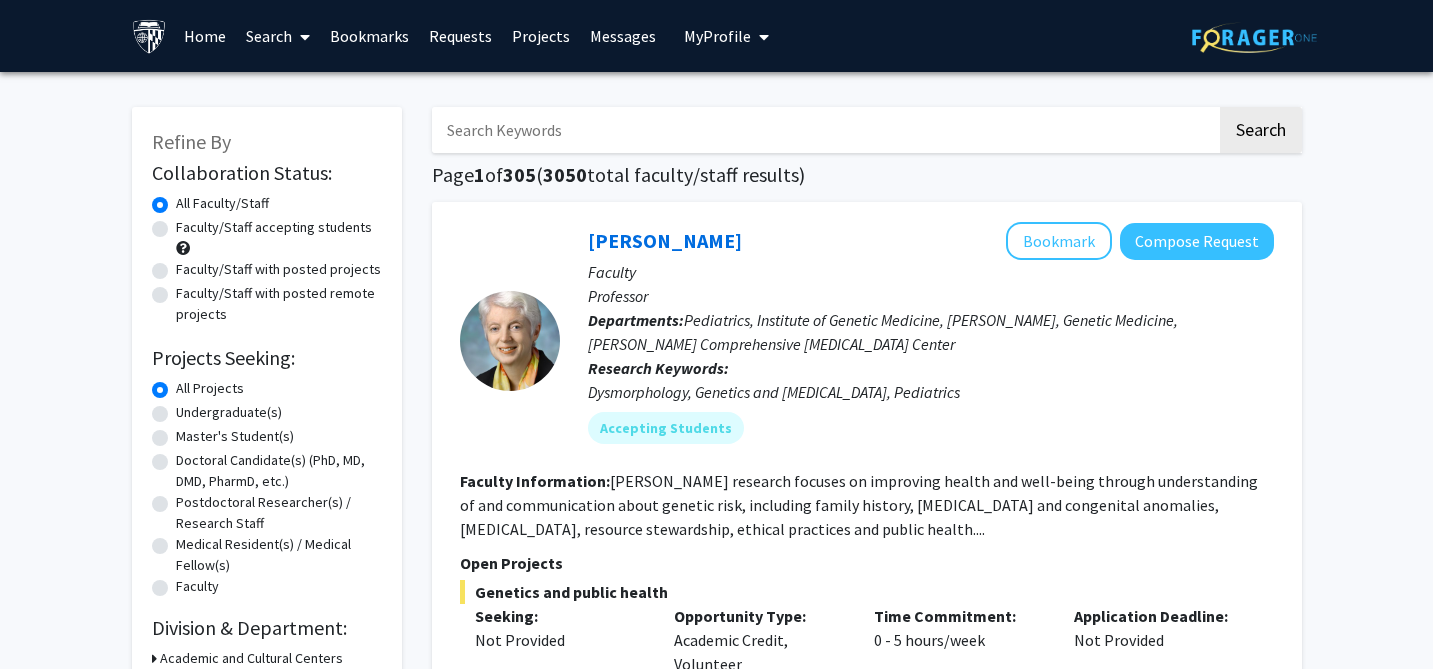 click at bounding box center (824, 130) 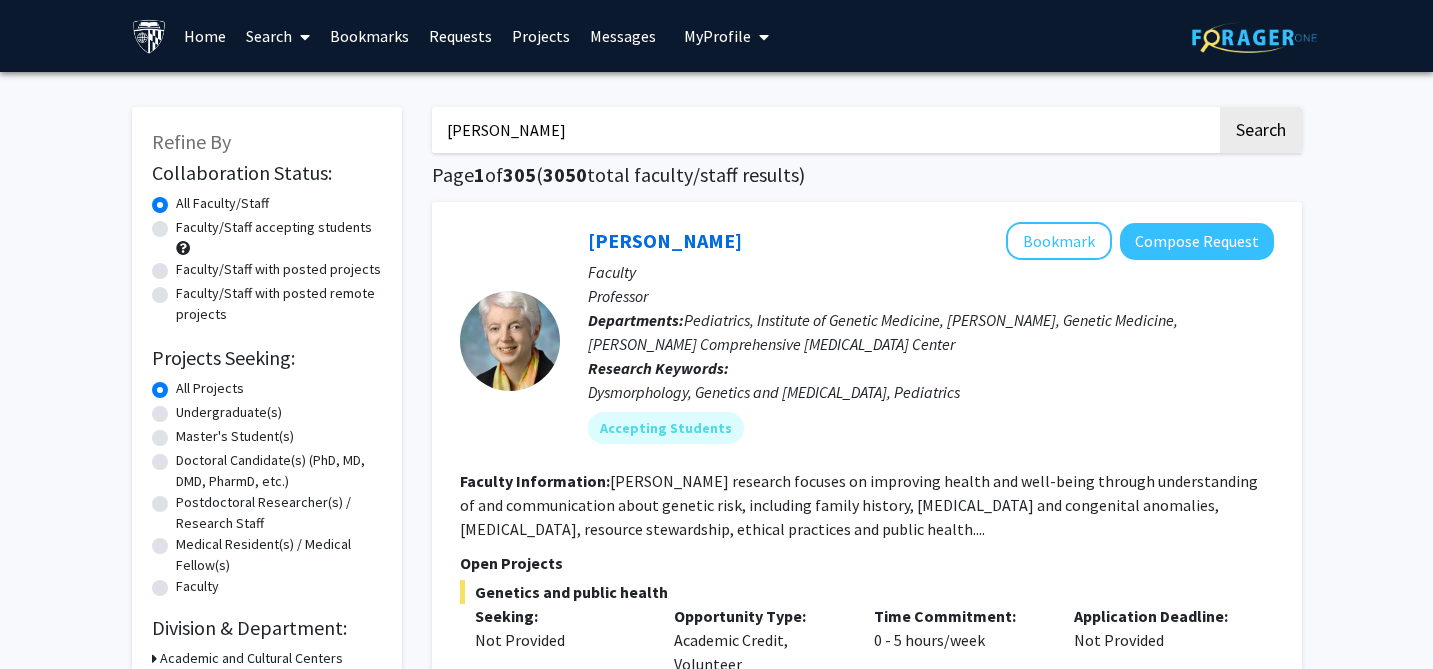 click on "Search" 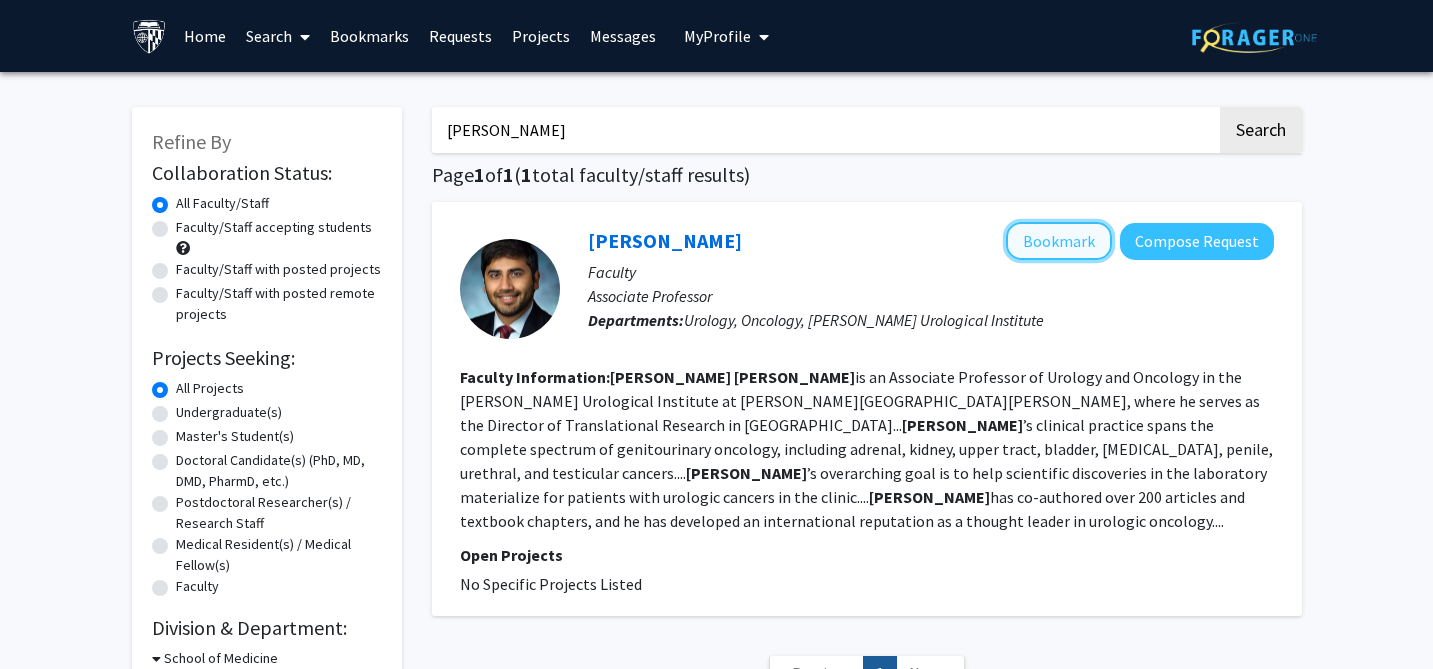 click on "Bookmark" 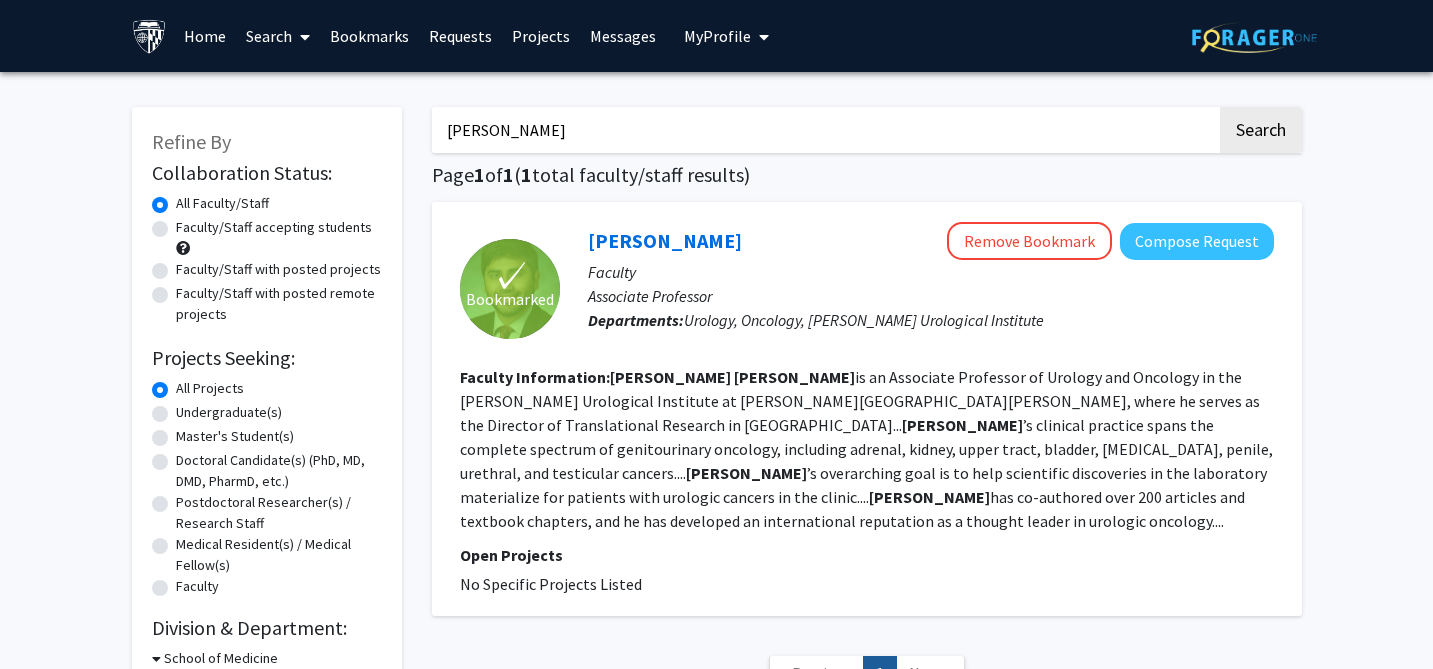 click on "[PERSON_NAME]" at bounding box center [824, 130] 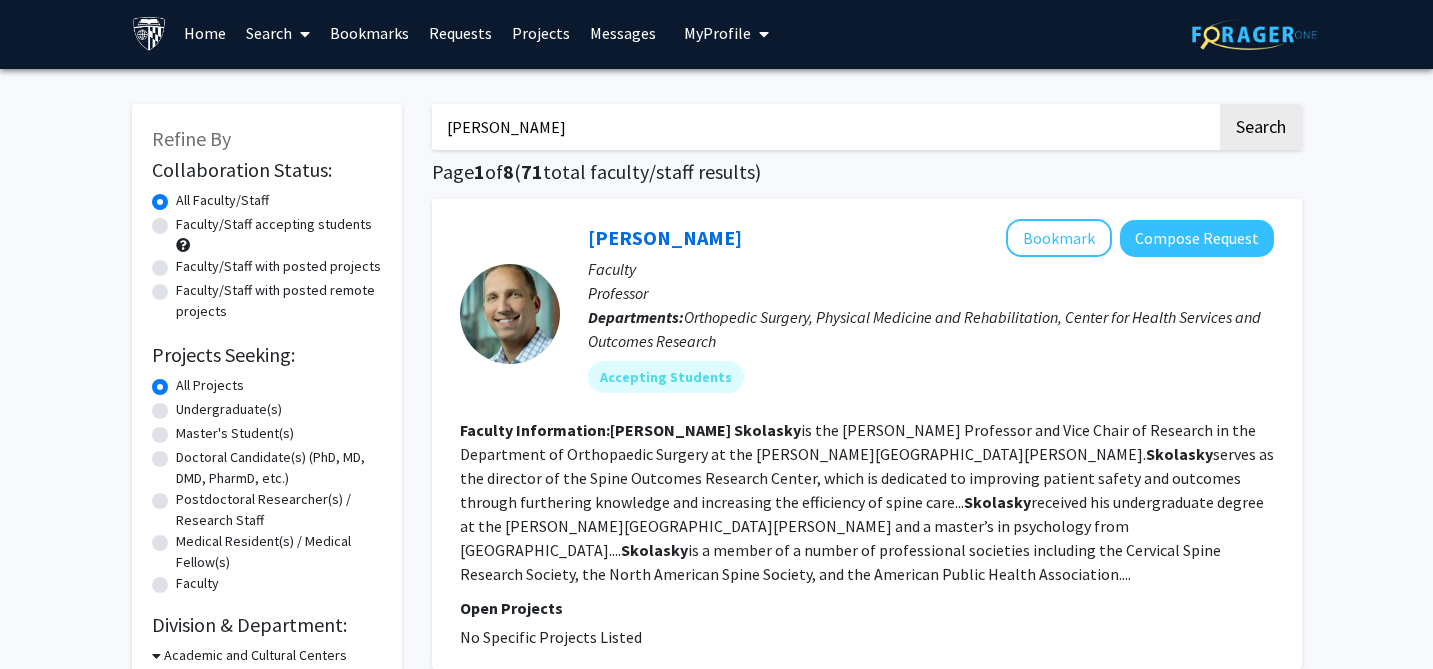 scroll, scrollTop: 26, scrollLeft: 0, axis: vertical 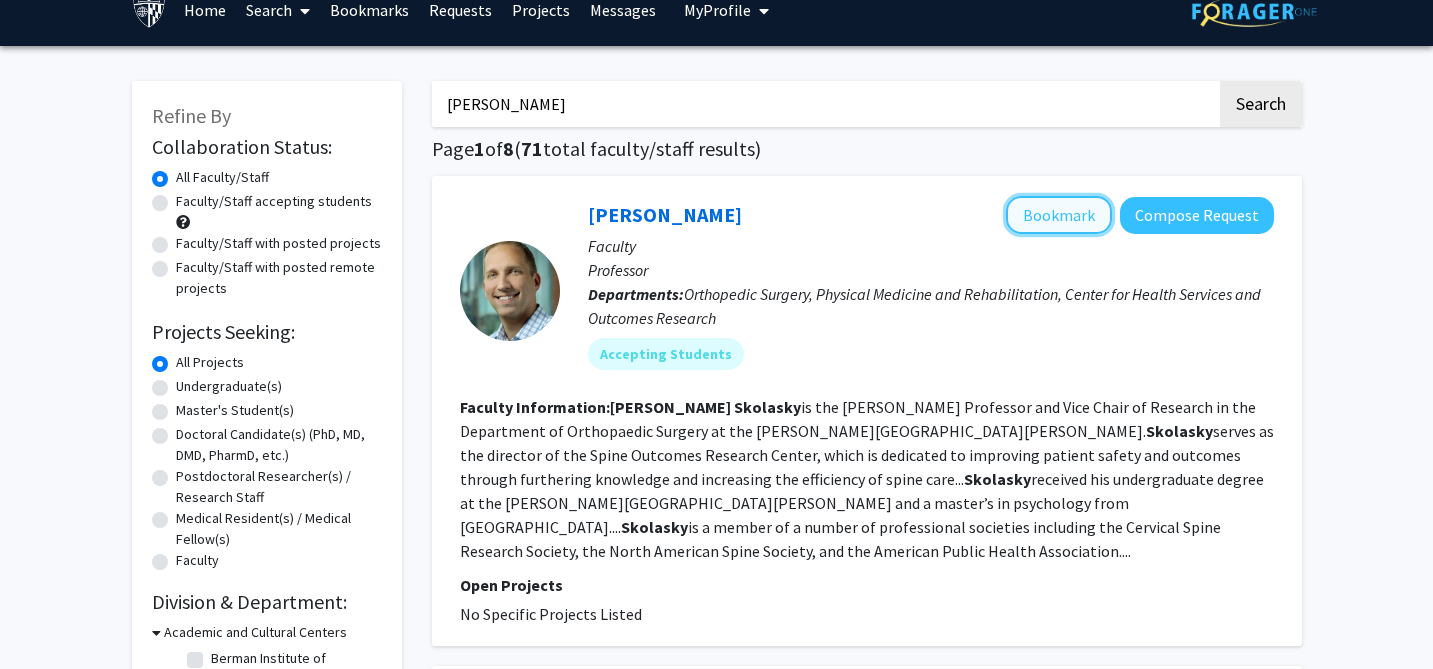 click on "Bookmark" 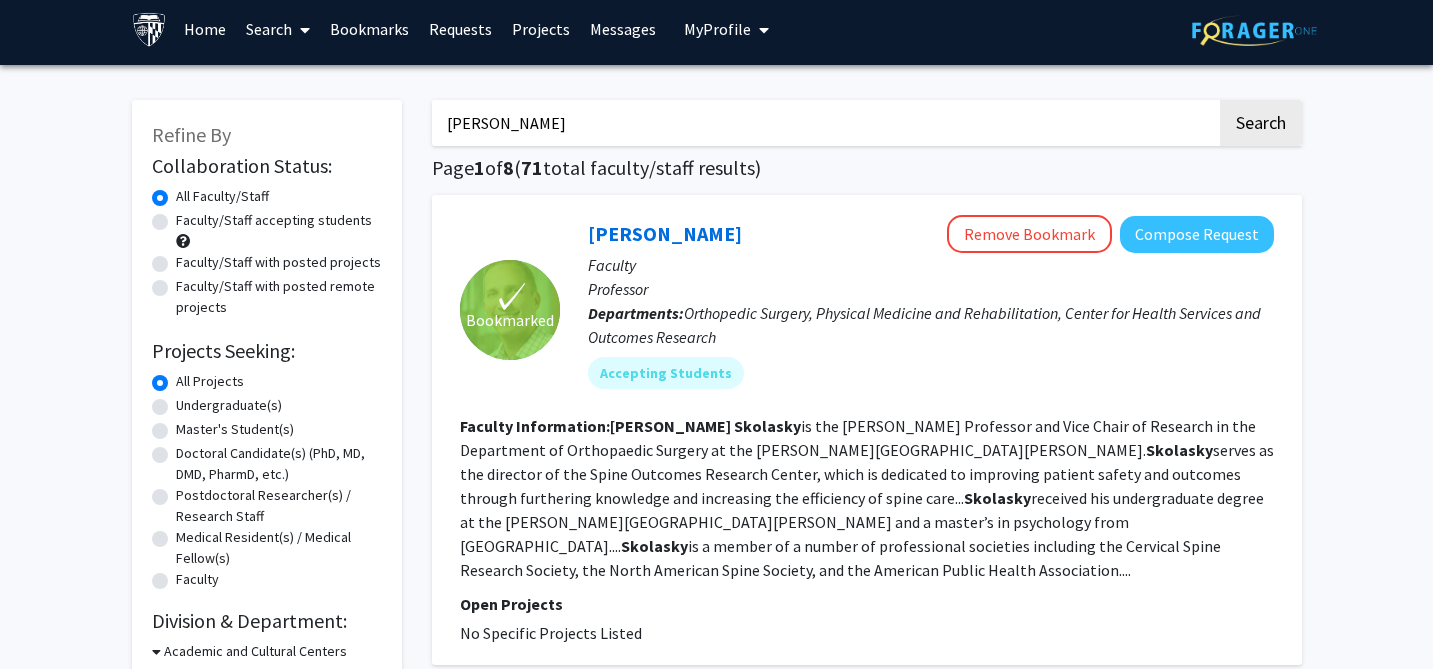 scroll, scrollTop: 0, scrollLeft: 0, axis: both 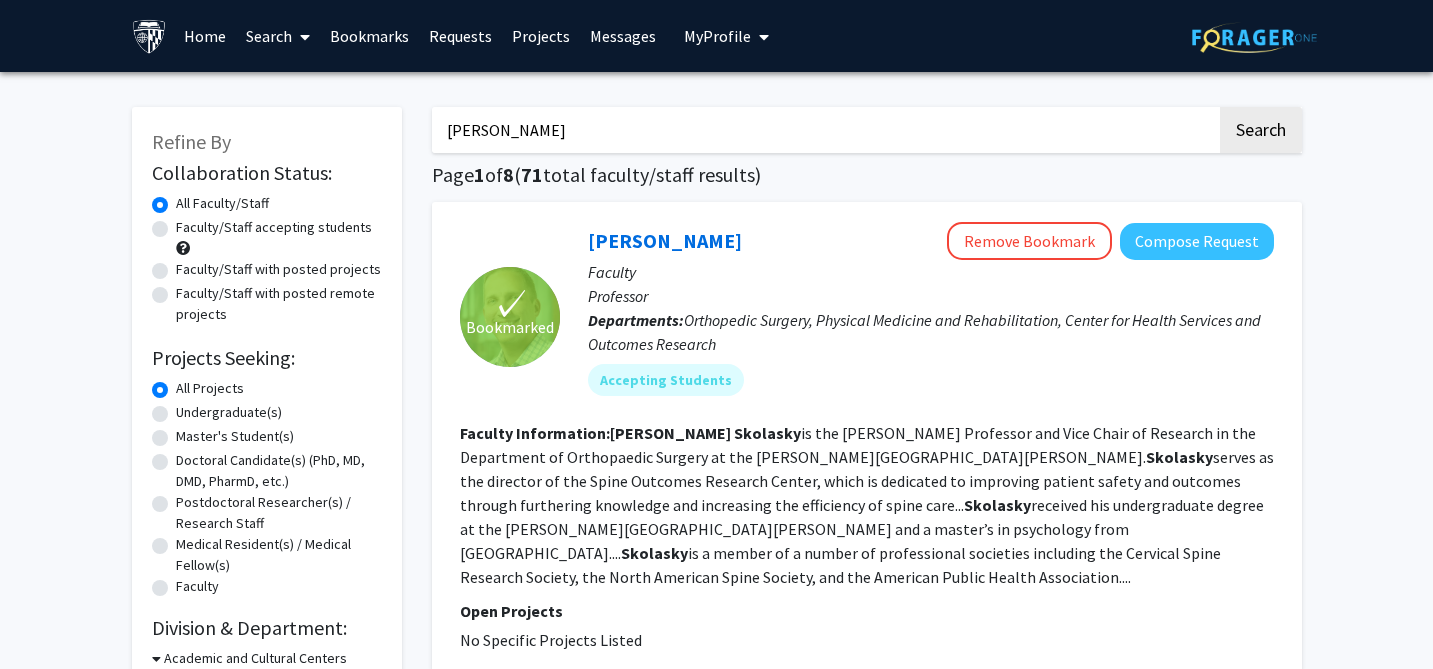 click on "[PERSON_NAME]" at bounding box center (824, 130) 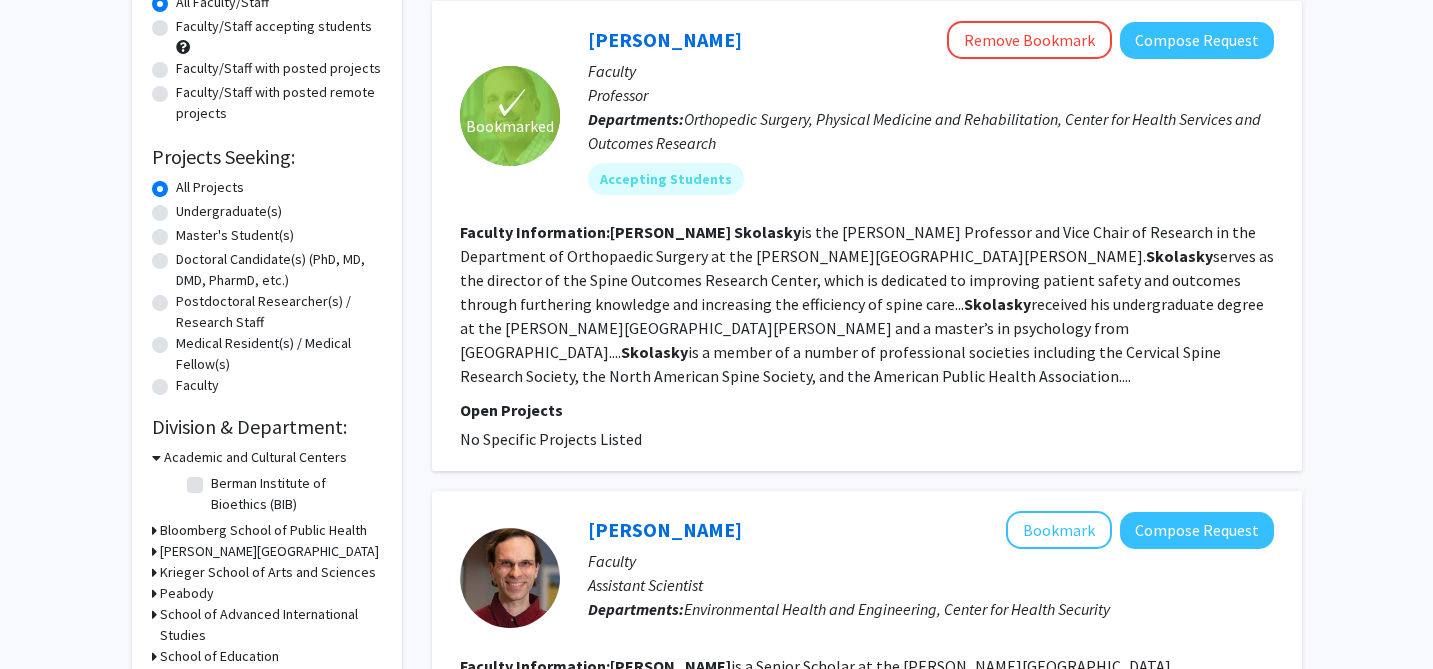 scroll, scrollTop: 0, scrollLeft: 0, axis: both 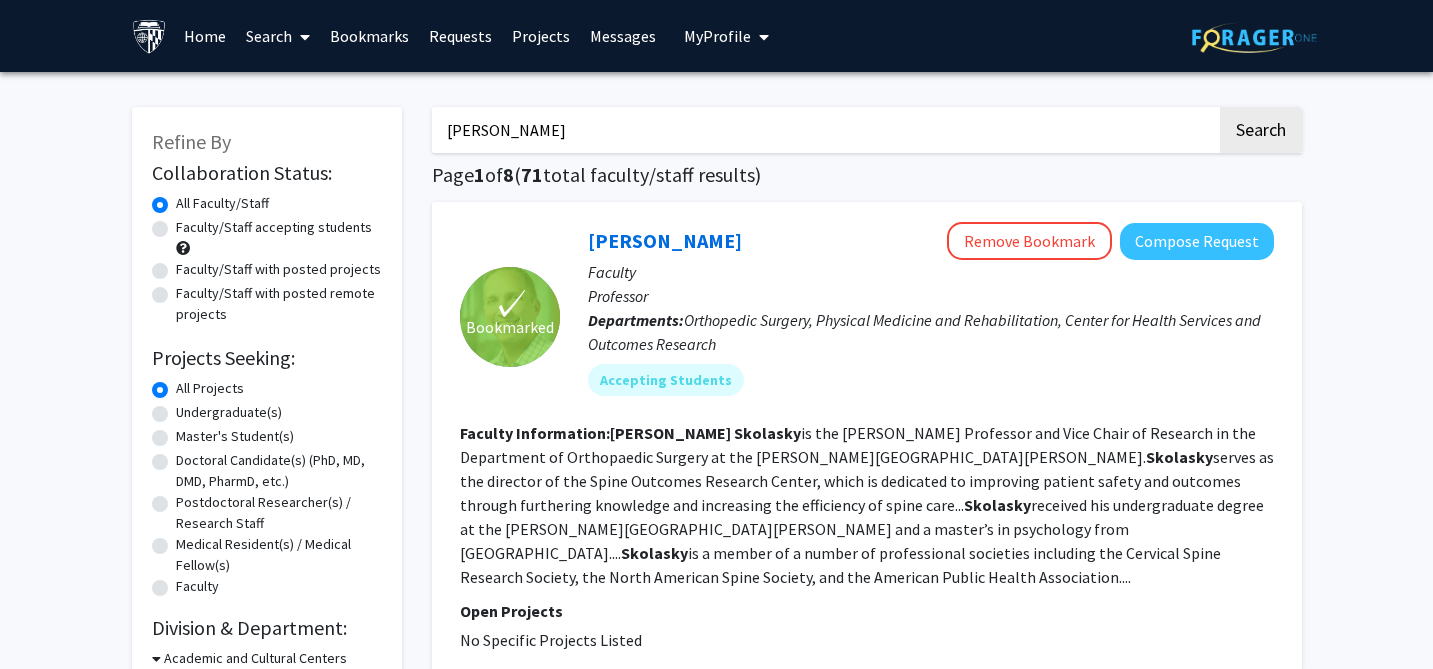 click on "[PERSON_NAME]" at bounding box center (824, 130) 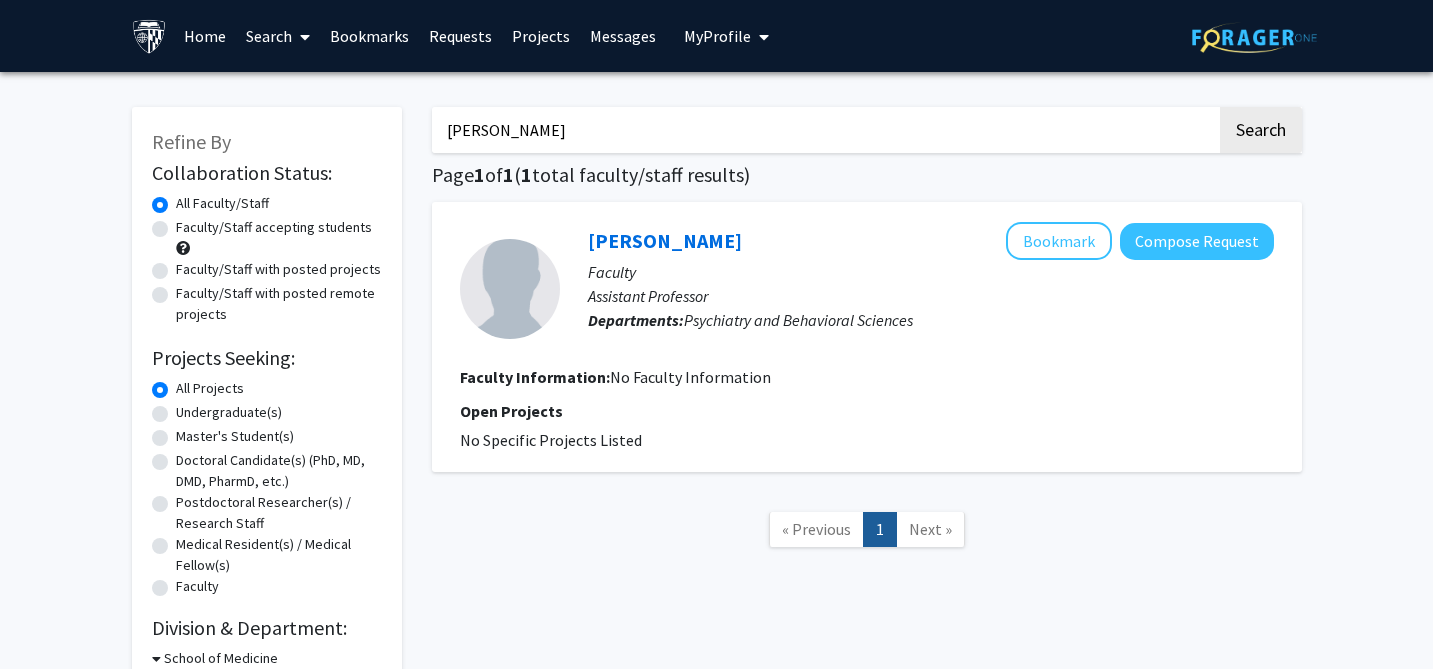 click on "[PERSON_NAME]" at bounding box center (824, 130) 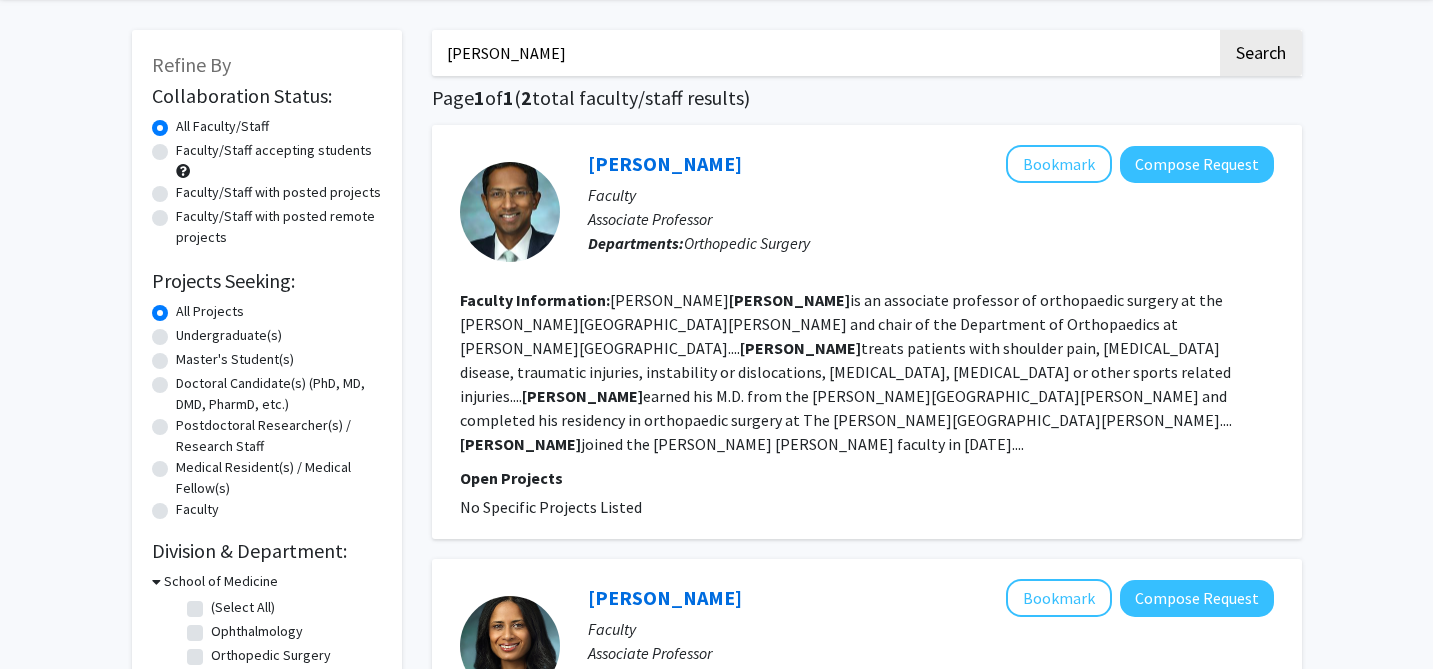 scroll, scrollTop: 0, scrollLeft: 0, axis: both 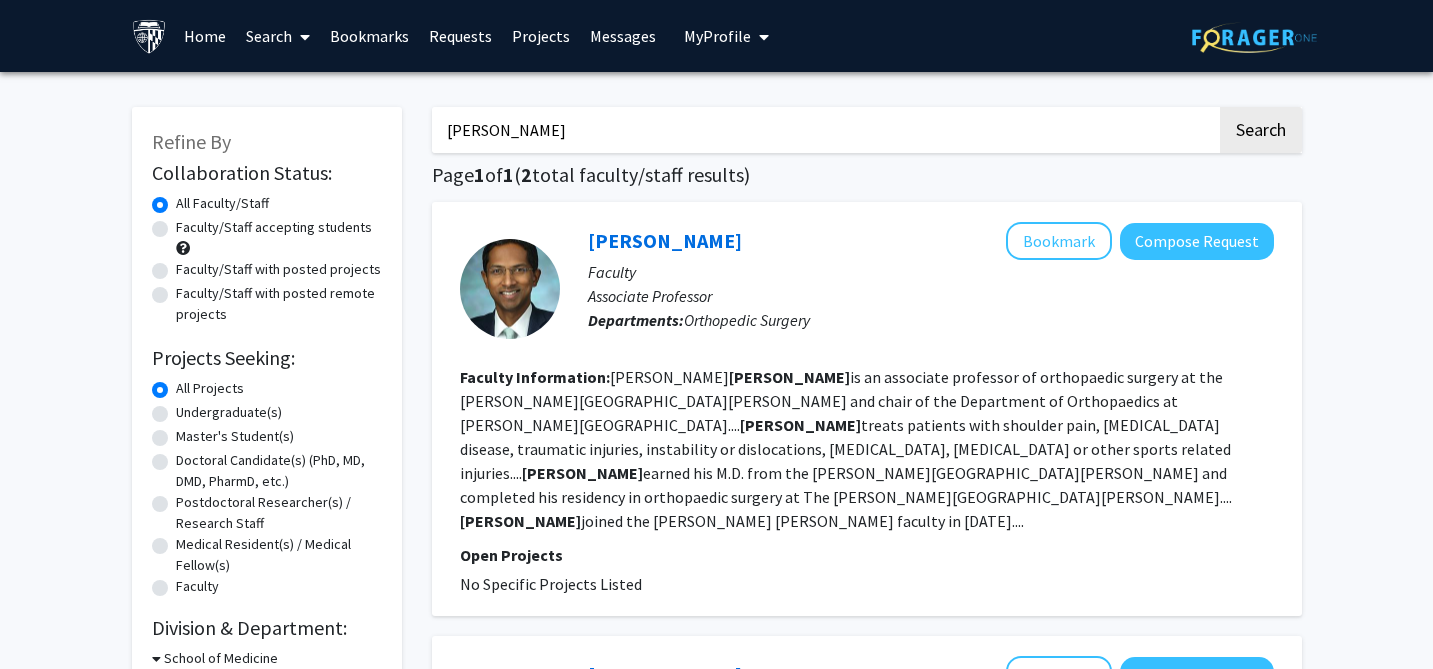 paste on "[PERSON_NAME]" 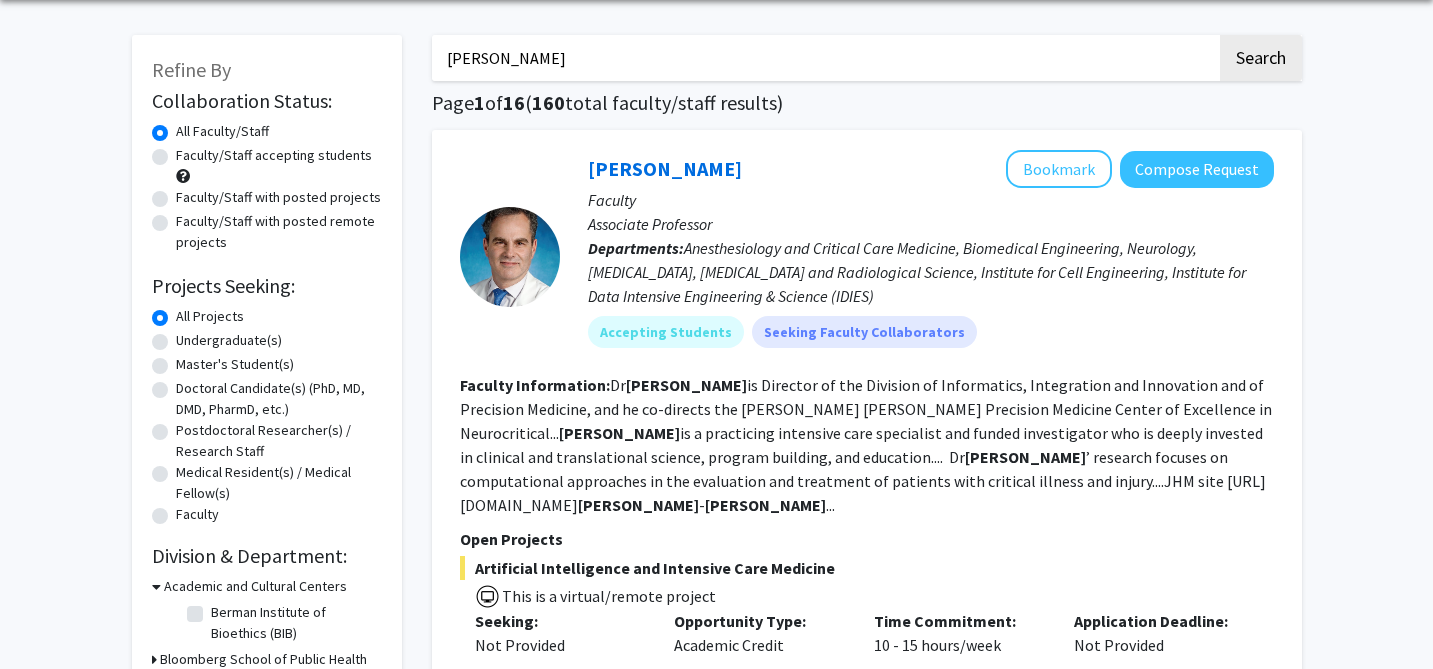 scroll, scrollTop: 93, scrollLeft: 0, axis: vertical 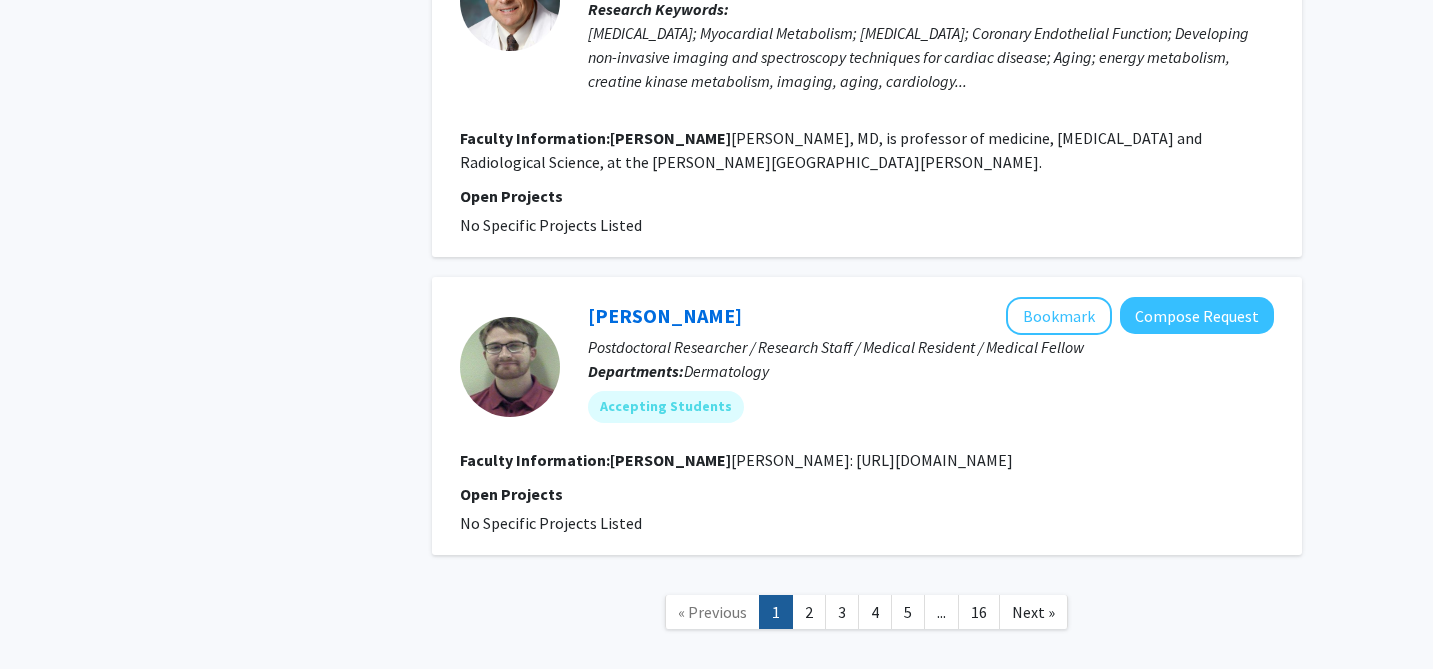 drag, startPoint x: 983, startPoint y: 358, endPoint x: 715, endPoint y: 366, distance: 268.1194 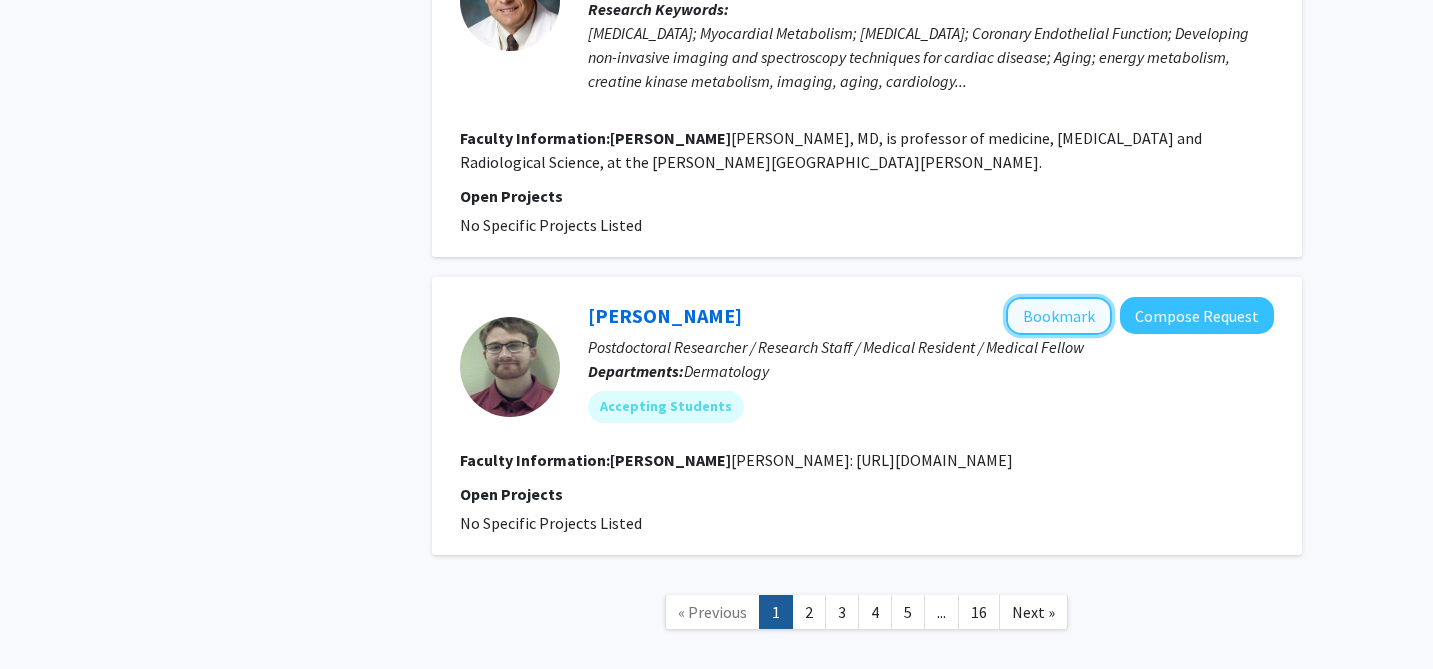 click on "Bookmark" 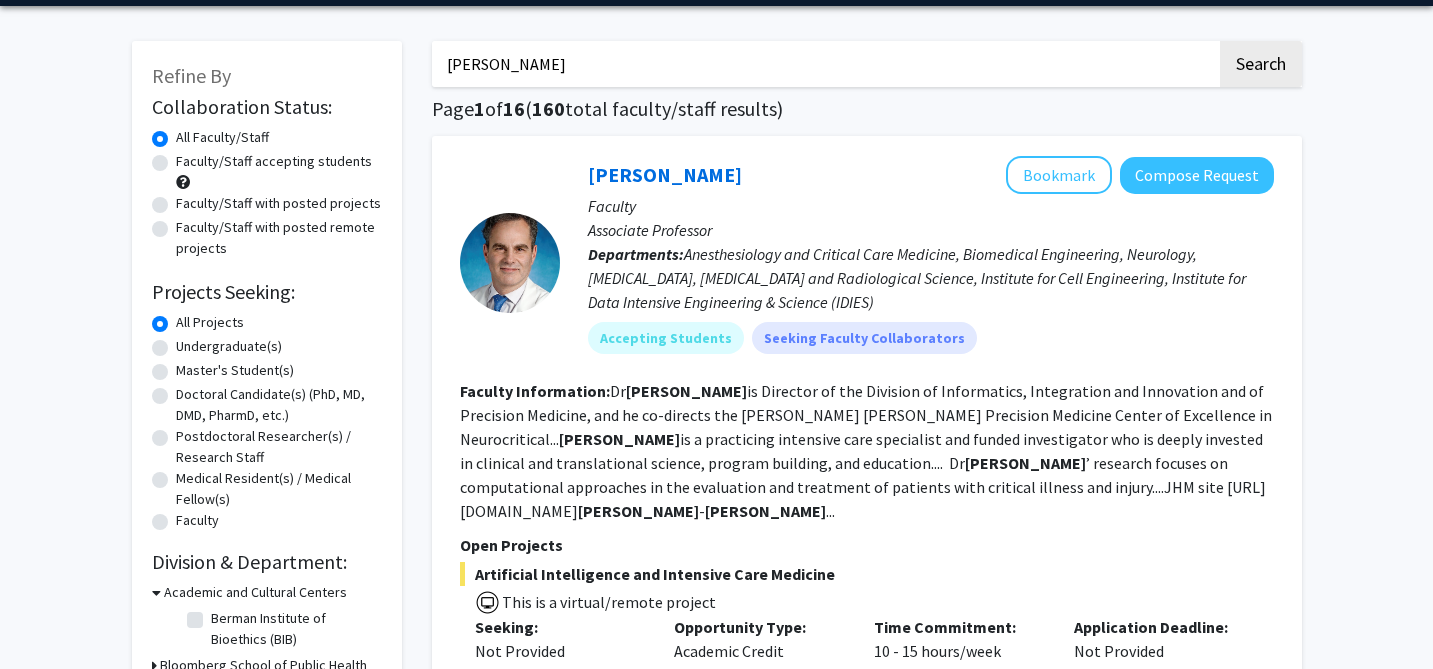scroll, scrollTop: 61, scrollLeft: 0, axis: vertical 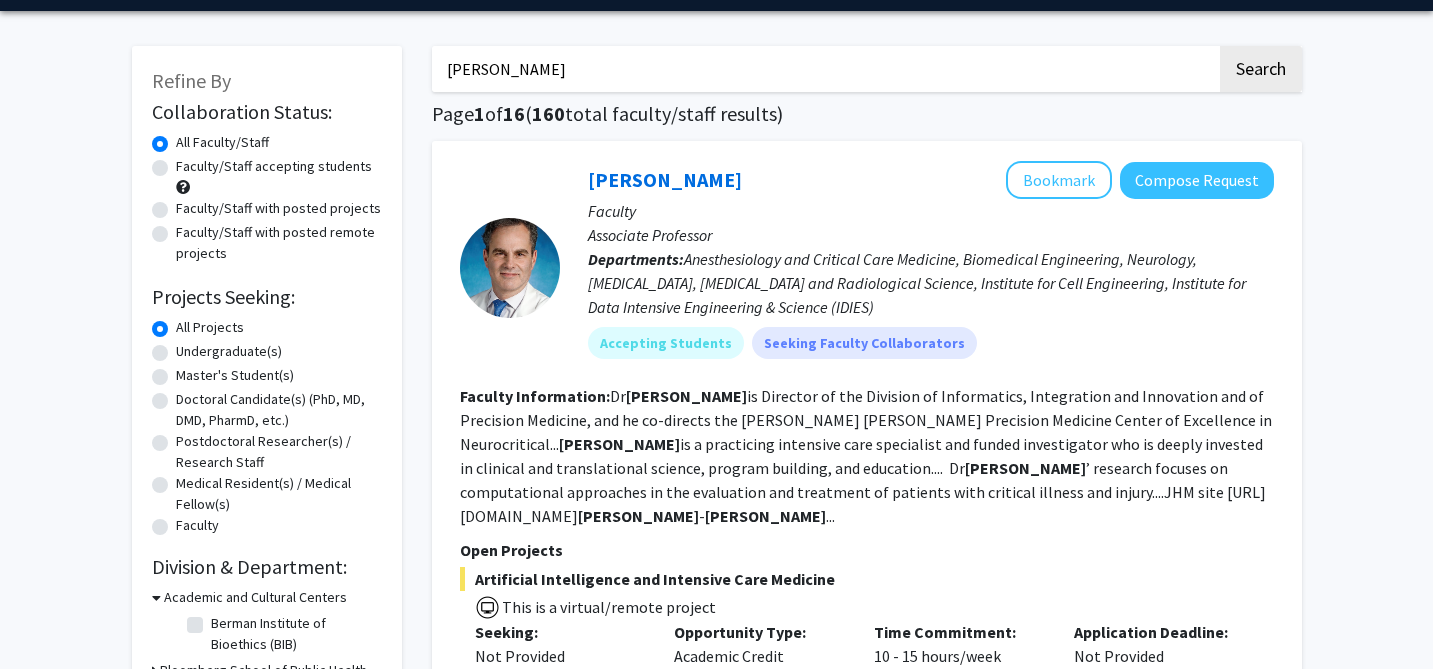 click on "[PERSON_NAME]" at bounding box center [824, 69] 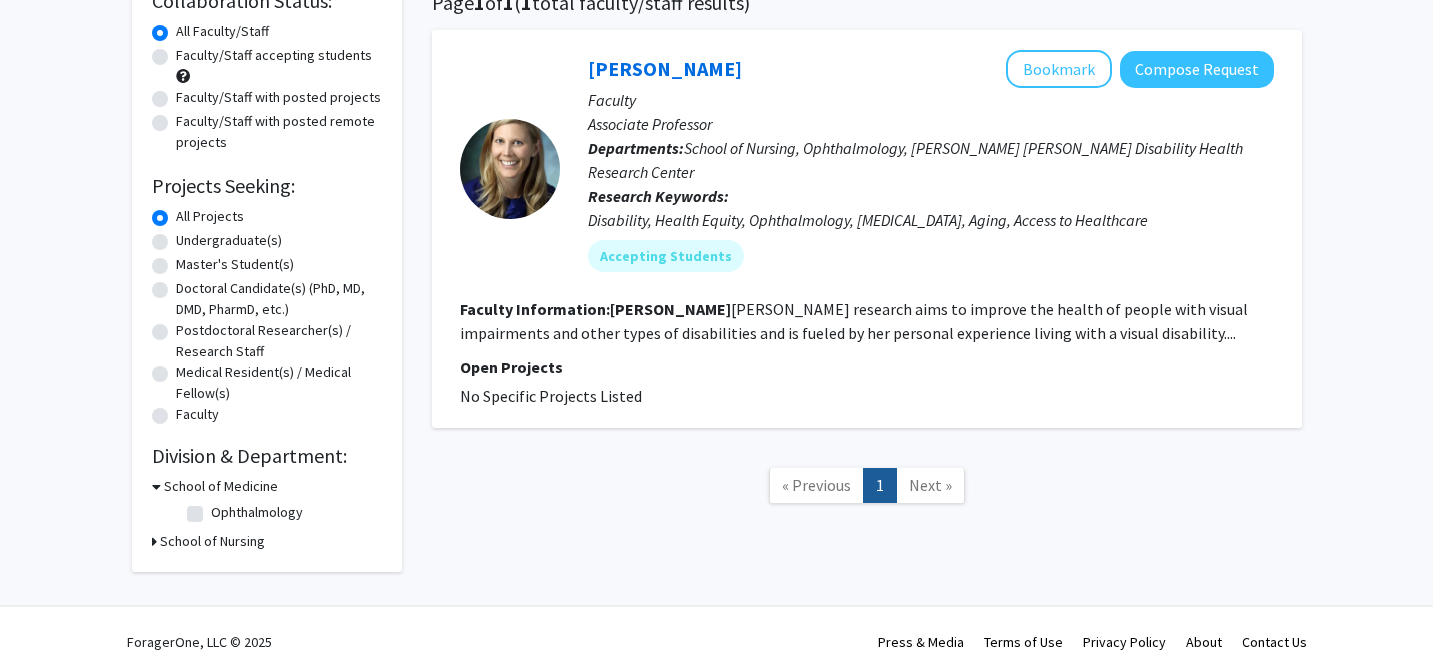 scroll, scrollTop: 165, scrollLeft: 0, axis: vertical 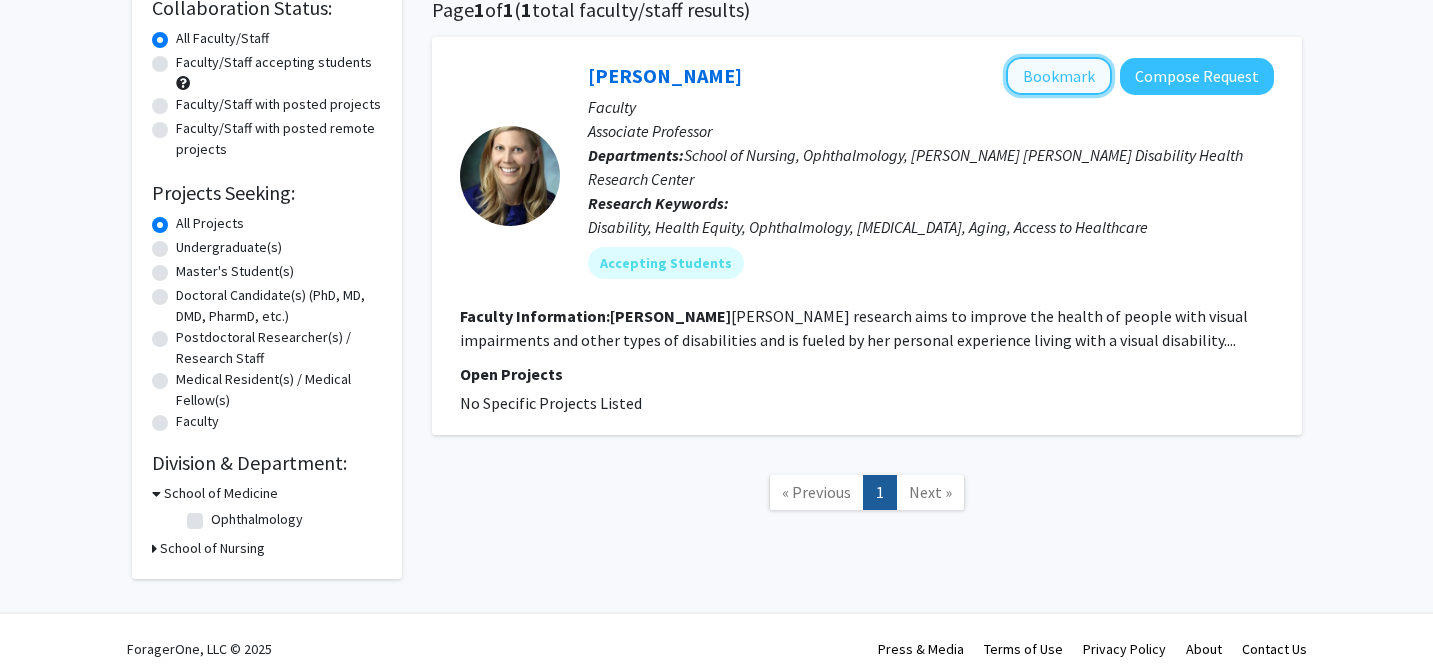 click on "Bookmark" 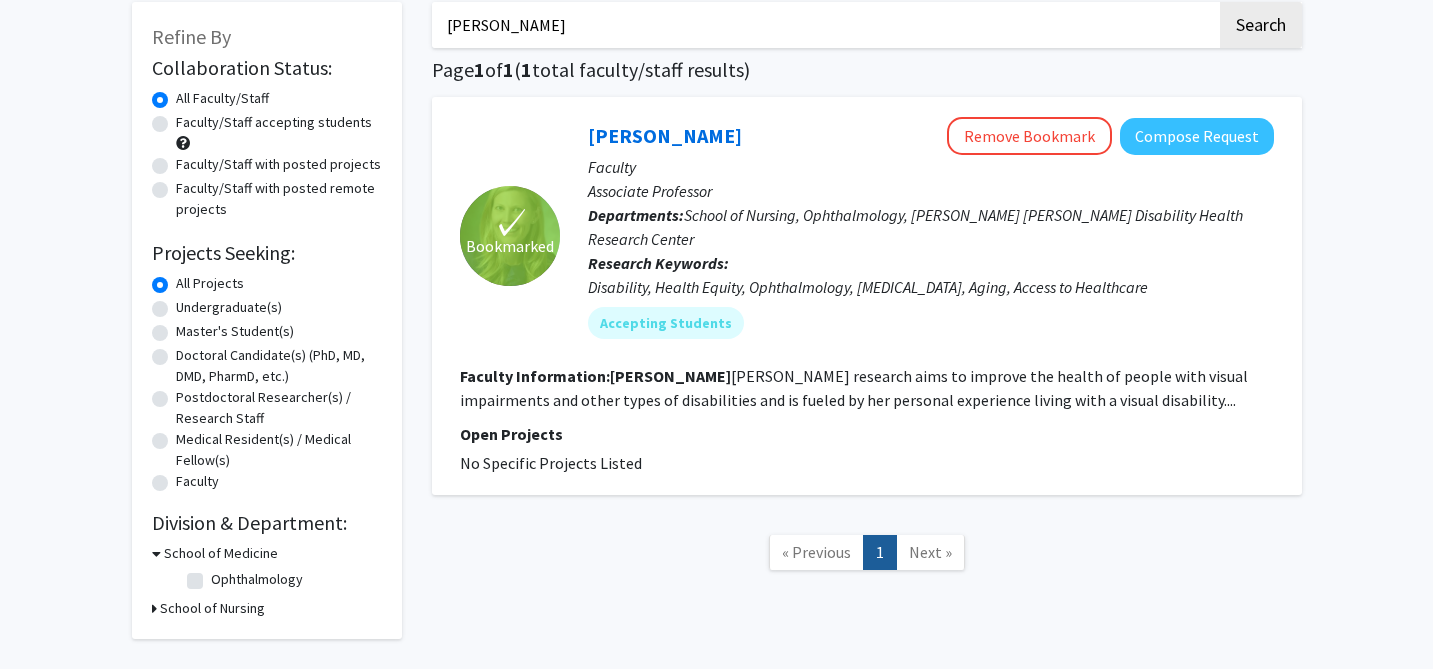 scroll, scrollTop: 0, scrollLeft: 0, axis: both 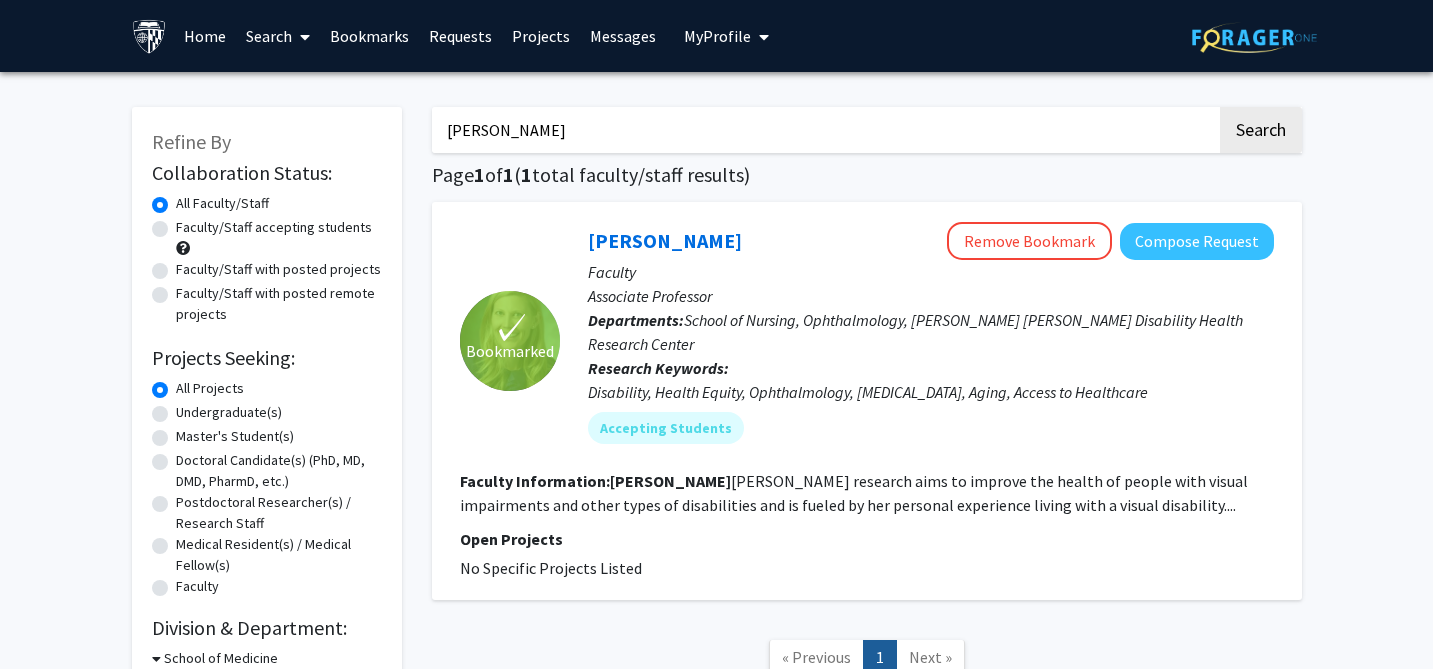 click on "[PERSON_NAME]" at bounding box center [824, 130] 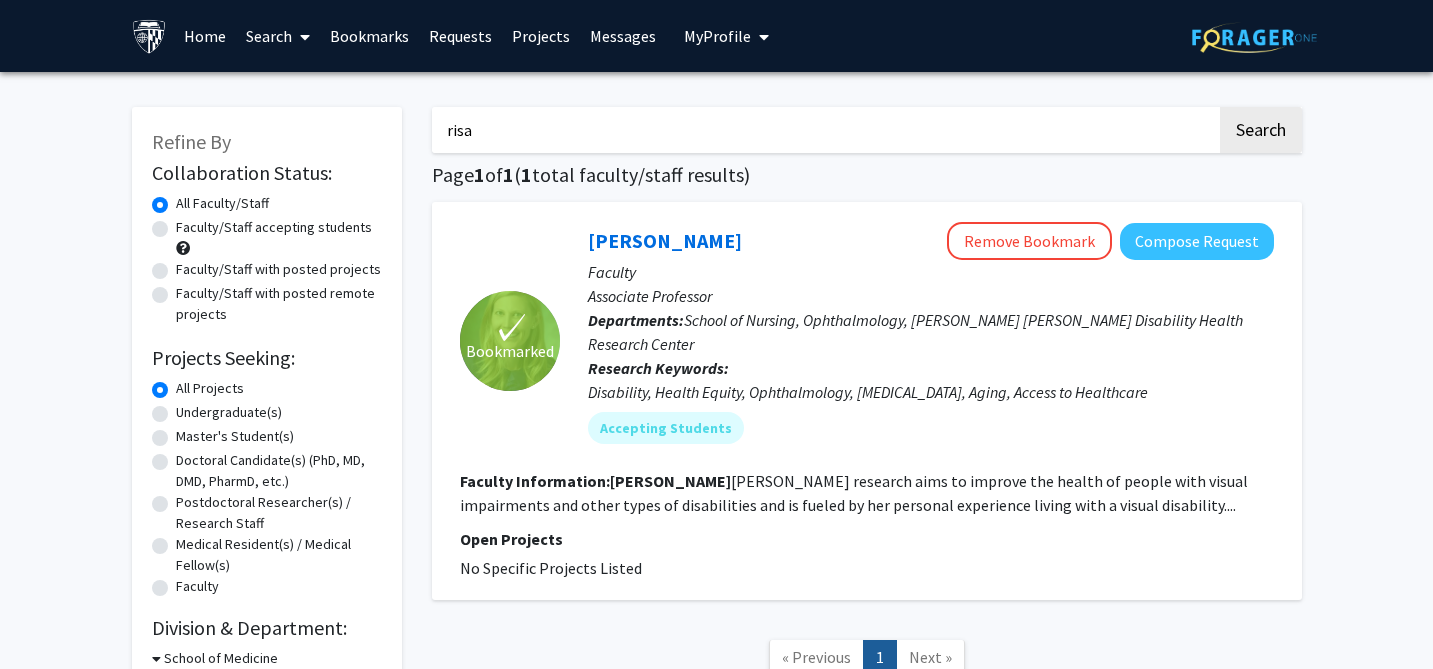 paste on "Wolf" 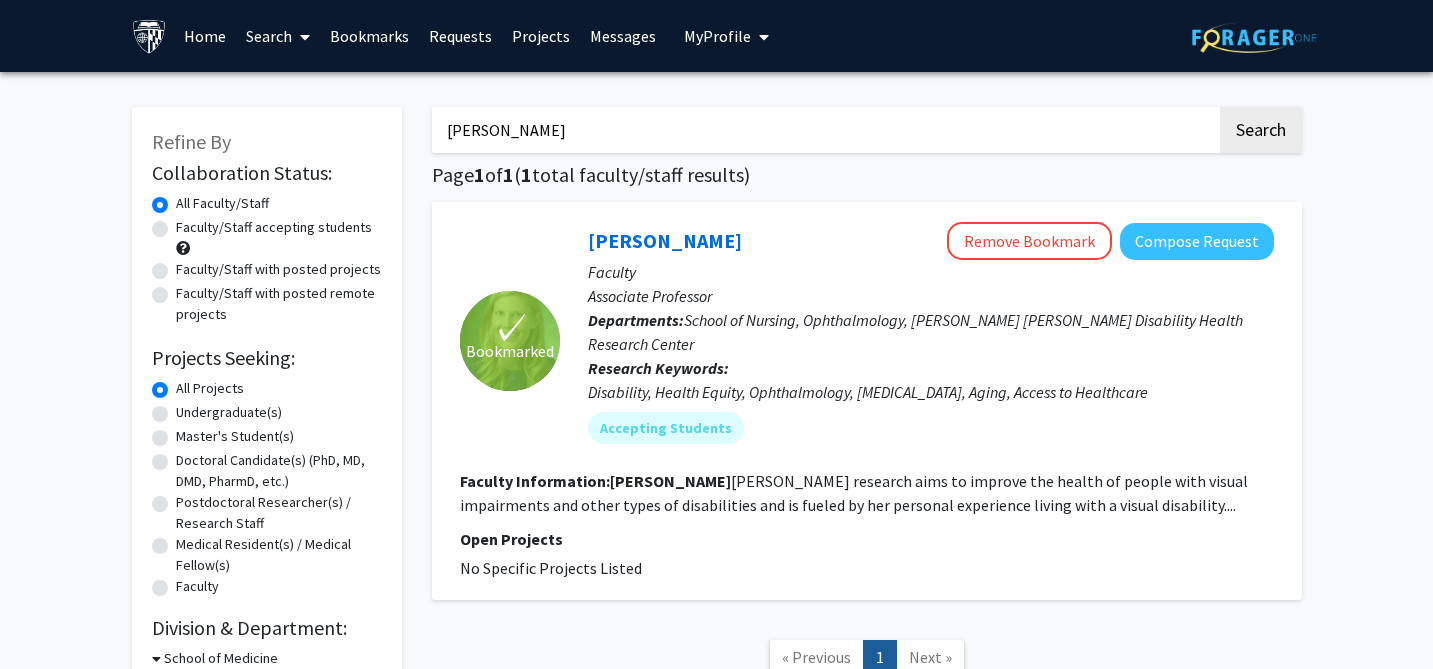 click on "Search" 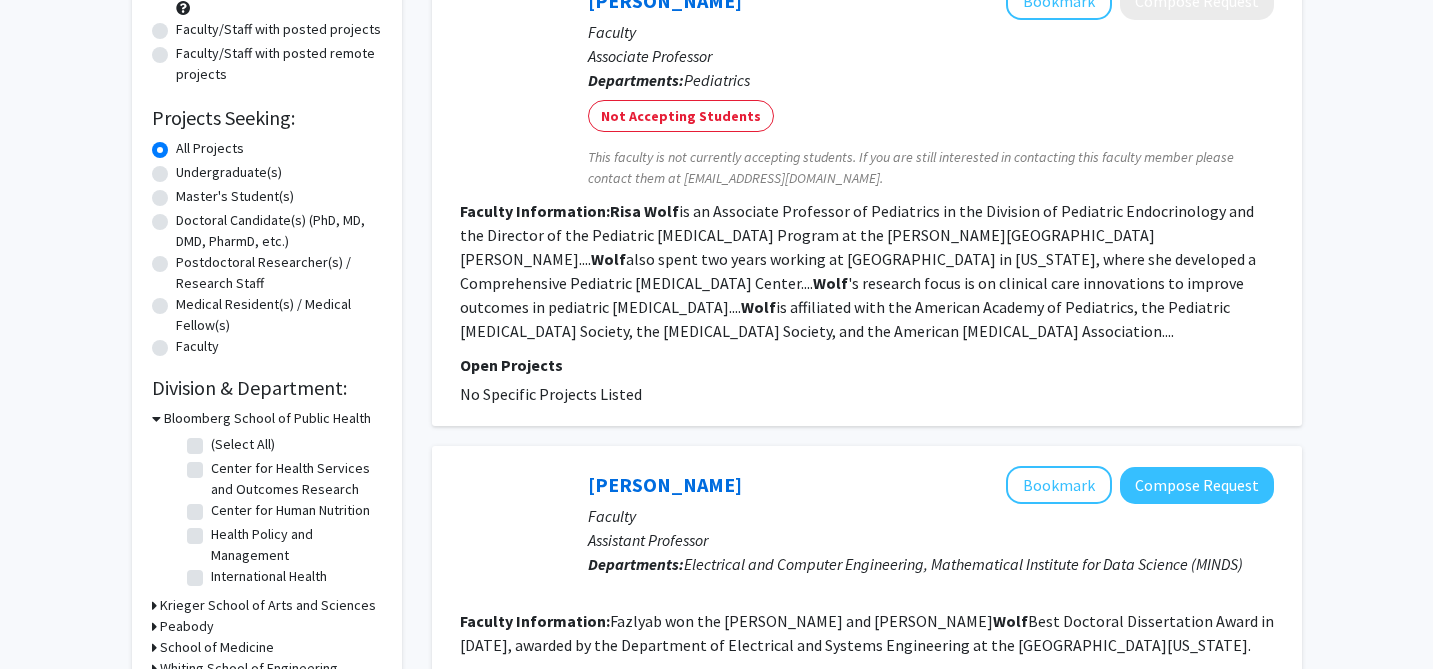 scroll, scrollTop: 257, scrollLeft: 0, axis: vertical 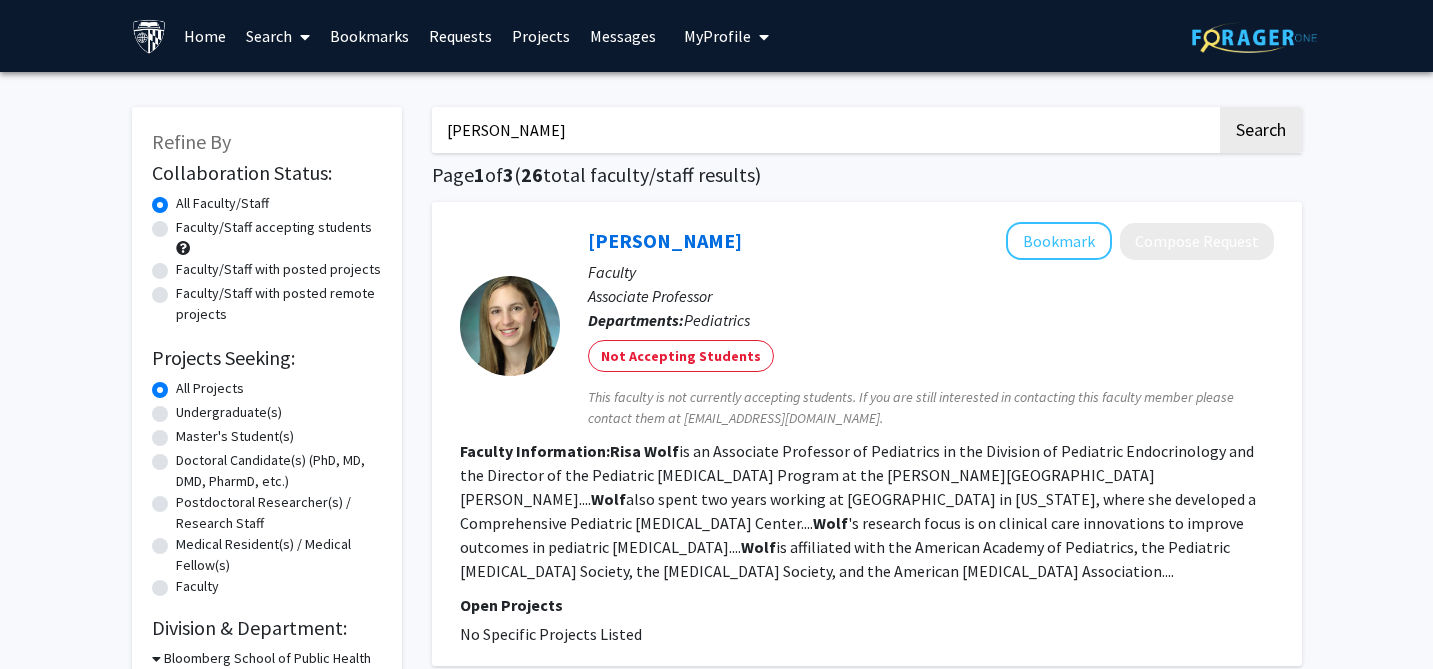 click on "[PERSON_NAME]" at bounding box center (824, 130) 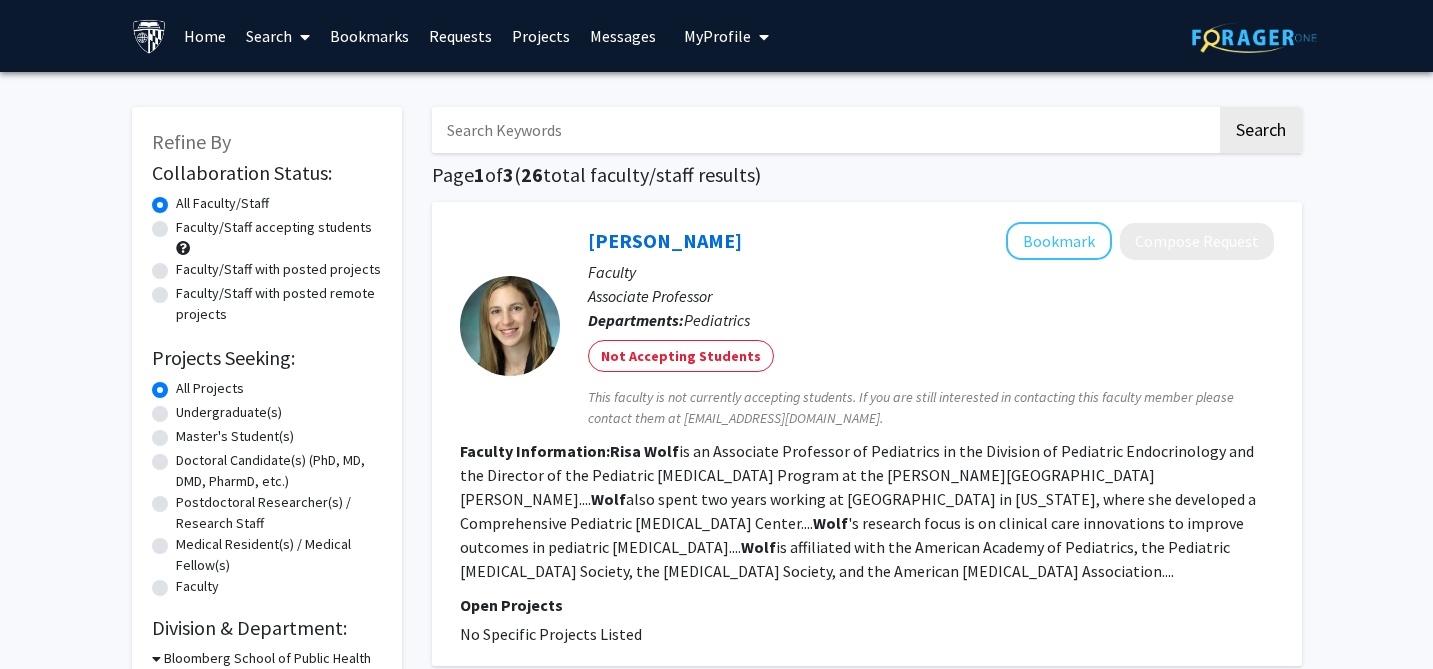 click on "Search" 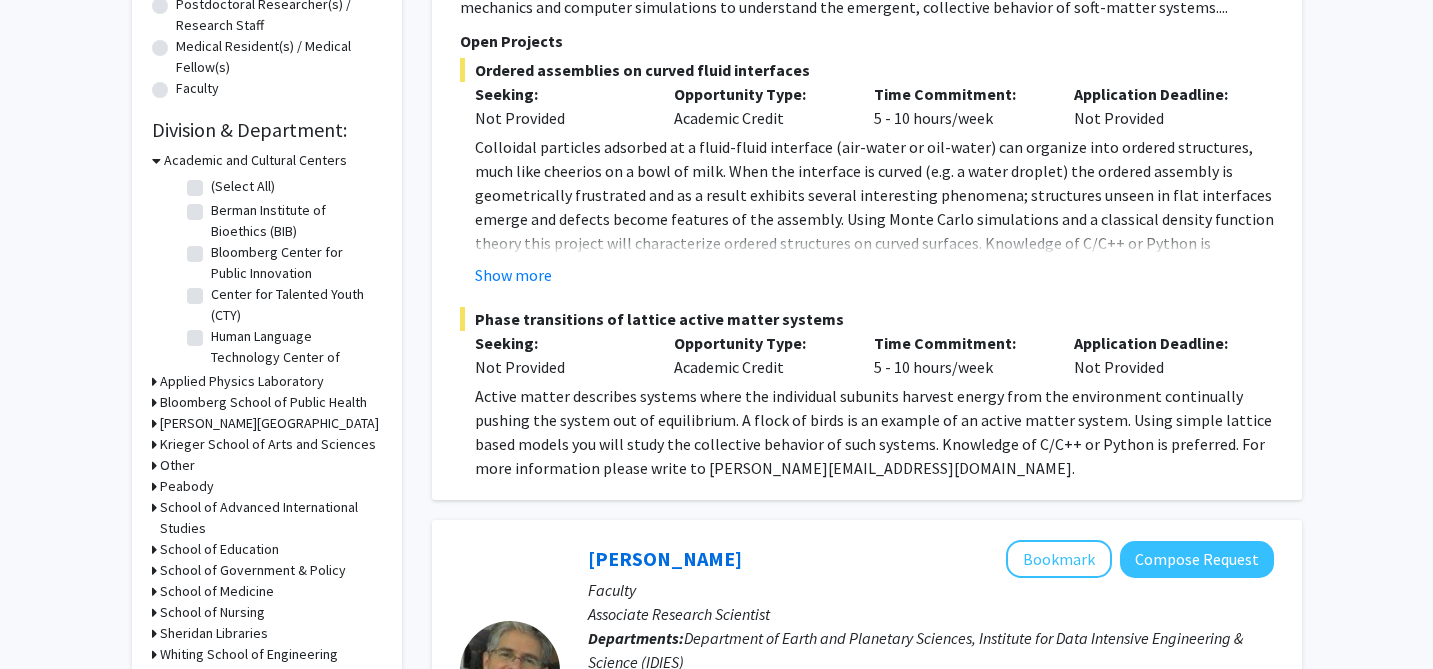scroll, scrollTop: 750, scrollLeft: 0, axis: vertical 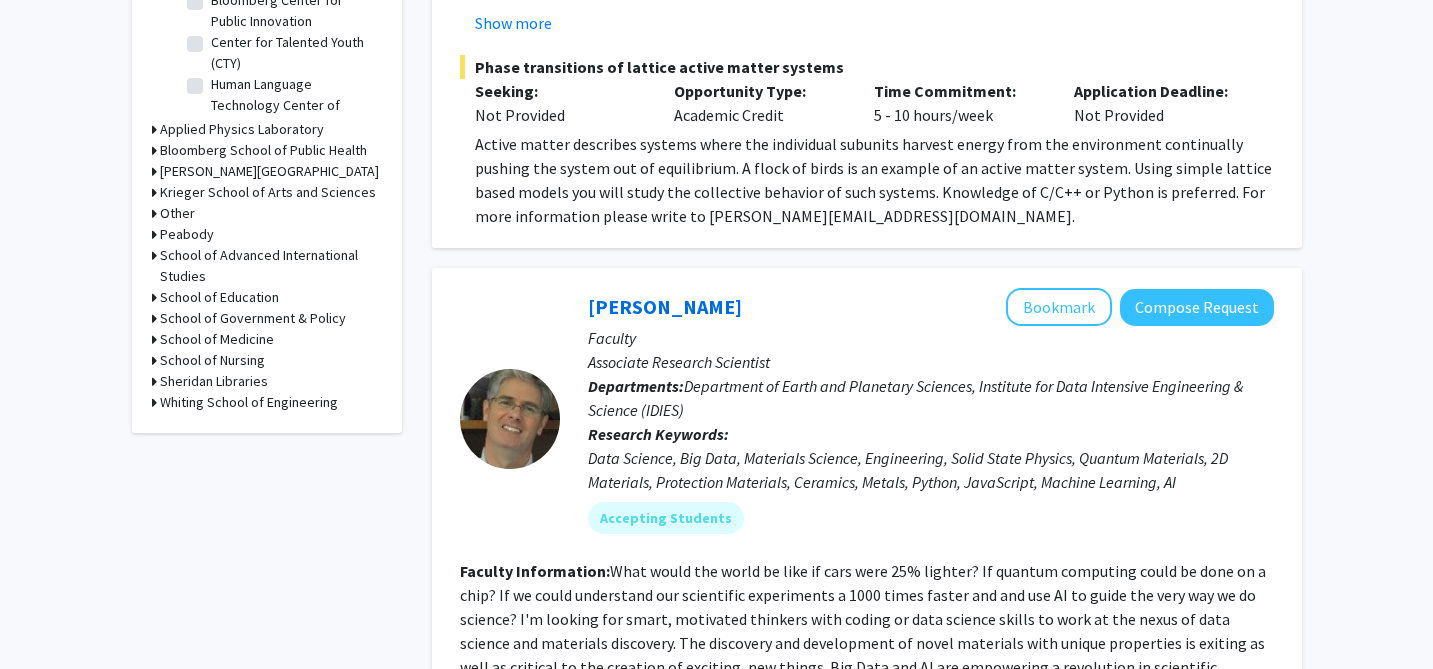 click 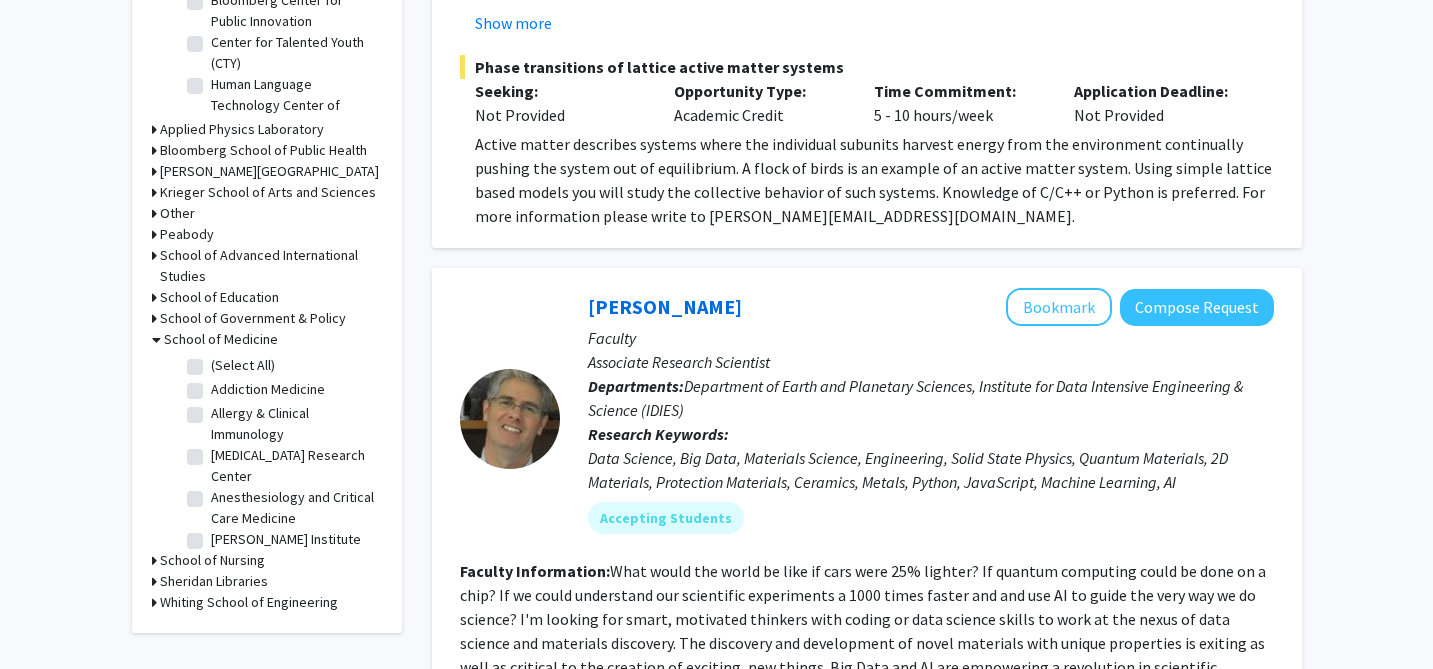 click on "(Select All)" 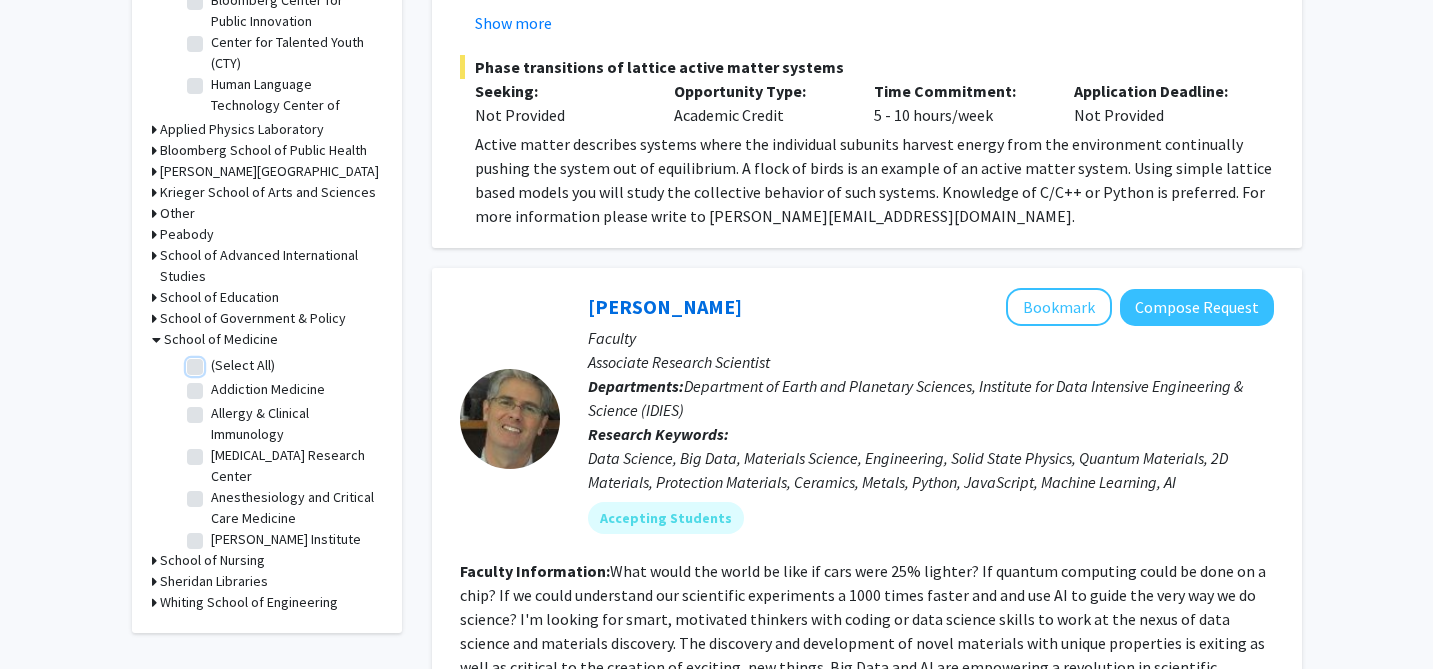 click on "(Select All)" at bounding box center (217, 361) 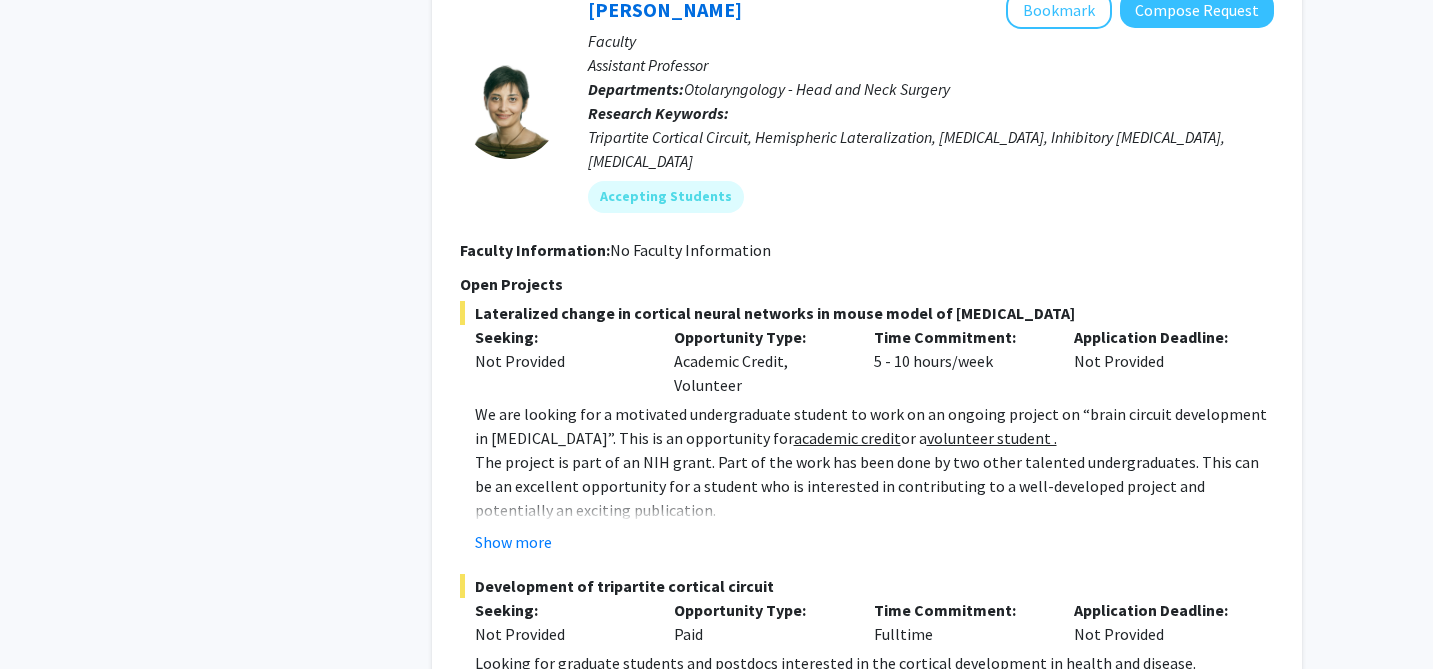 scroll, scrollTop: 3037, scrollLeft: 0, axis: vertical 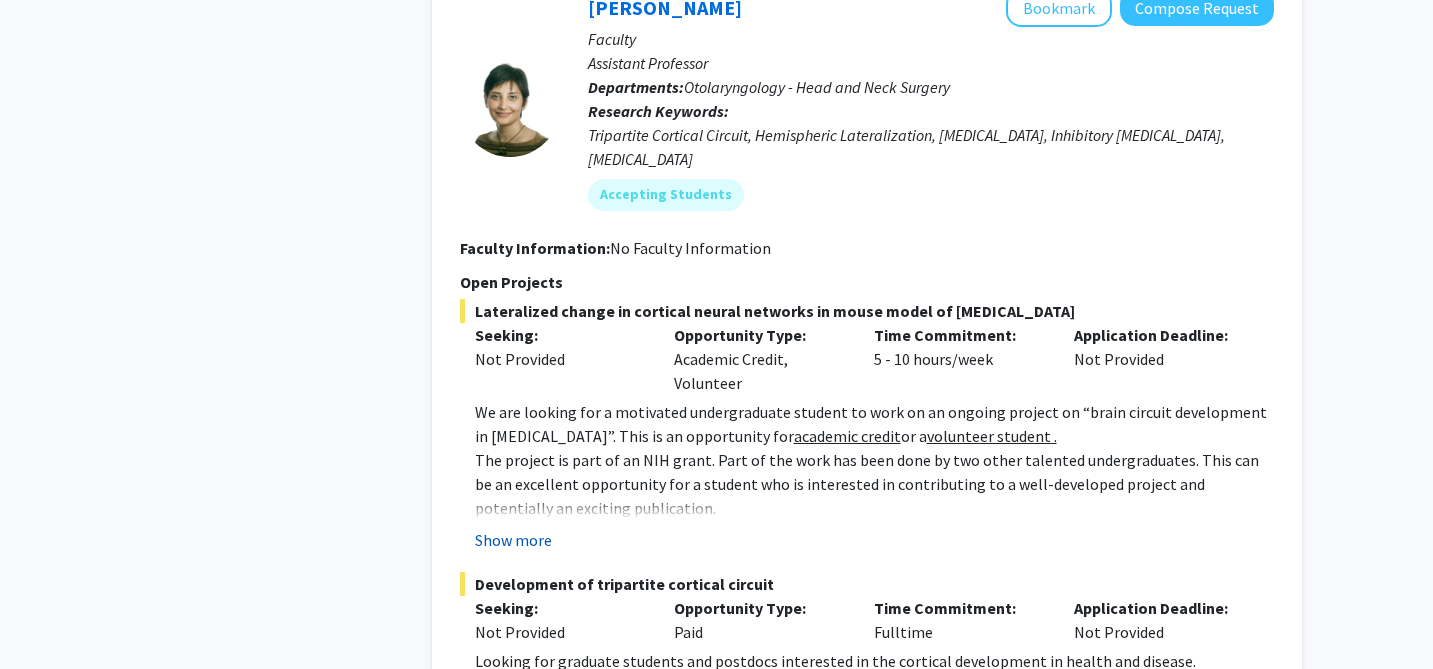 click on "Show more" 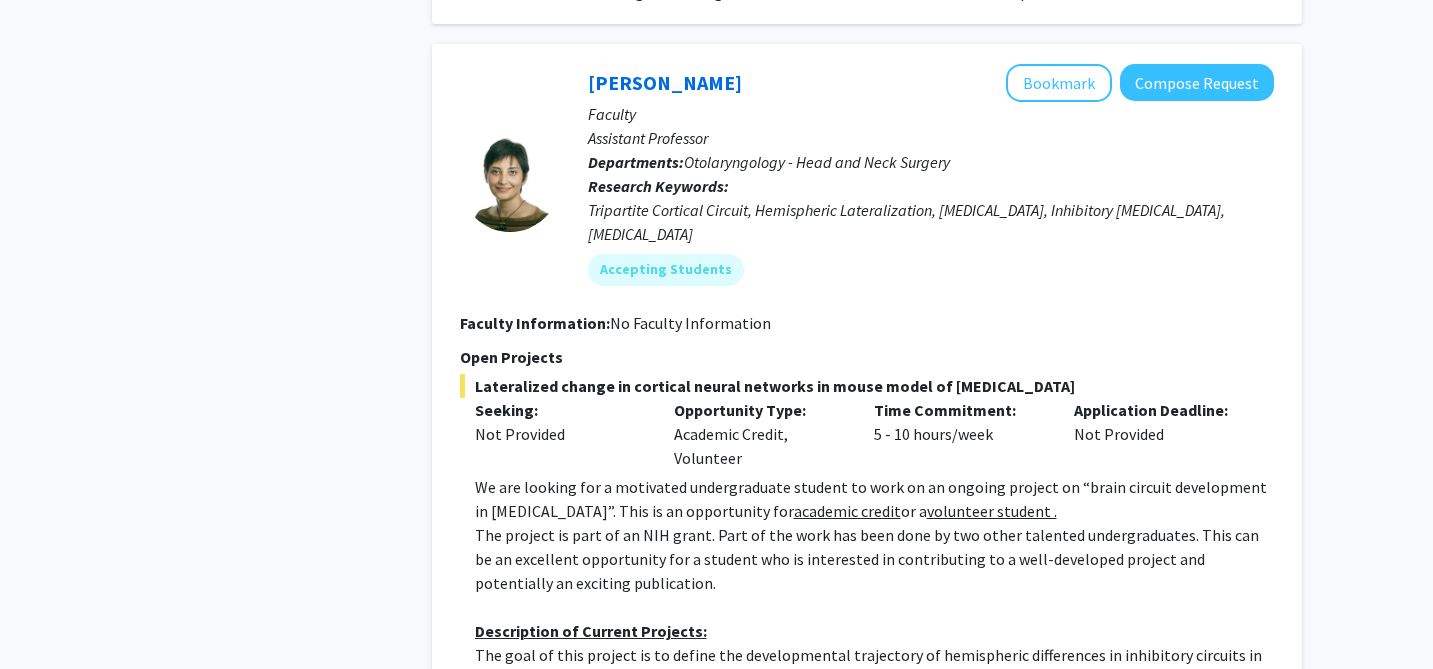 scroll, scrollTop: 2904, scrollLeft: 0, axis: vertical 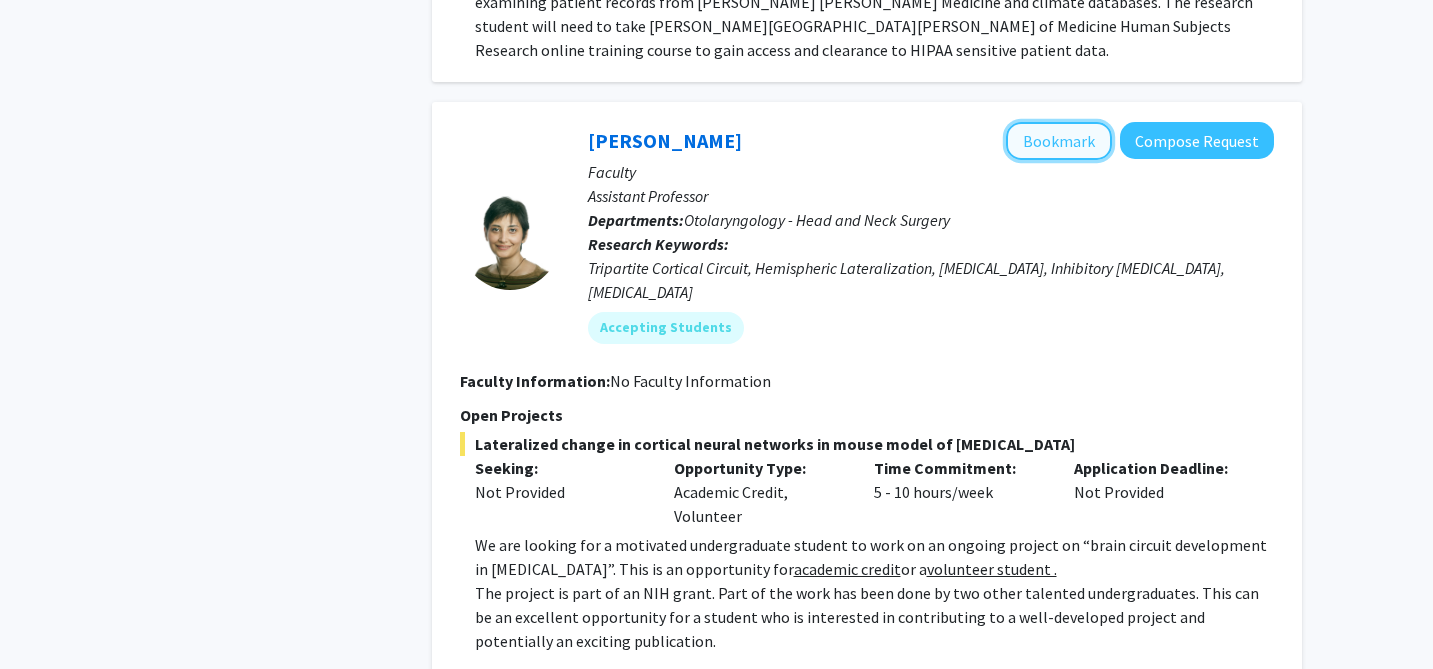 click on "Bookmark" 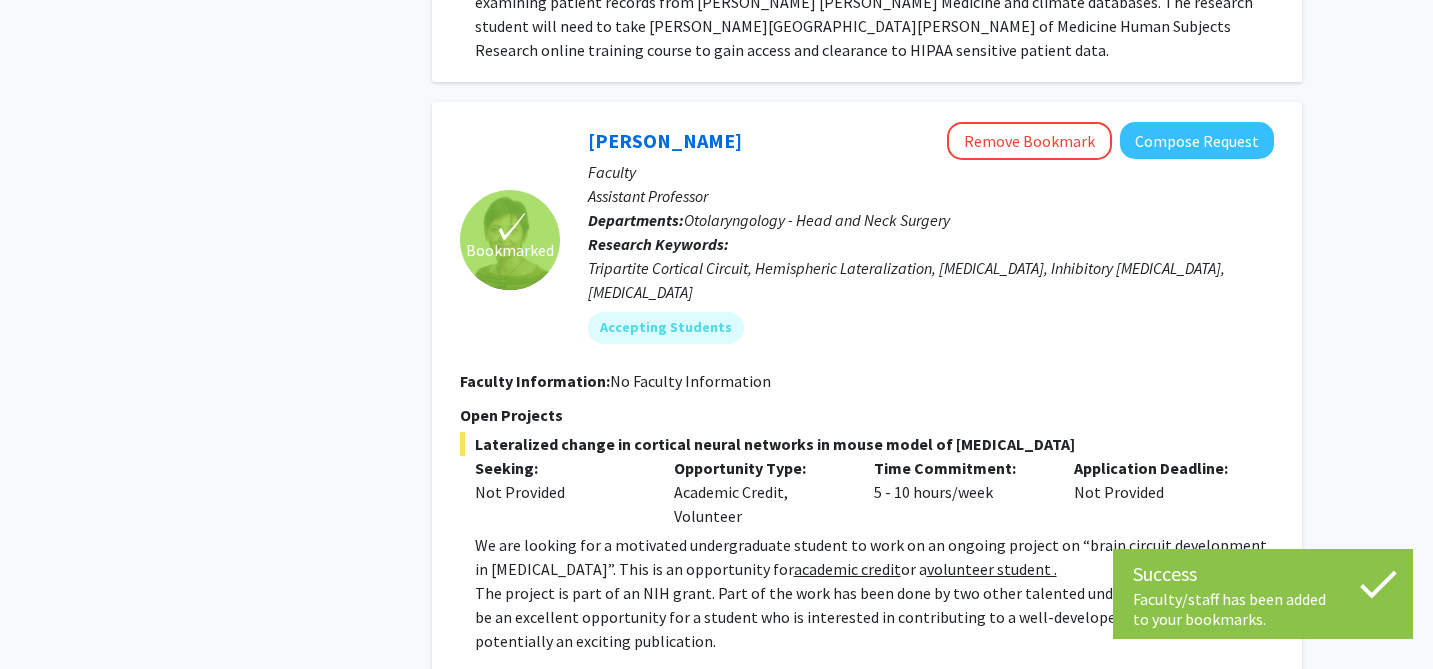 scroll, scrollTop: 503, scrollLeft: 0, axis: vertical 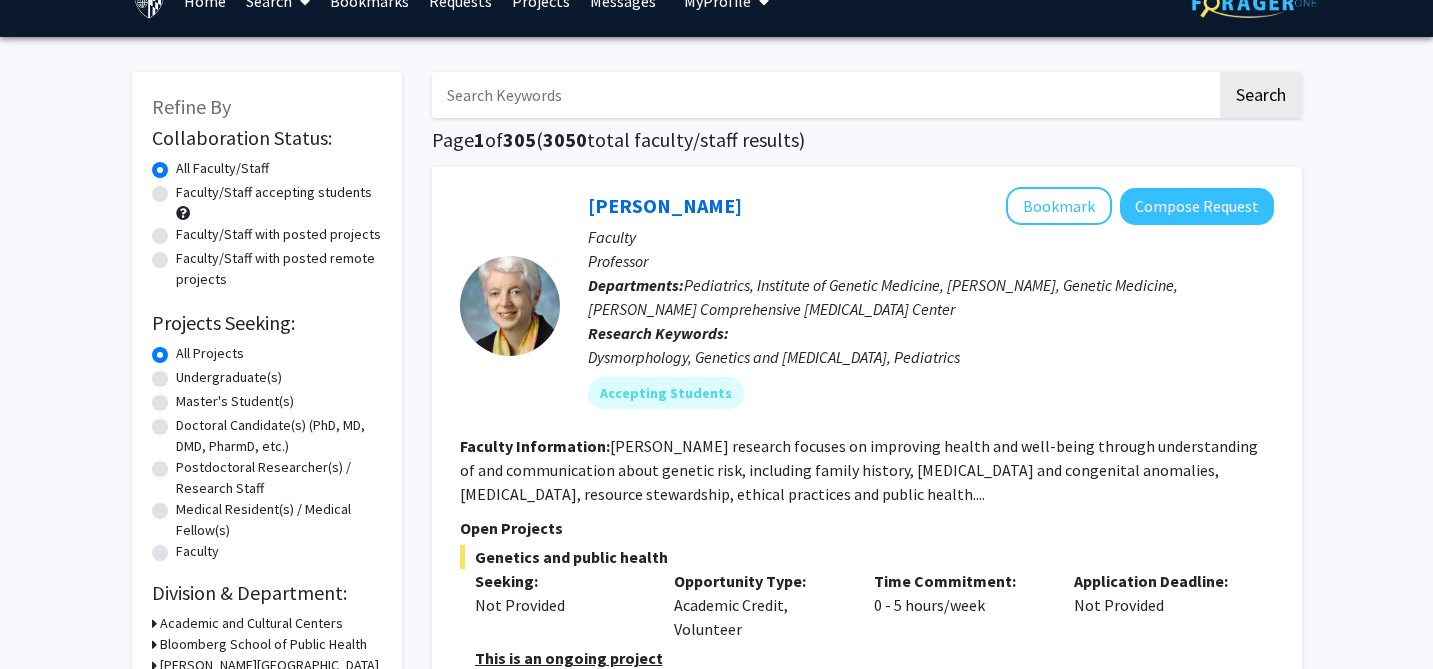 click on "Faculty/Staff accepting students" 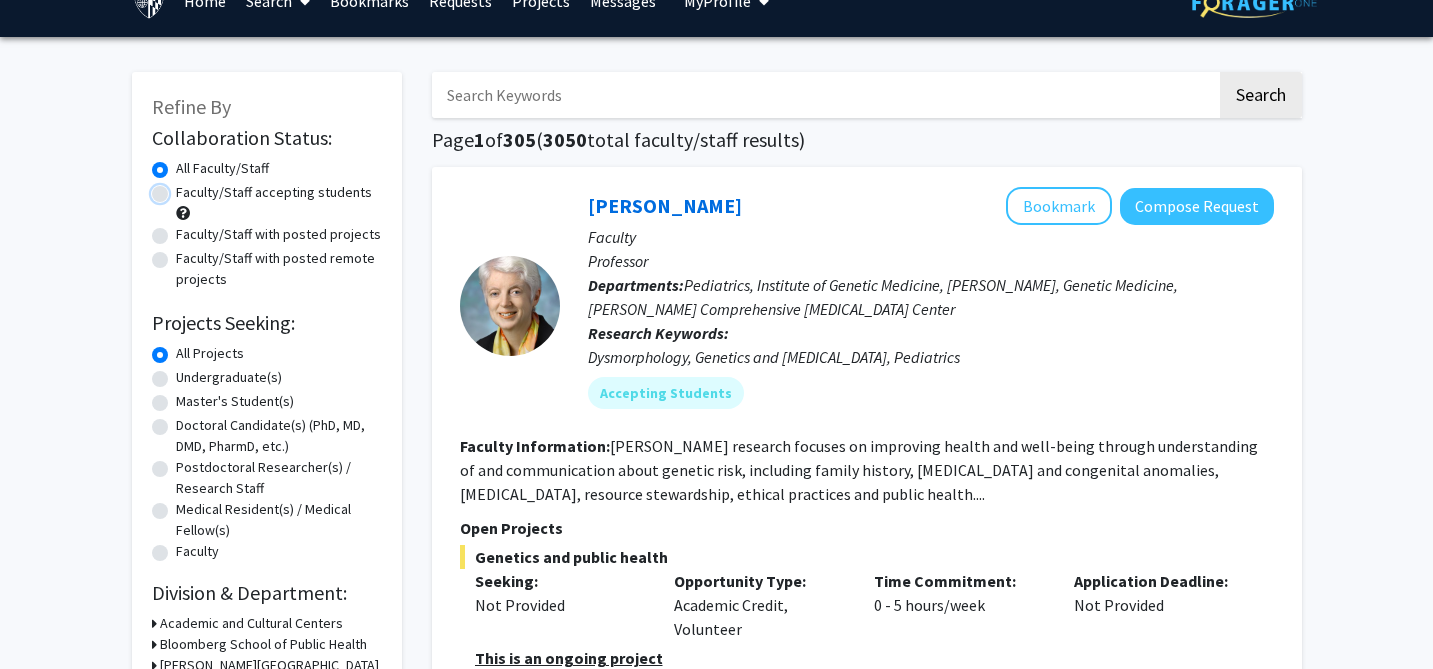 click on "Faculty/Staff accepting students" at bounding box center (182, 188) 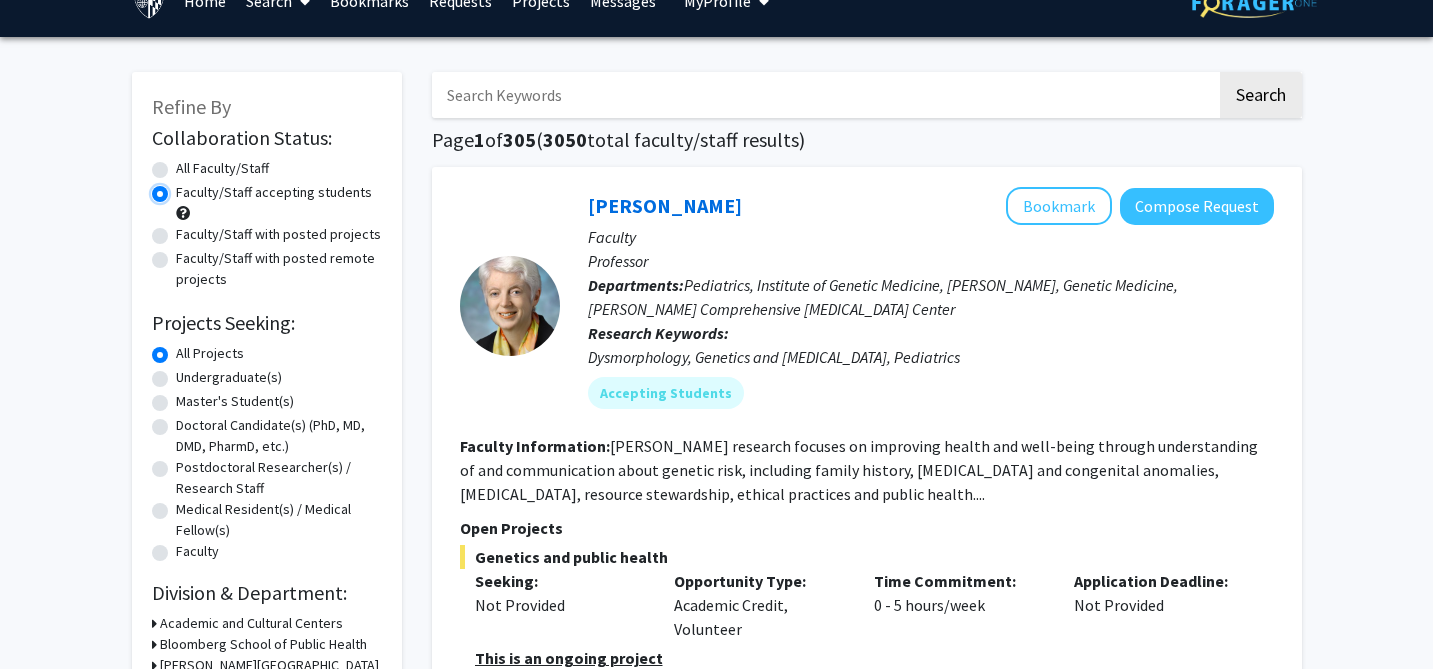 scroll, scrollTop: 0, scrollLeft: 0, axis: both 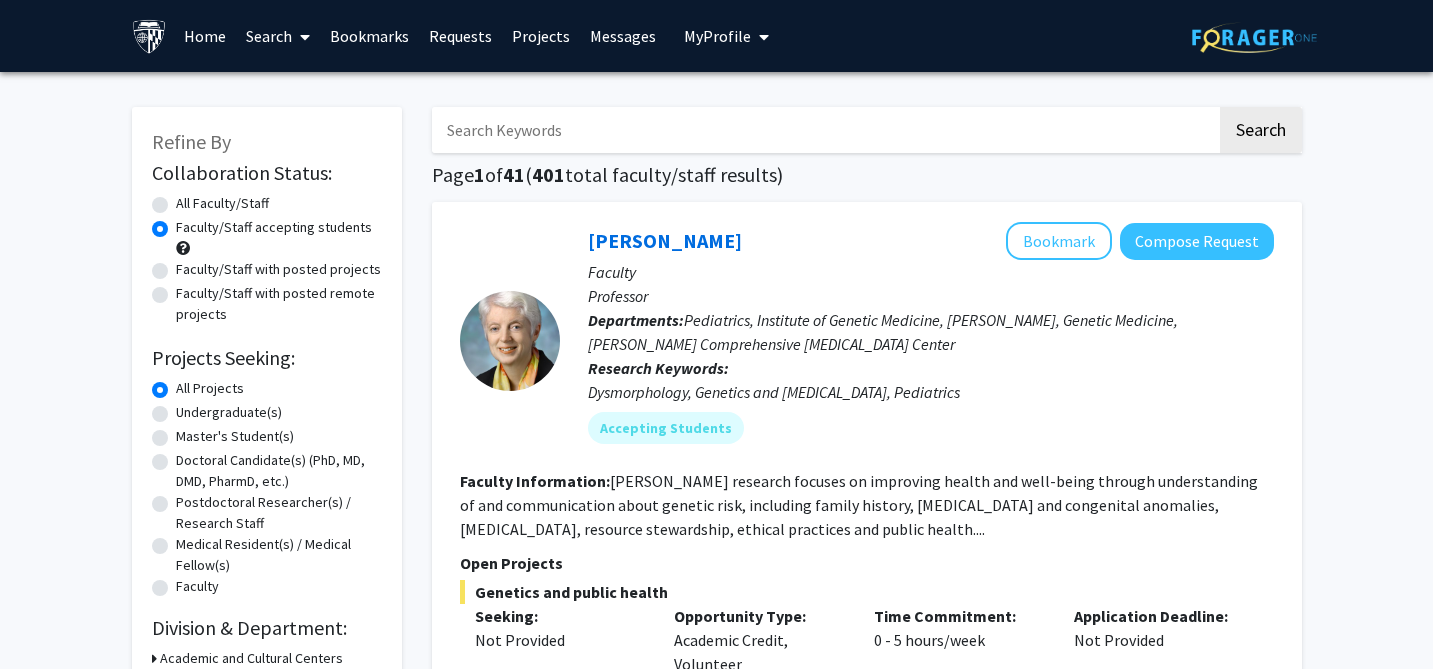 click on "Faculty/Staff with posted projects" 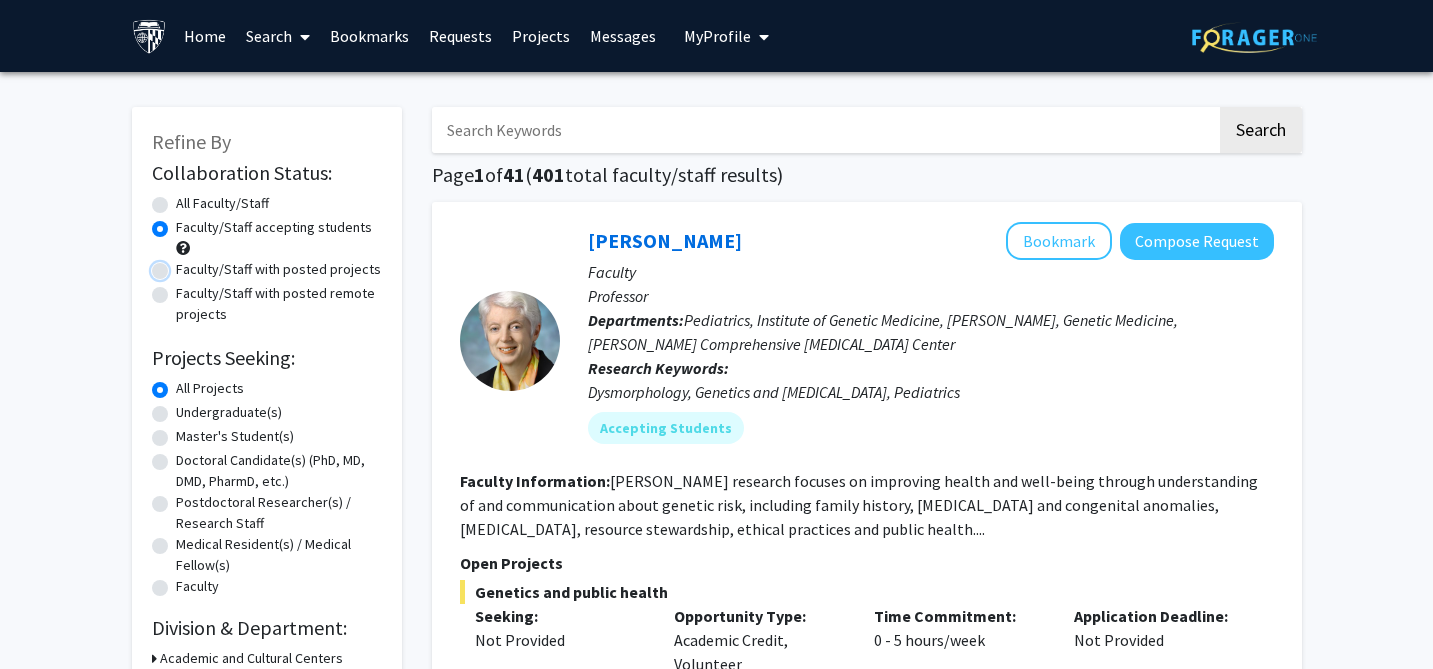 click on "Faculty/Staff with posted projects" at bounding box center [182, 265] 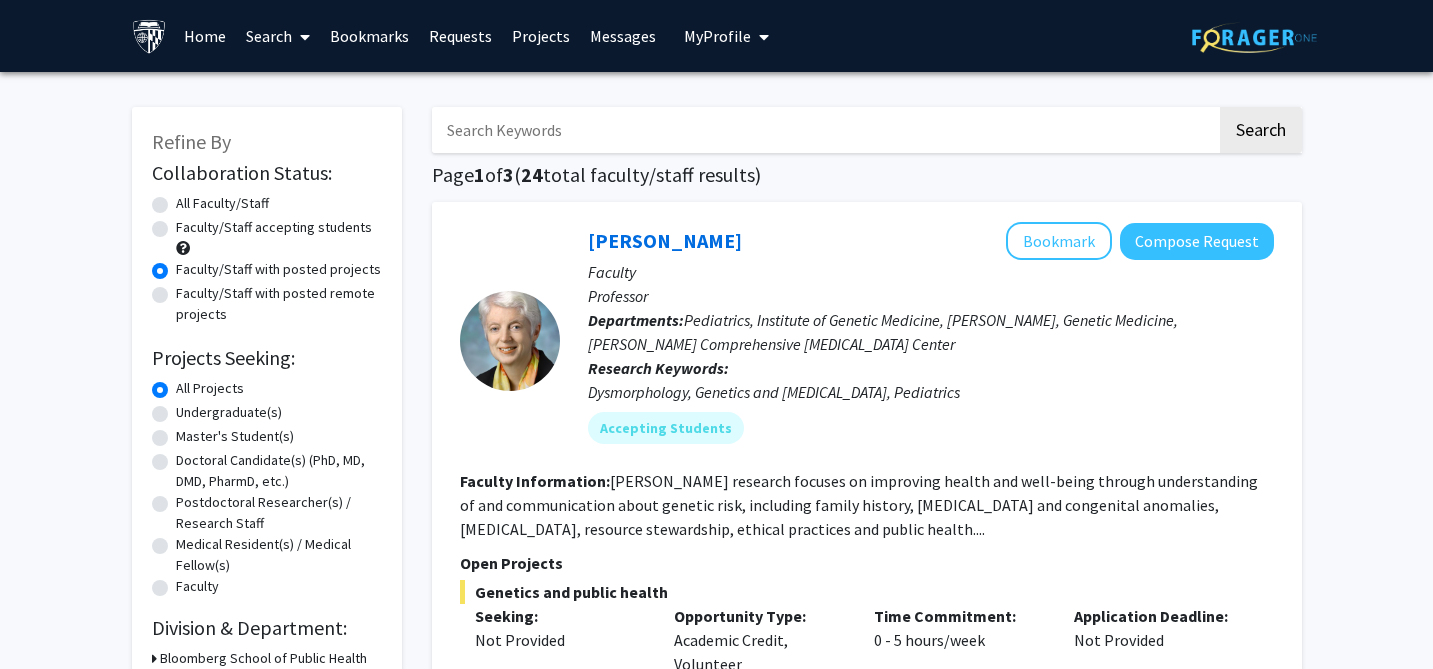 click on "Faculty/Staff accepting students" 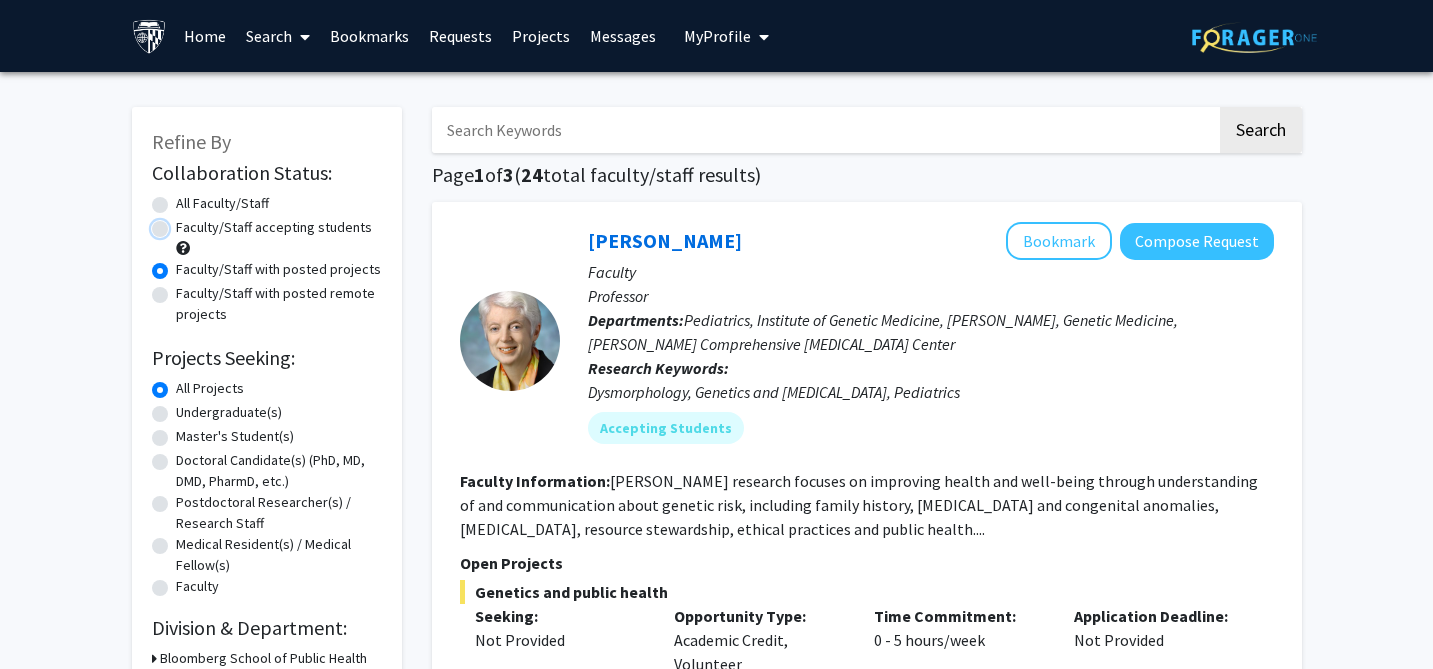 click on "Faculty/Staff accepting students" at bounding box center [182, 223] 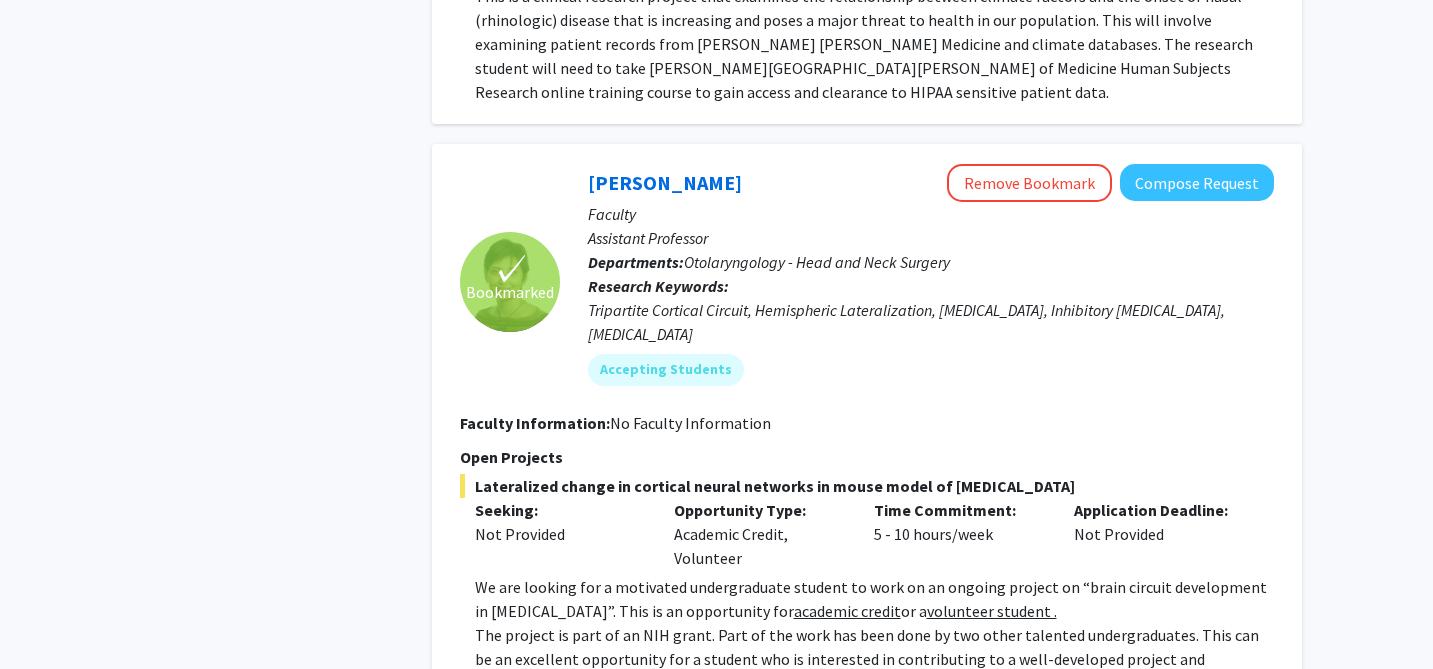 scroll, scrollTop: 3104, scrollLeft: 0, axis: vertical 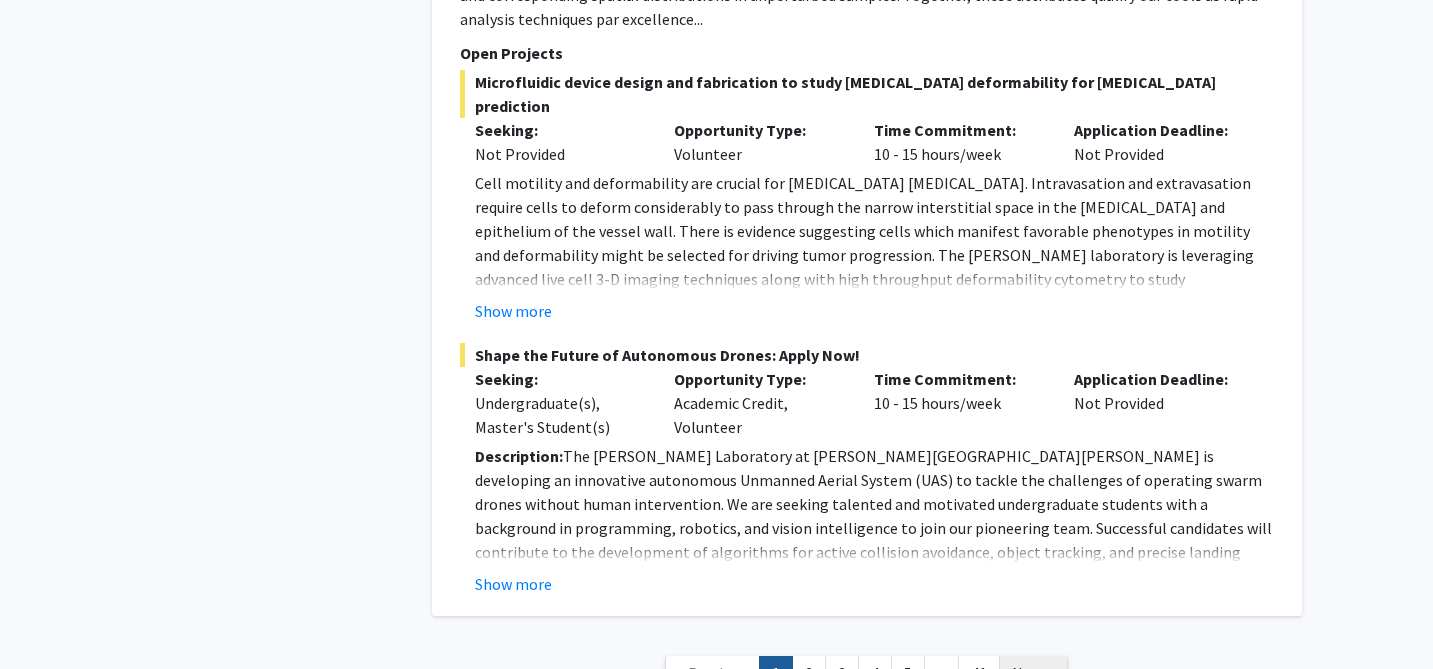 click on "Next »" 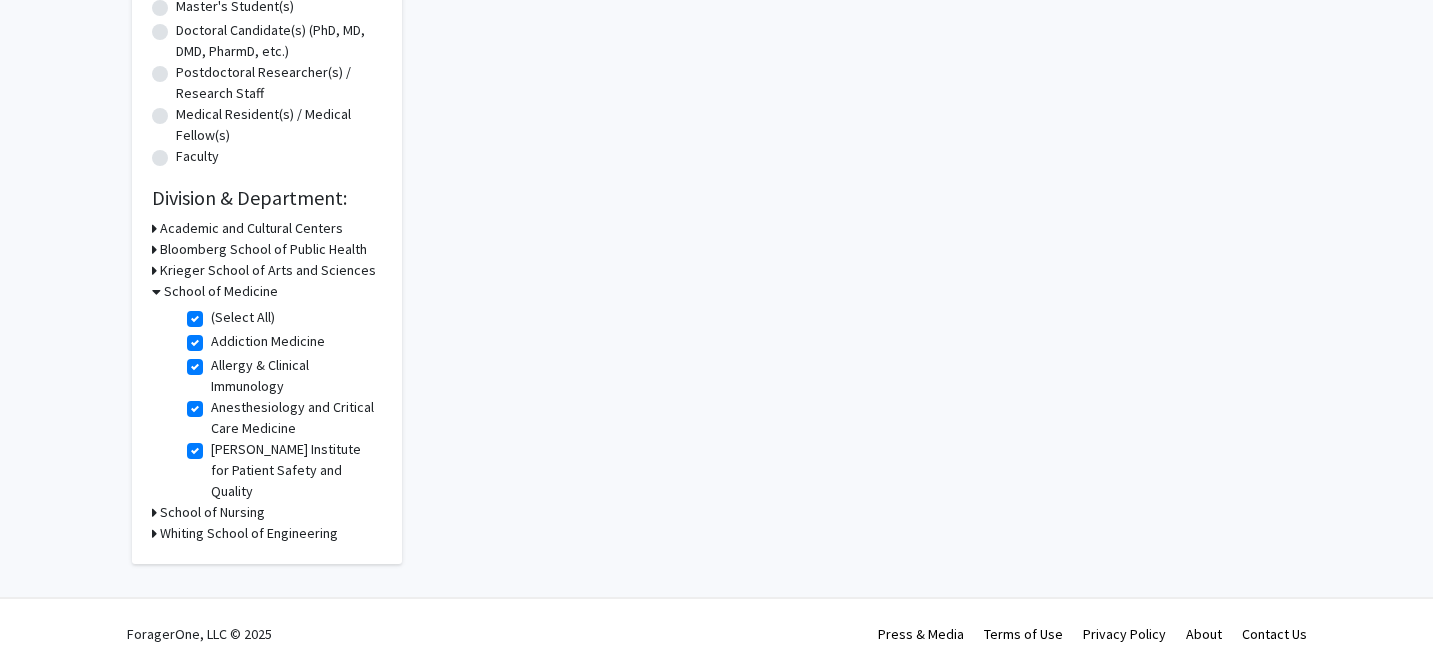 scroll, scrollTop: 0, scrollLeft: 0, axis: both 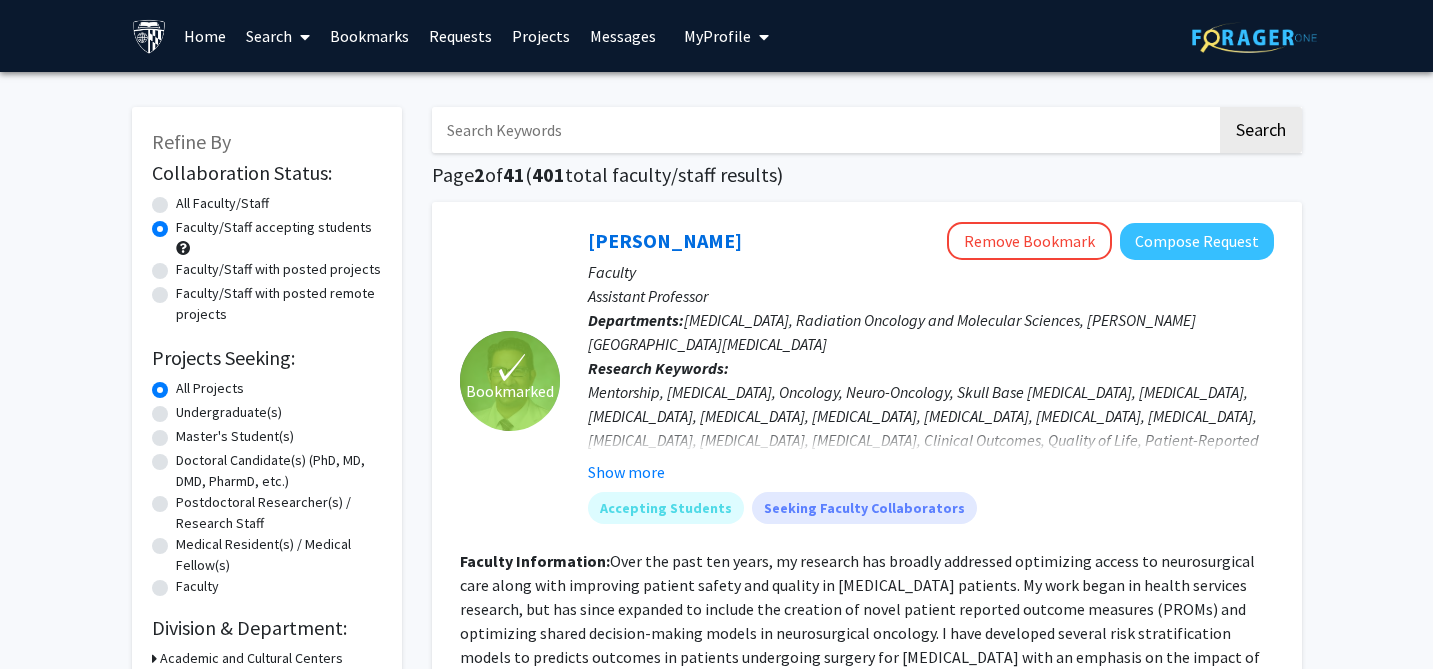 click on "All Faculty/Staff" 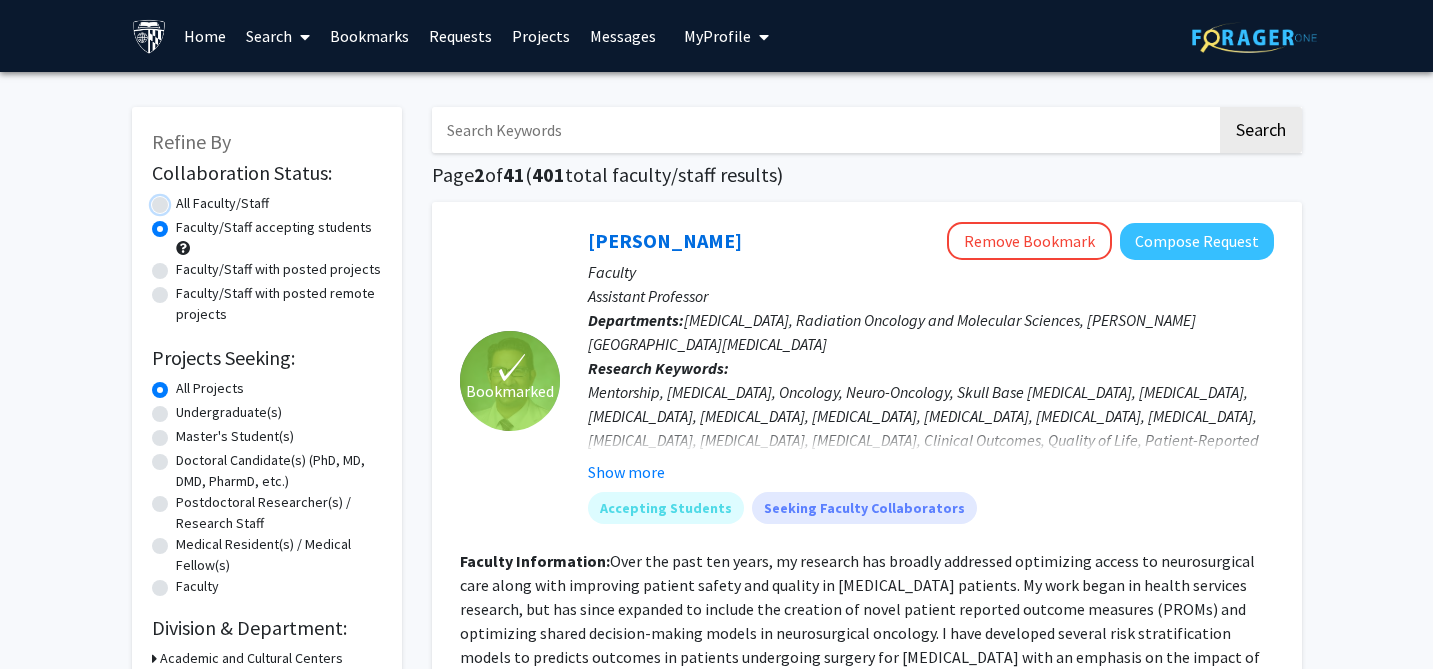 click on "All Faculty/Staff" at bounding box center [182, 199] 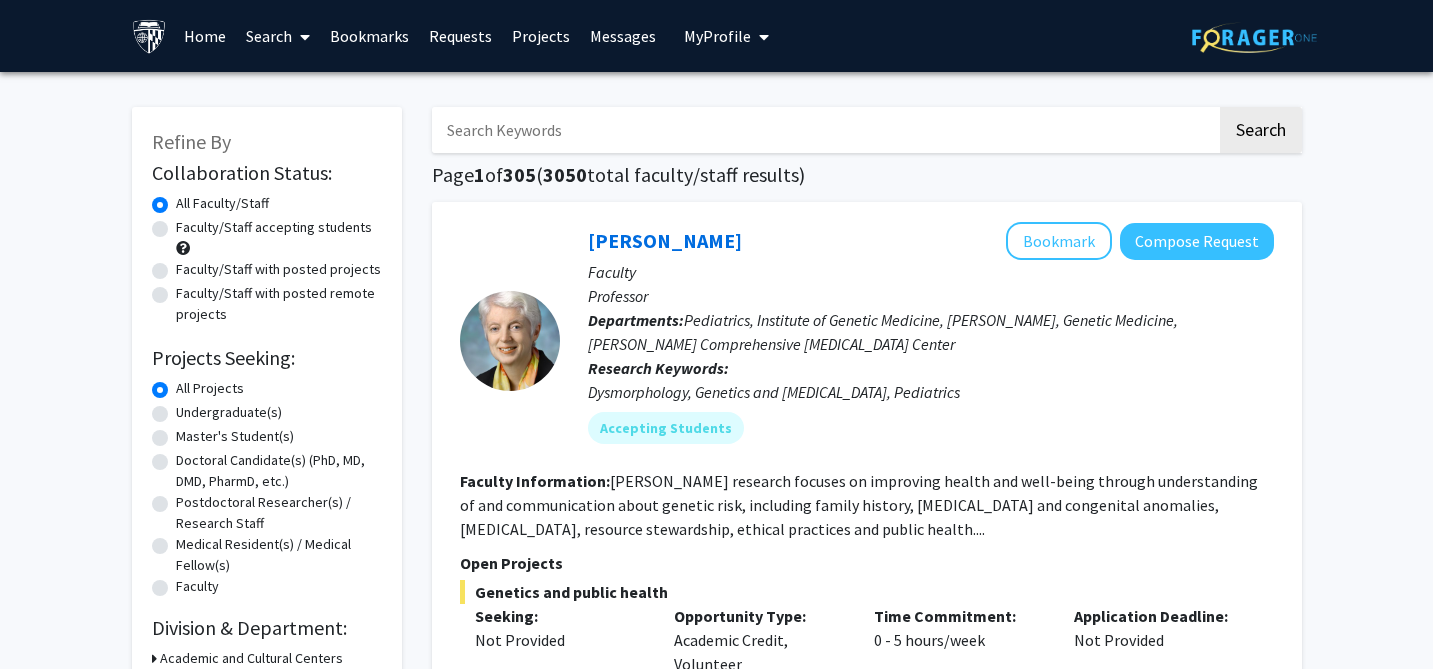 click on "Faculty/Staff accepting students" 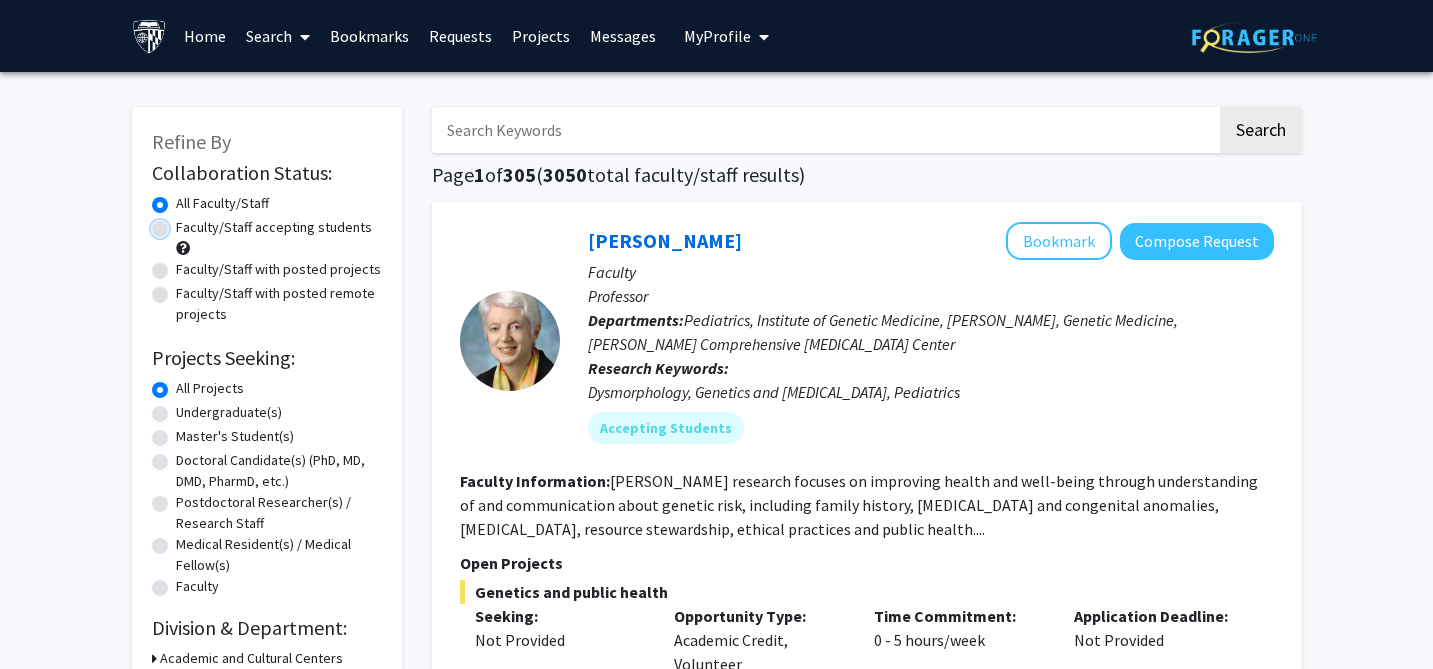 click on "Faculty/Staff accepting students" at bounding box center (182, 223) 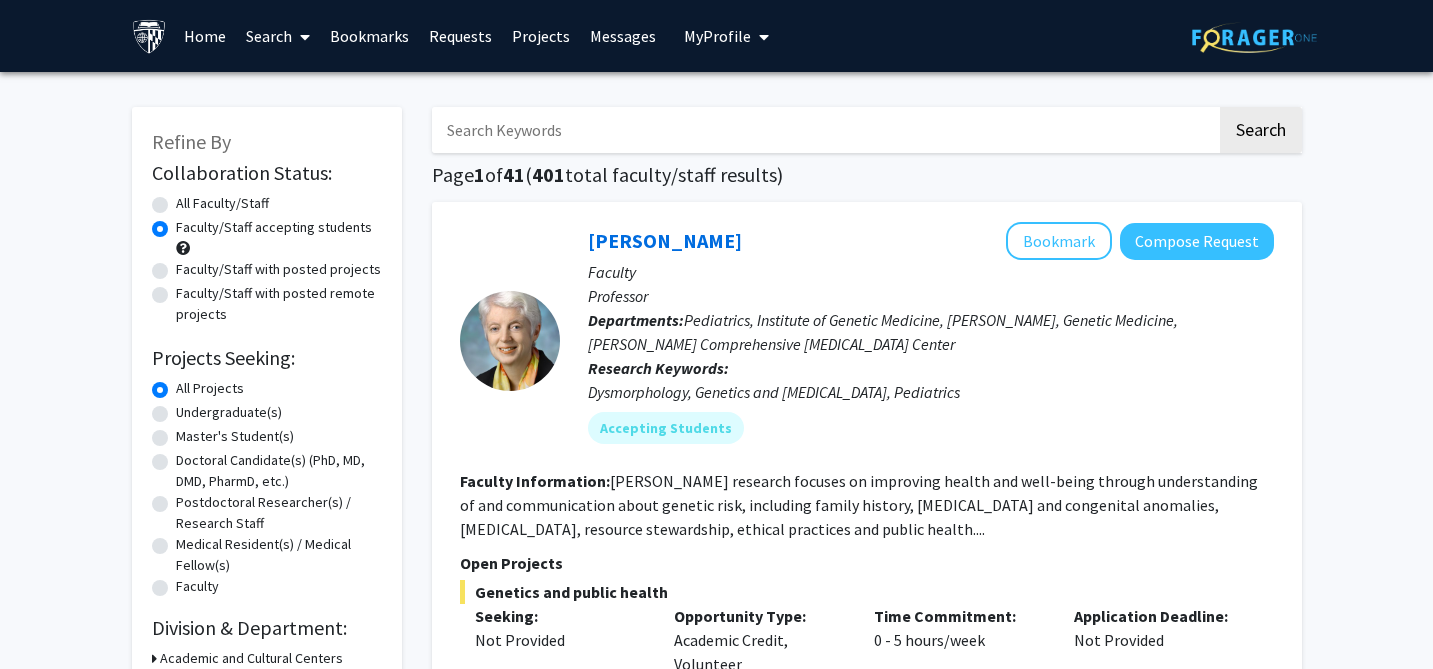 click on "Undergraduate(s)" 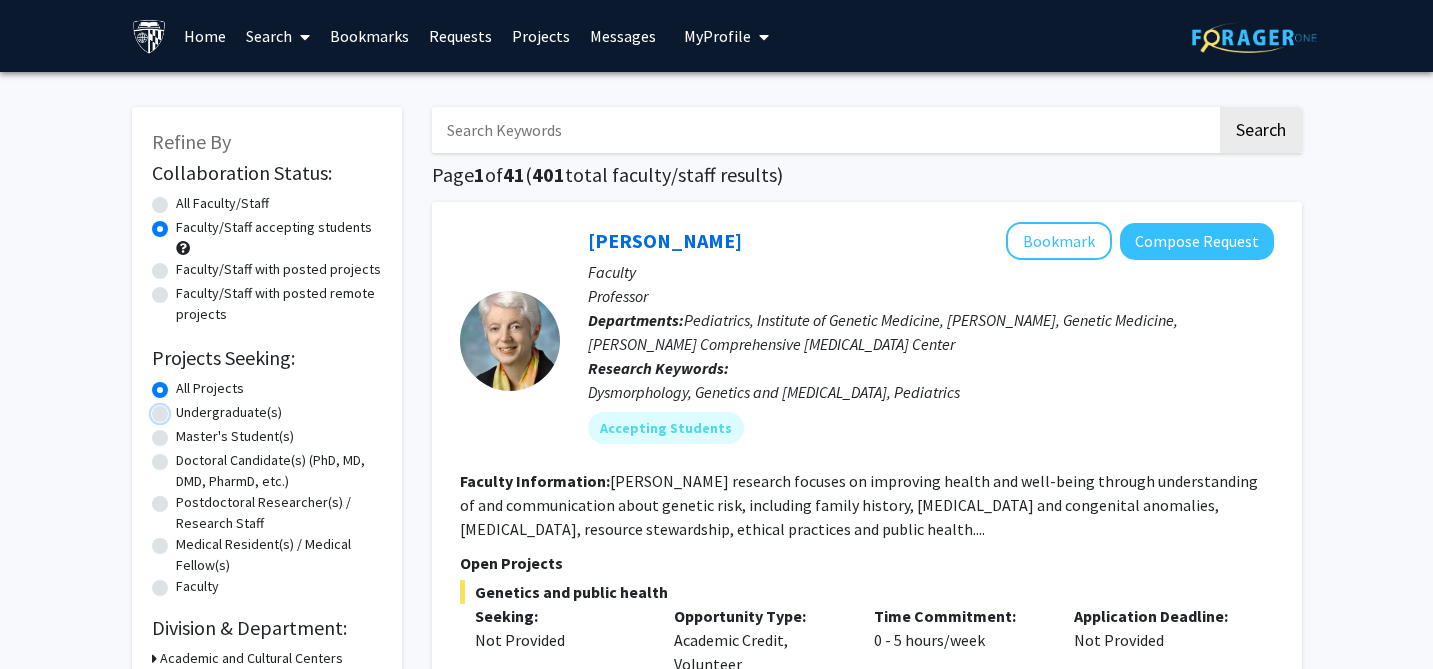 click on "Undergraduate(s)" at bounding box center [182, 408] 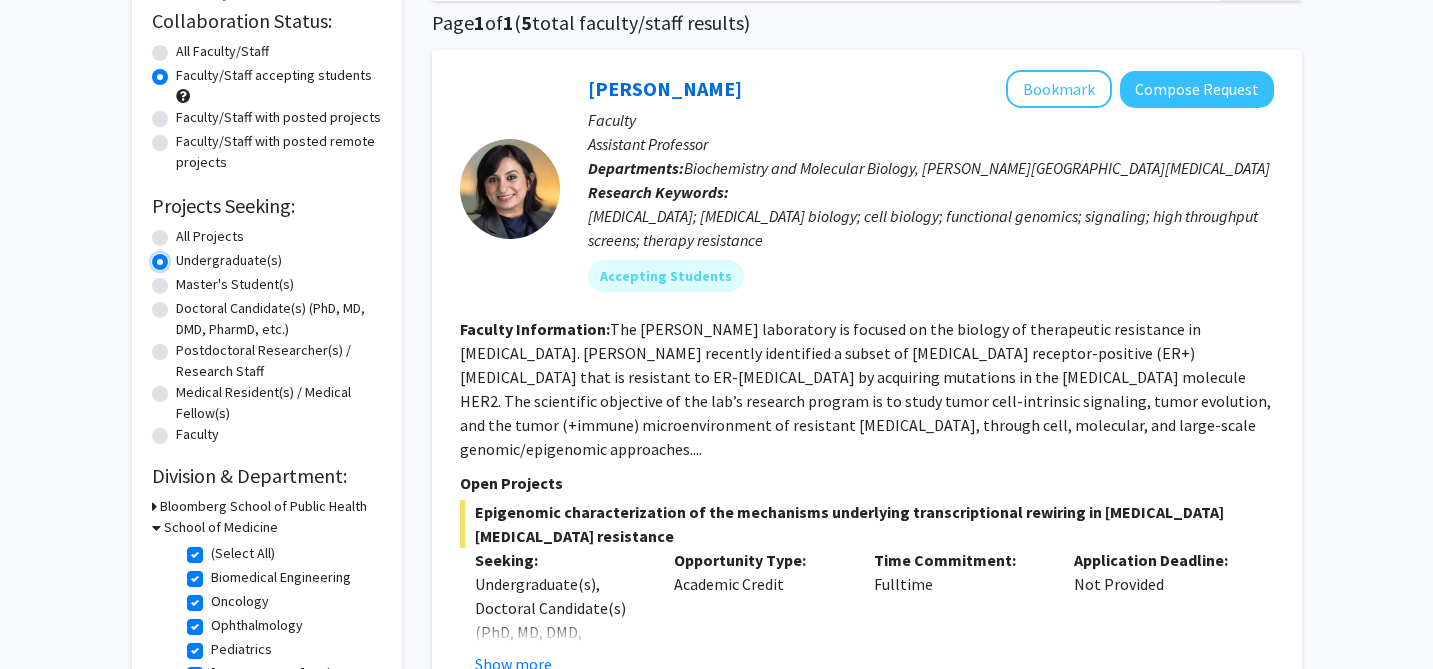scroll, scrollTop: 198, scrollLeft: 0, axis: vertical 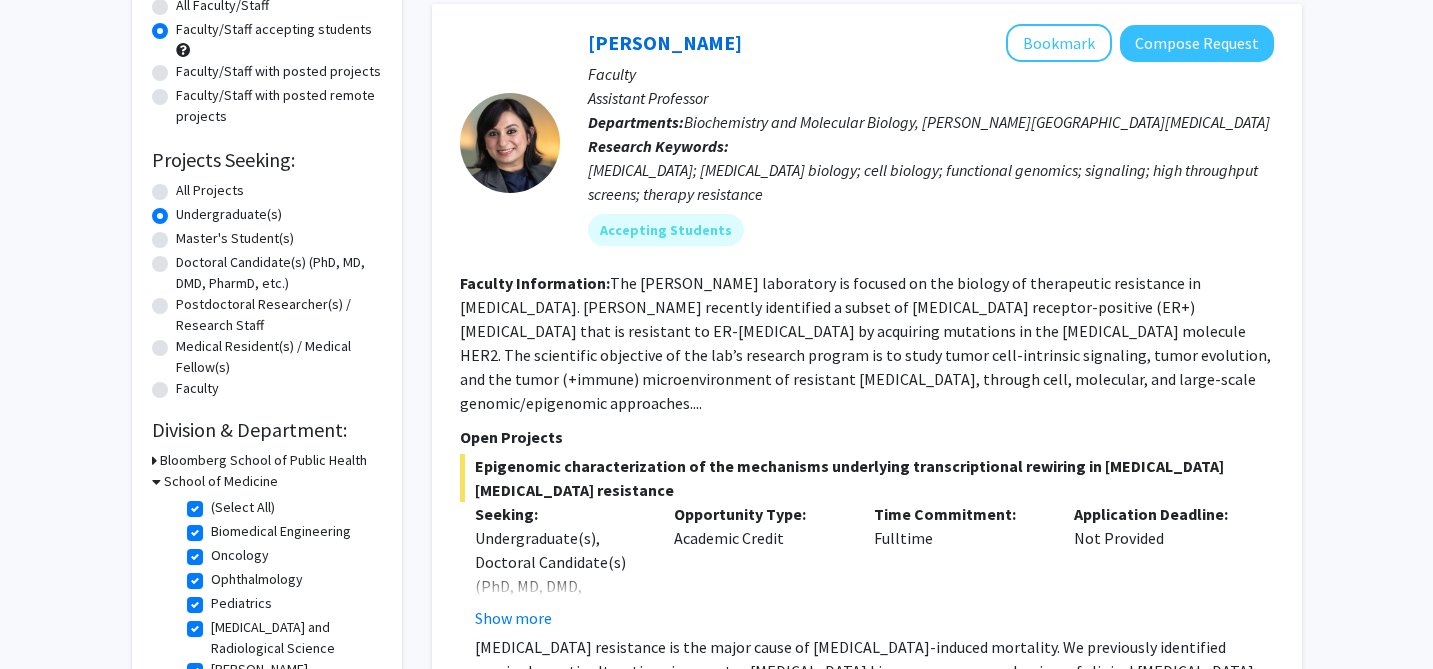click on "All Projects" 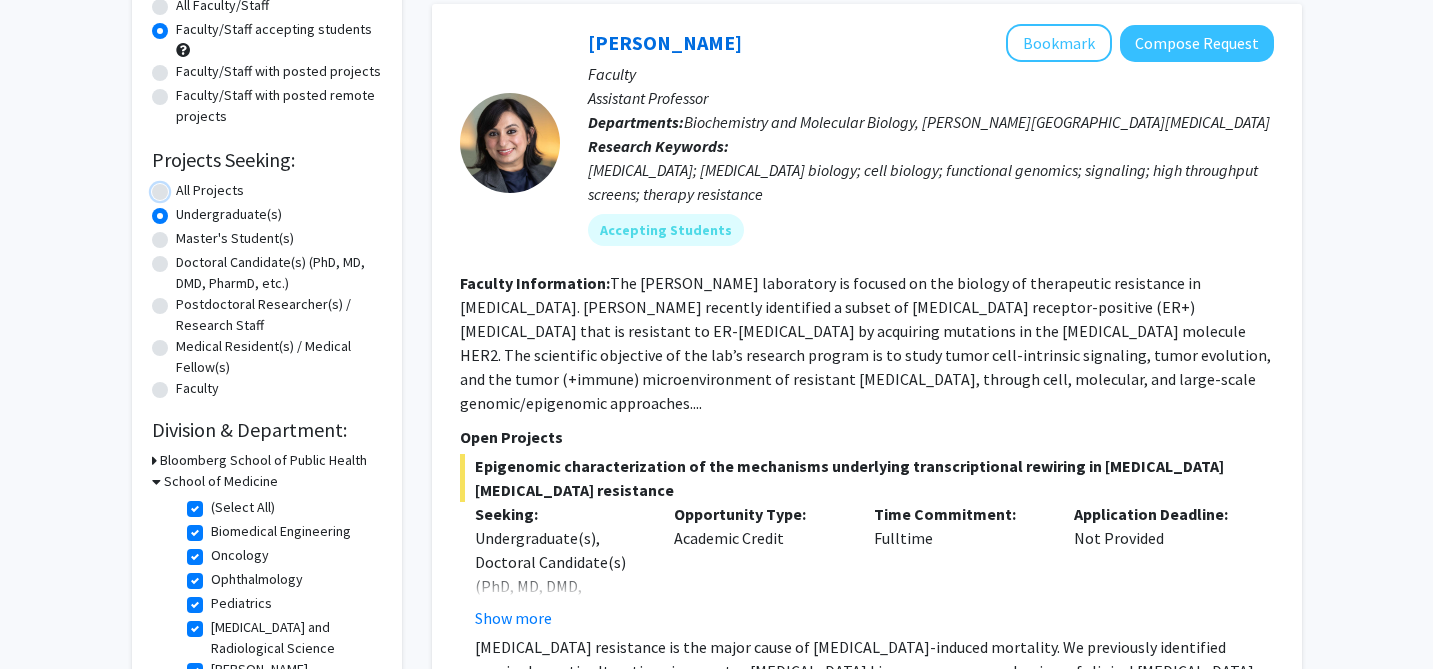 click on "All Projects" at bounding box center [182, 186] 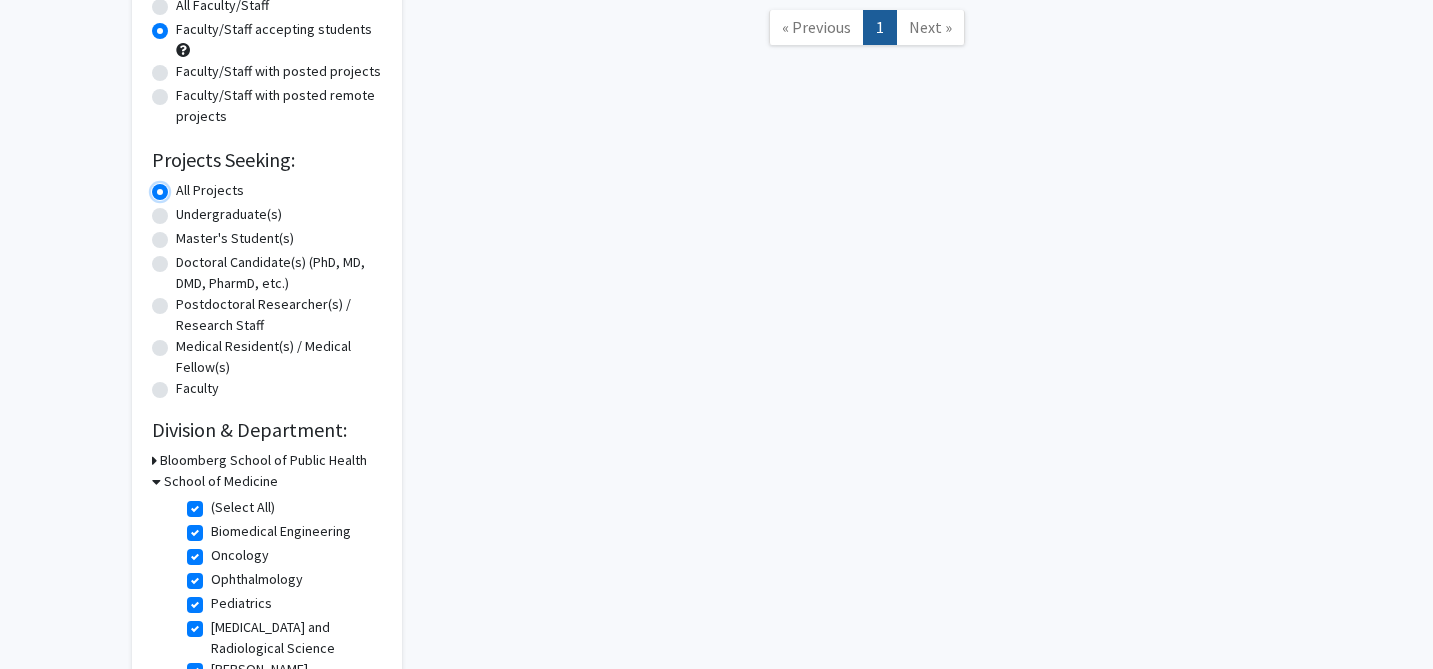 scroll, scrollTop: 0, scrollLeft: 0, axis: both 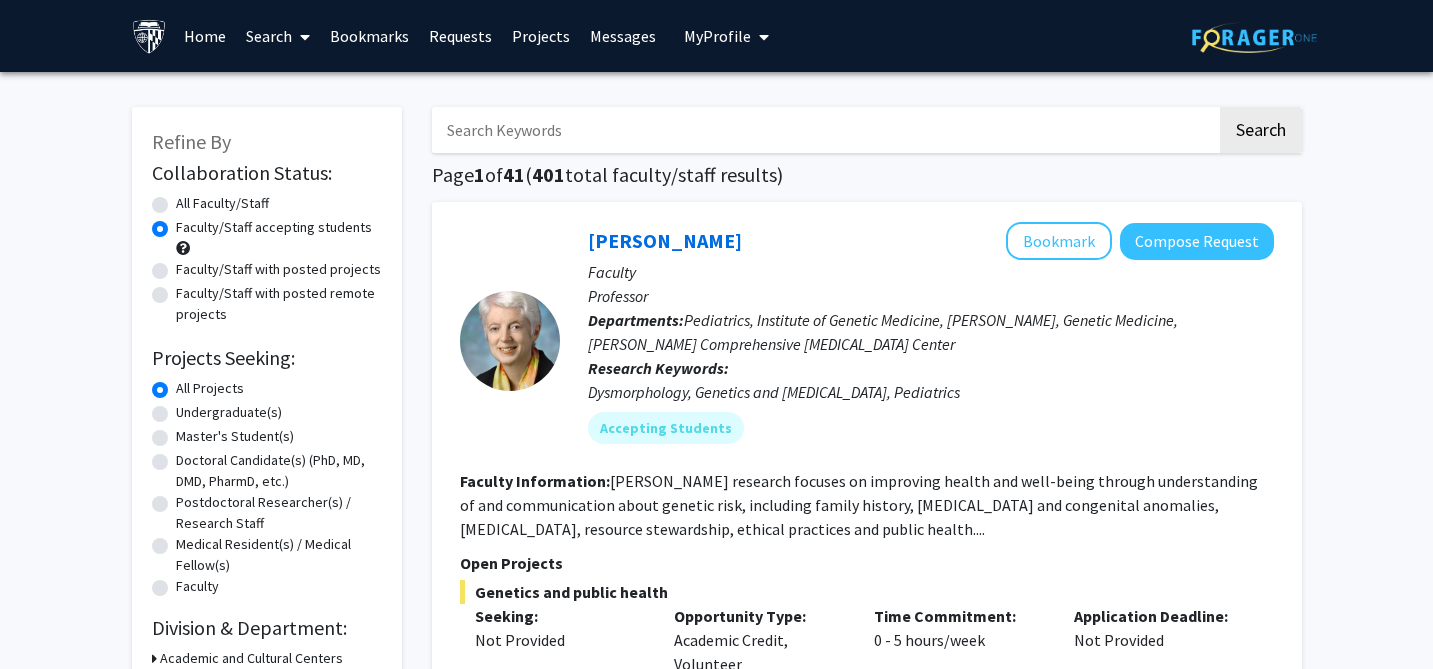 click on "Faculty/Staff with posted projects" 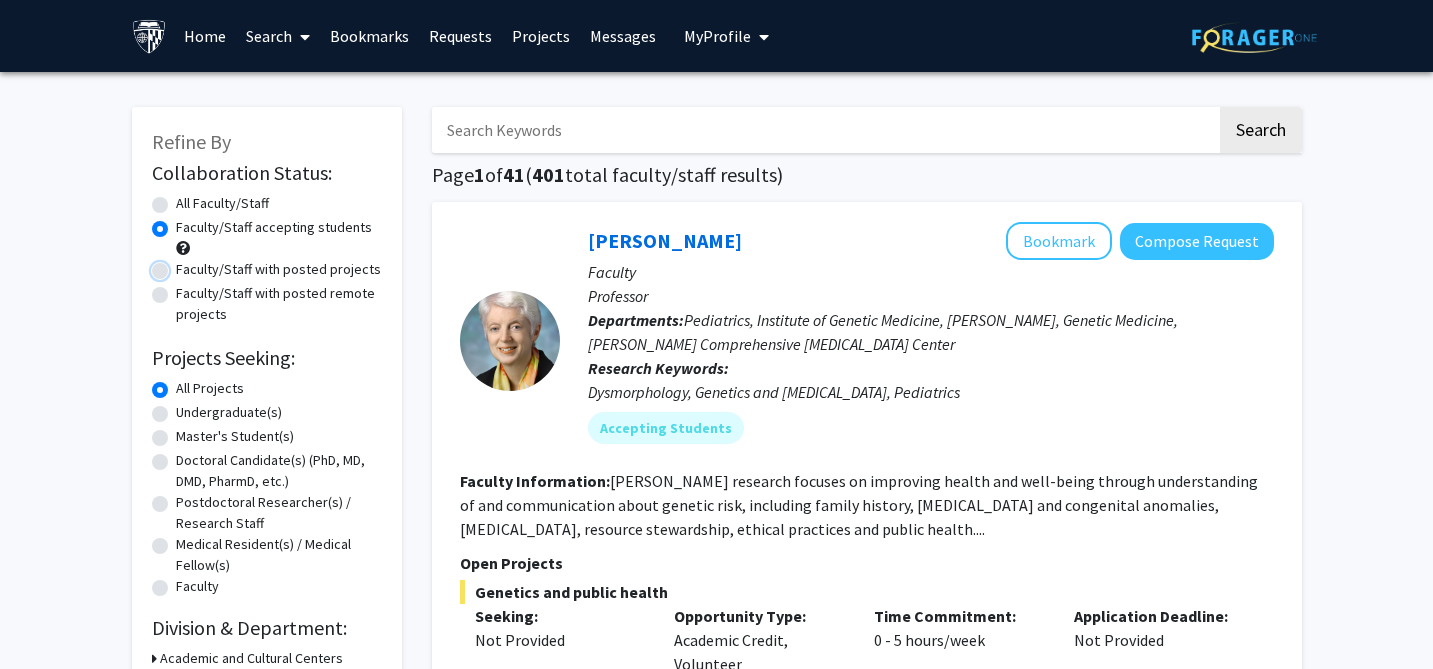 click on "Faculty/Staff with posted projects" at bounding box center (182, 265) 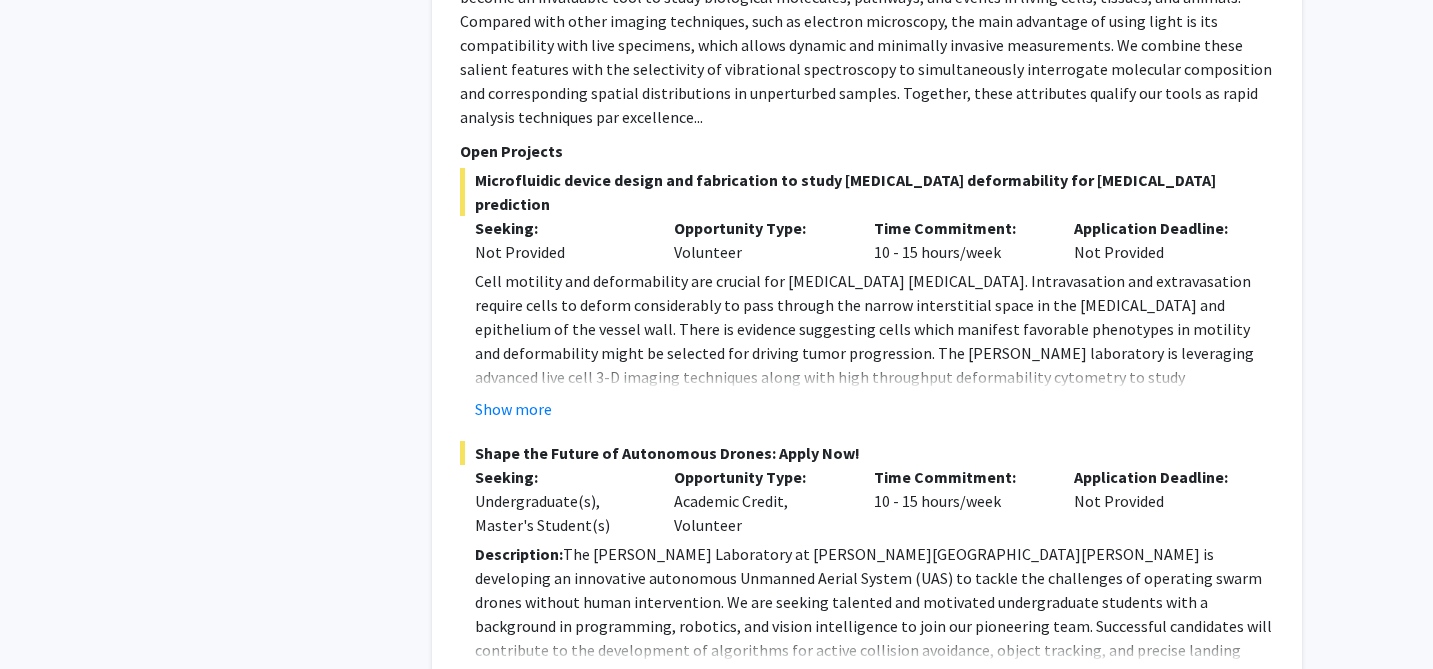 scroll, scrollTop: 8834, scrollLeft: 0, axis: vertical 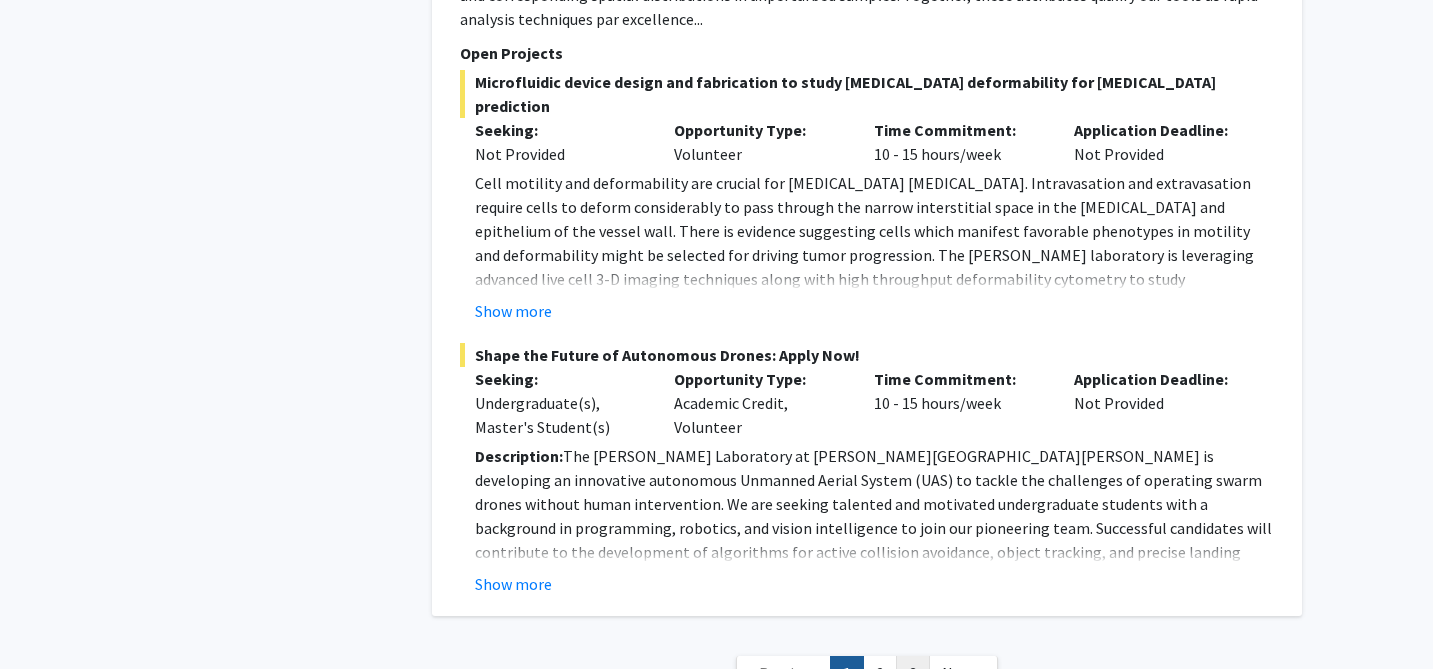 click on "3" 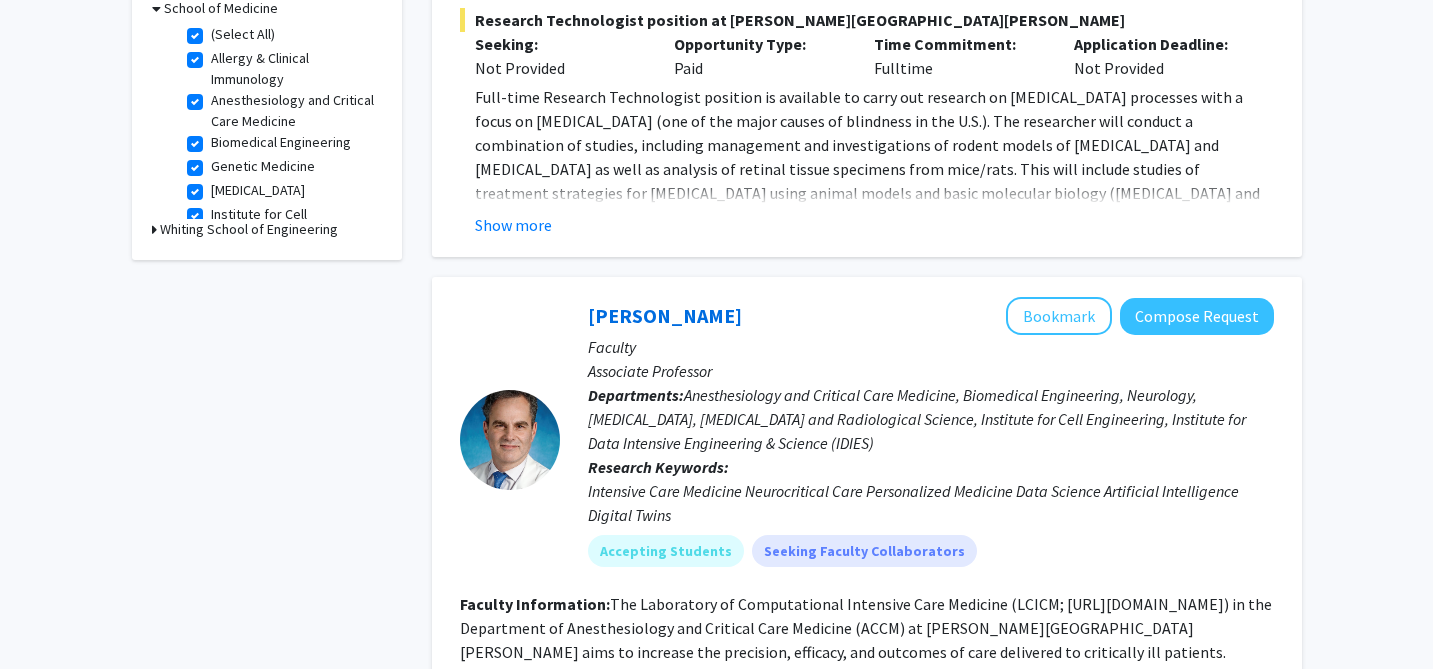 scroll, scrollTop: 478, scrollLeft: 0, axis: vertical 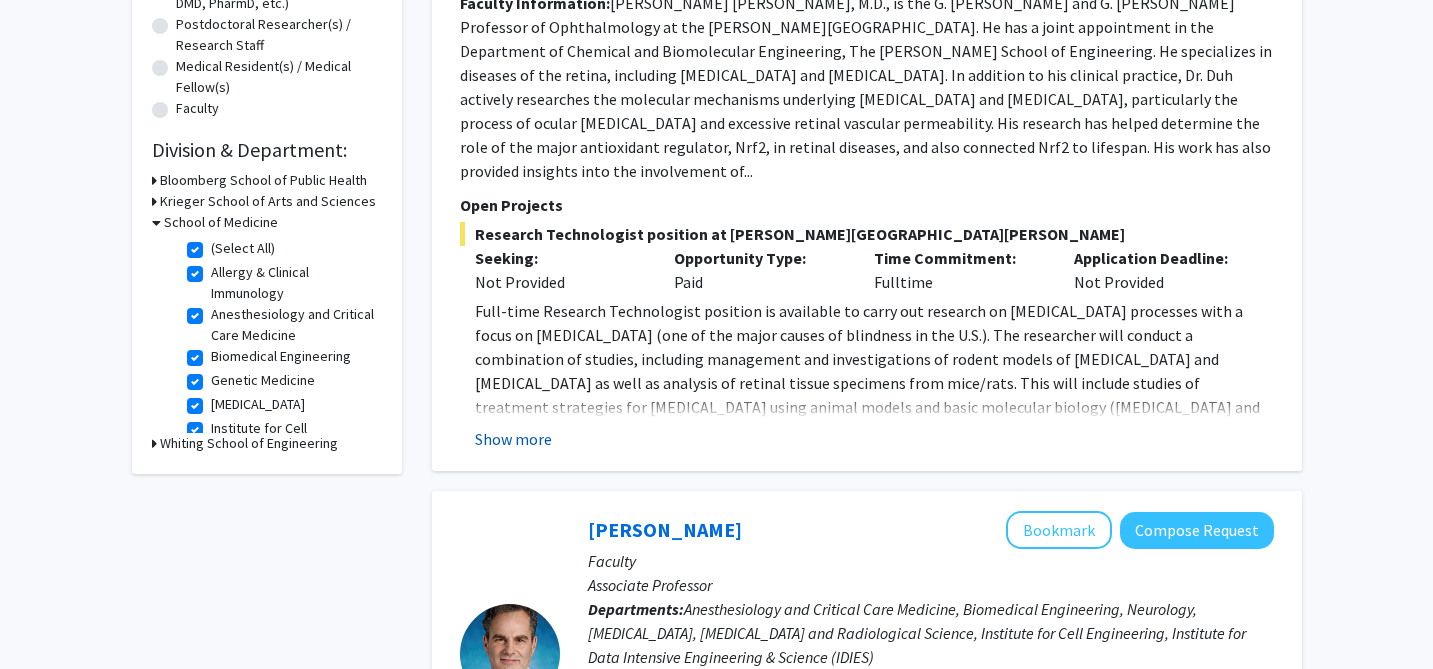click on "Show more" 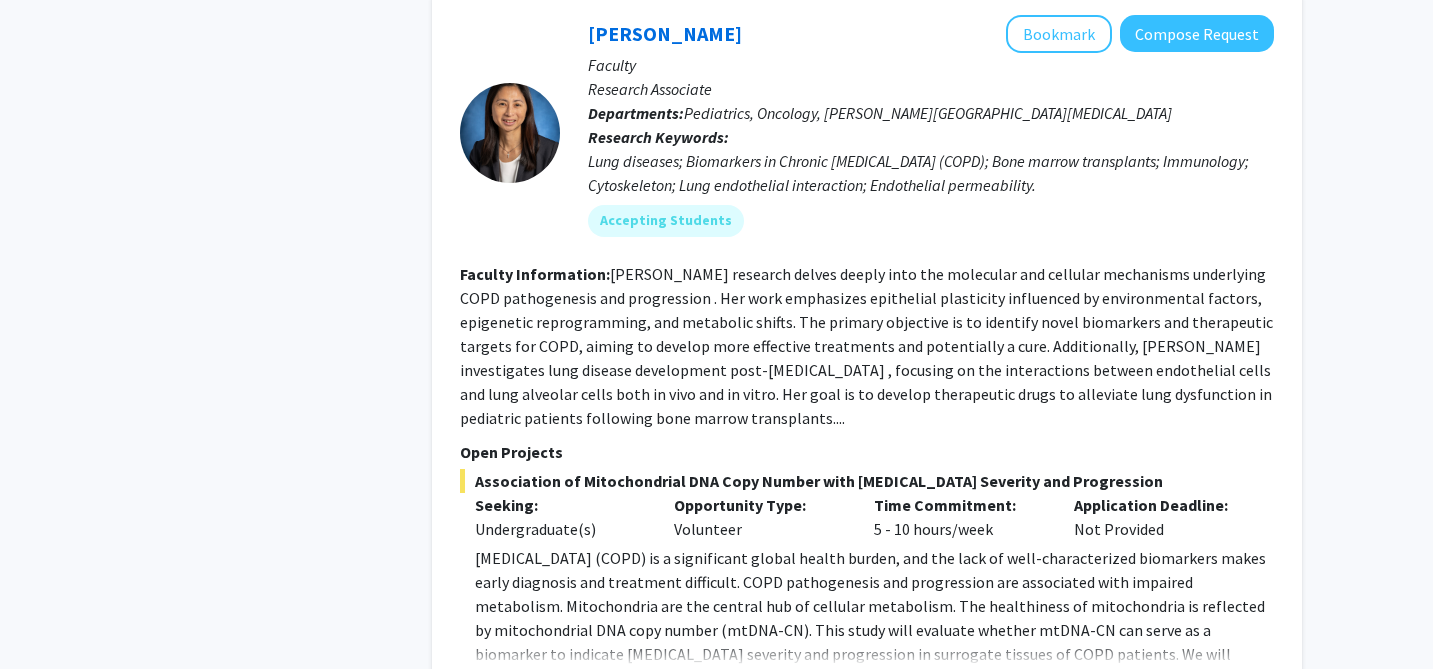 scroll, scrollTop: 2708, scrollLeft: 0, axis: vertical 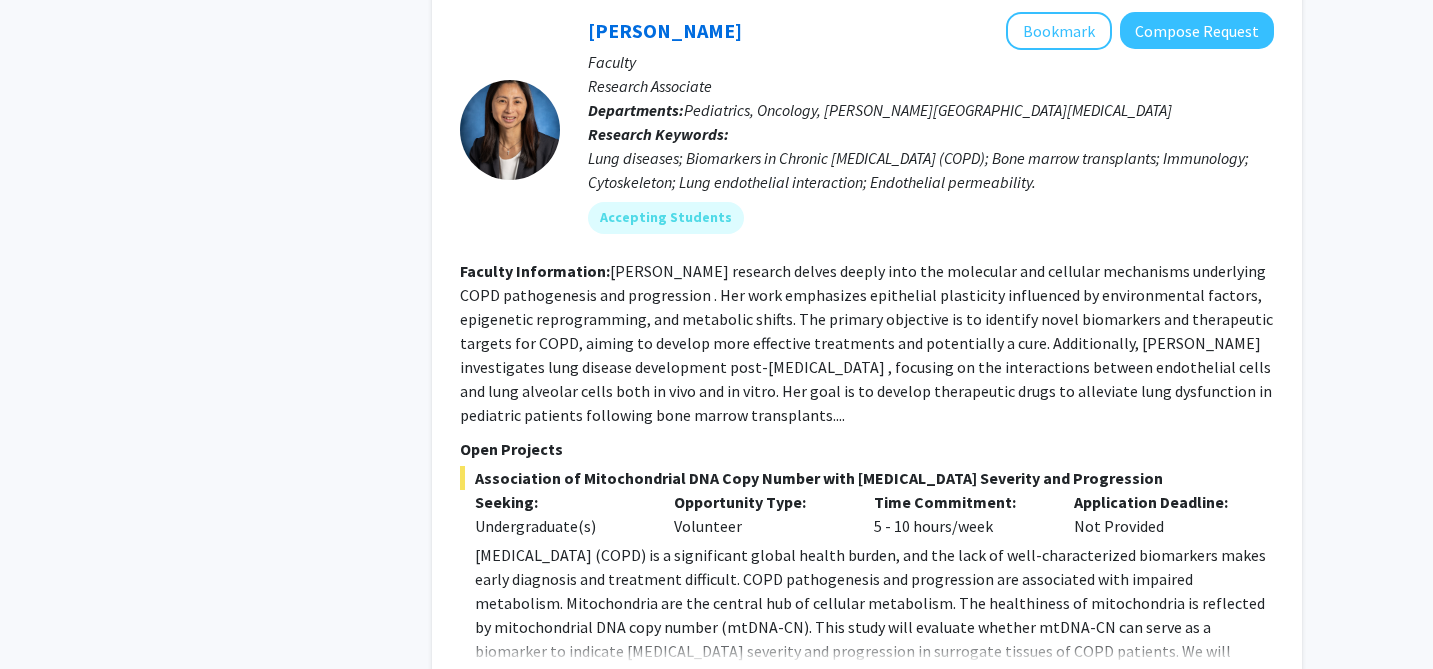 click on "Show more" 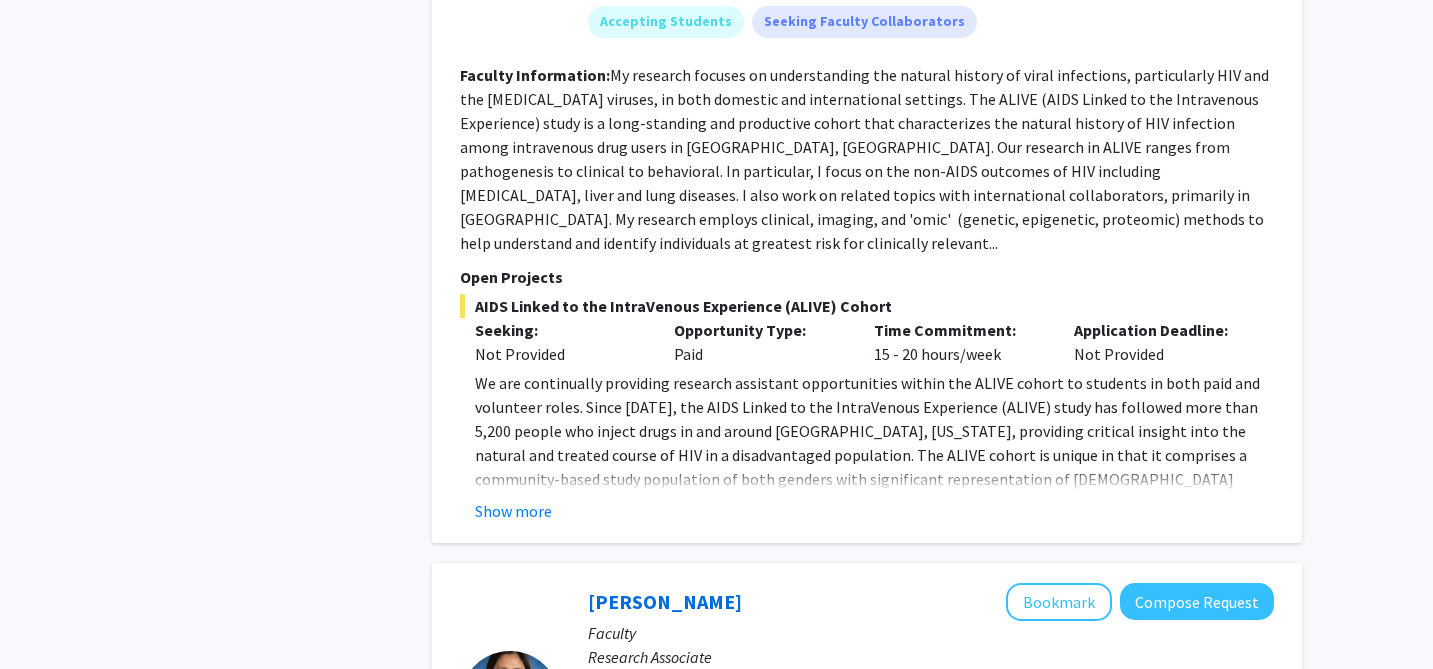 scroll, scrollTop: 2076, scrollLeft: 0, axis: vertical 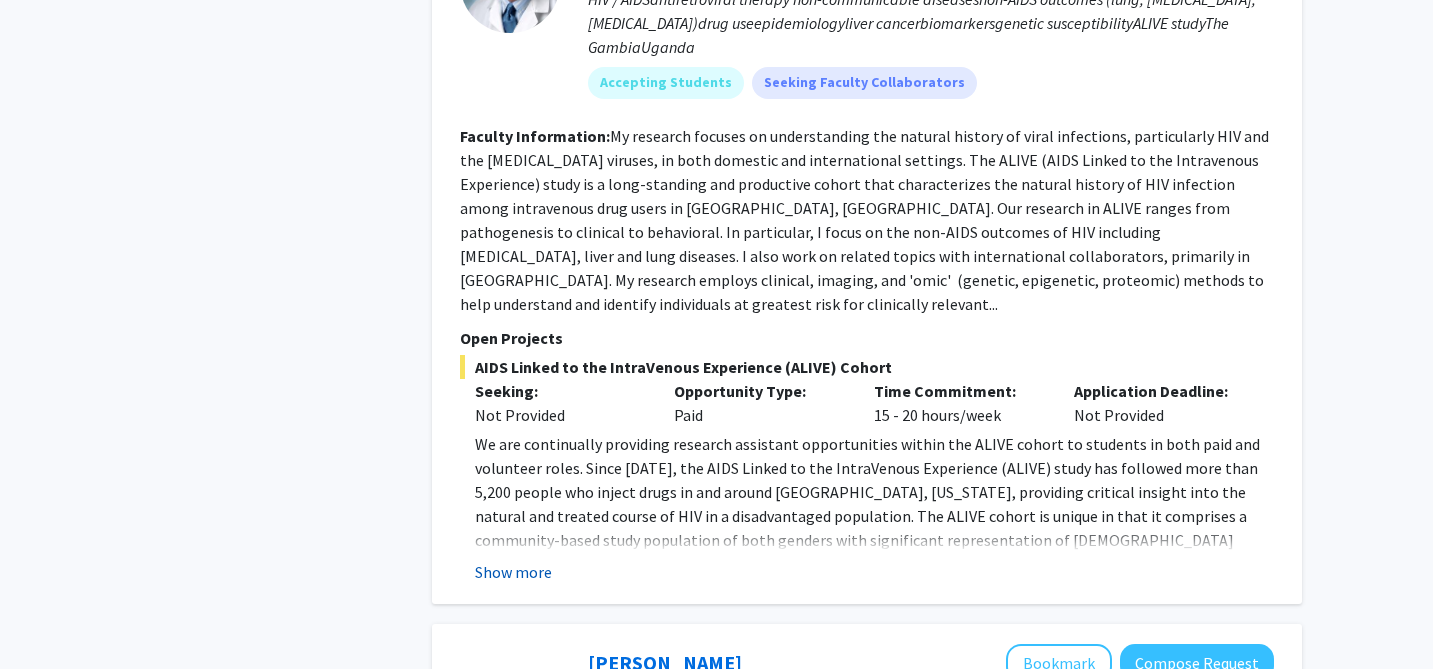 click on "Show more" 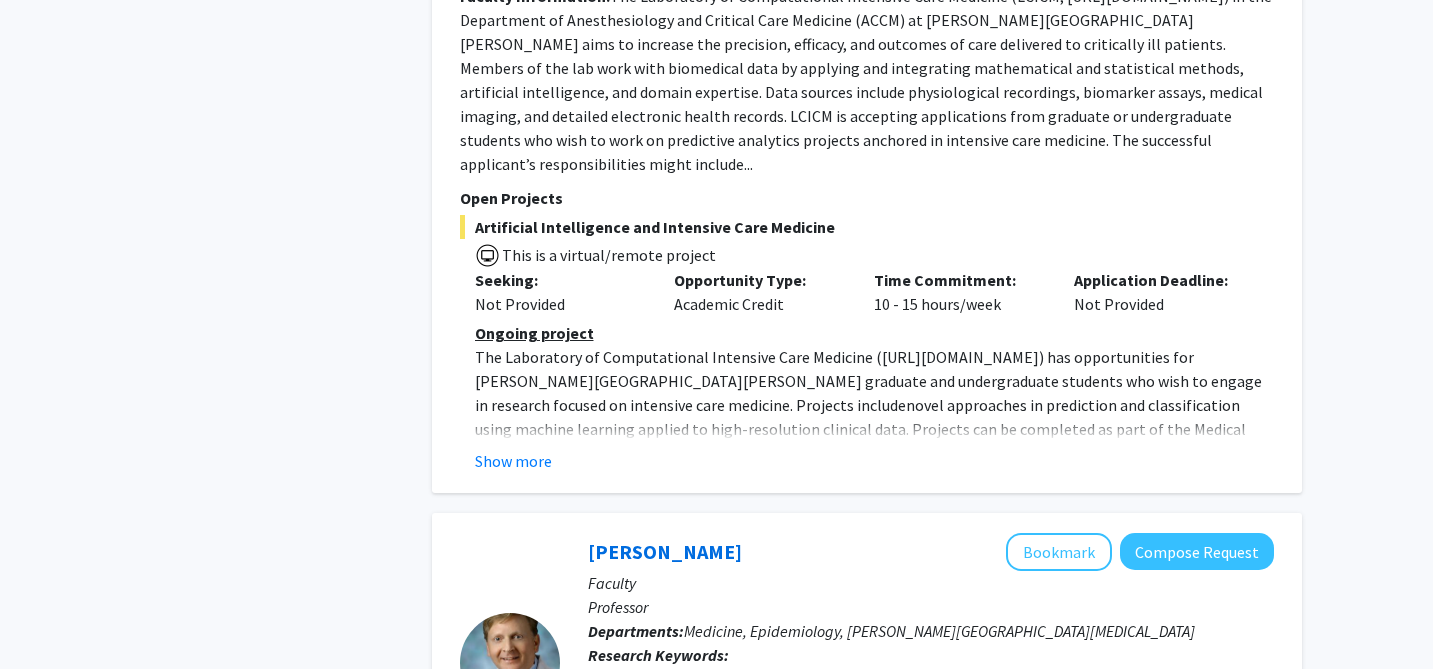 scroll, scrollTop: 1275, scrollLeft: 0, axis: vertical 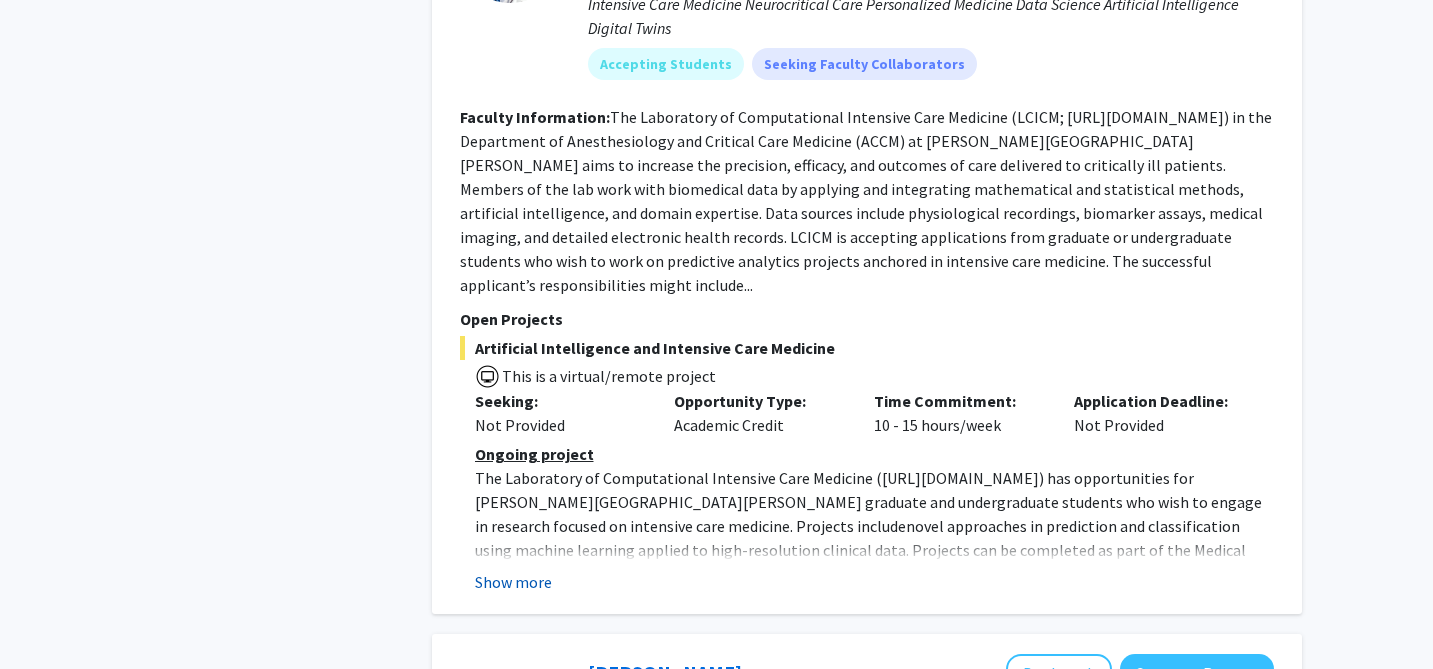 click on "Show more" 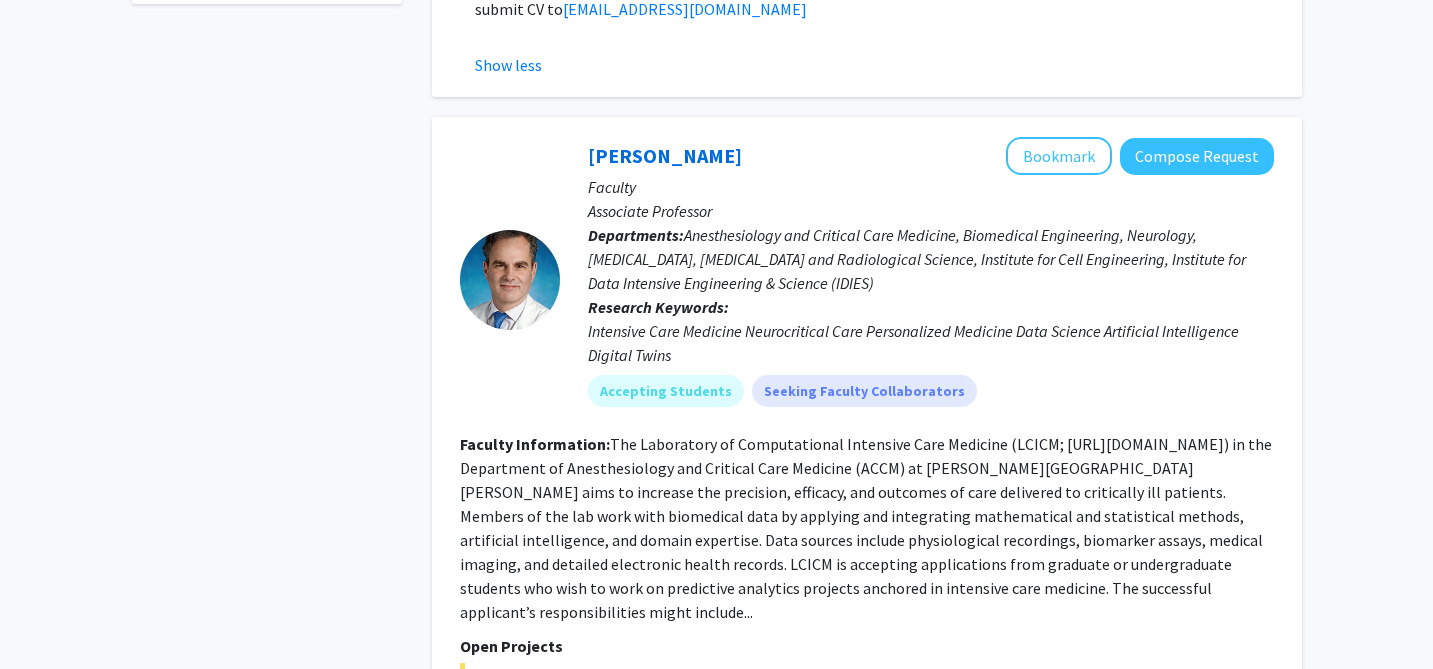 scroll, scrollTop: 922, scrollLeft: 0, axis: vertical 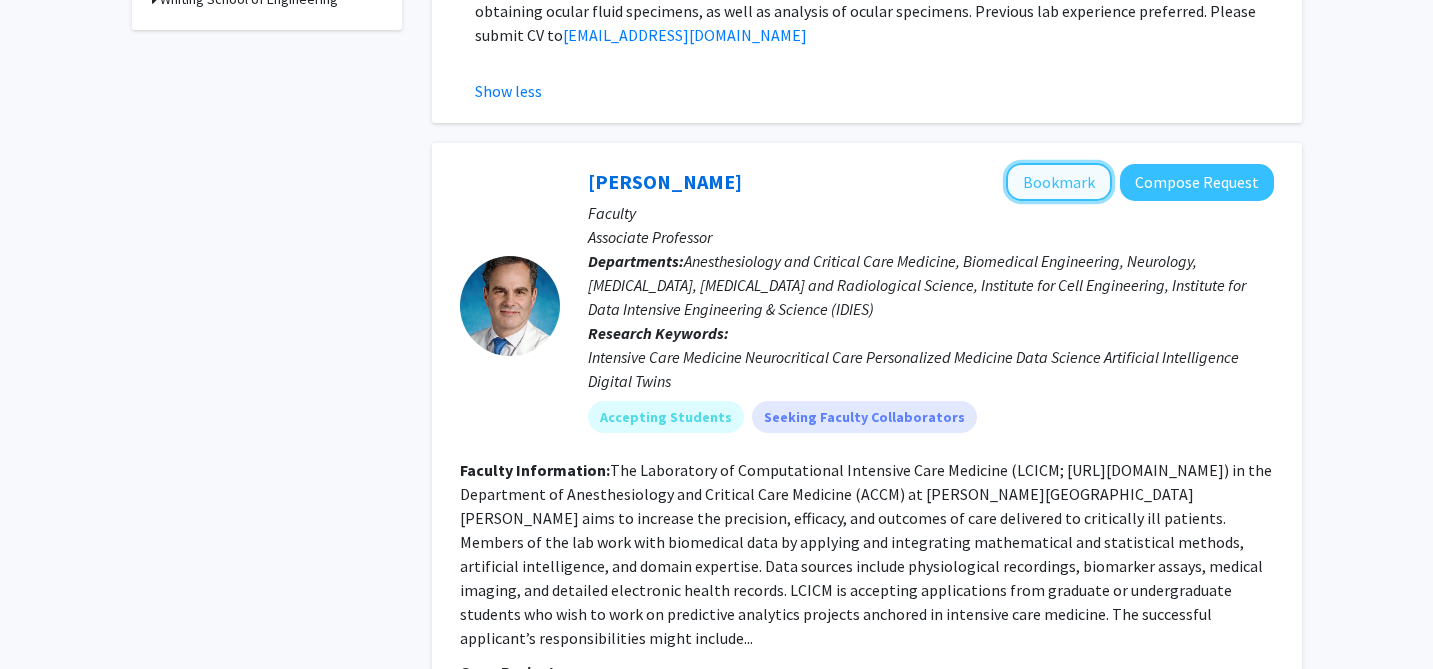 click on "Bookmark" 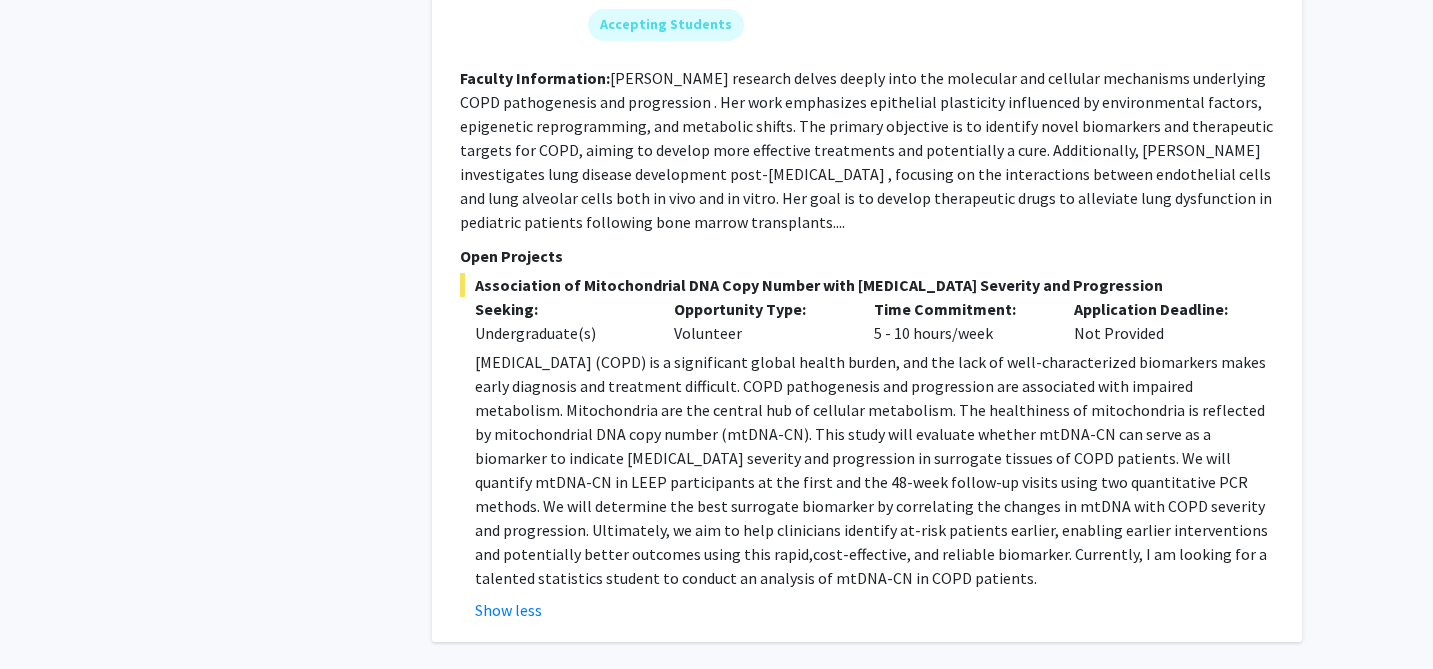 scroll, scrollTop: 3263, scrollLeft: 0, axis: vertical 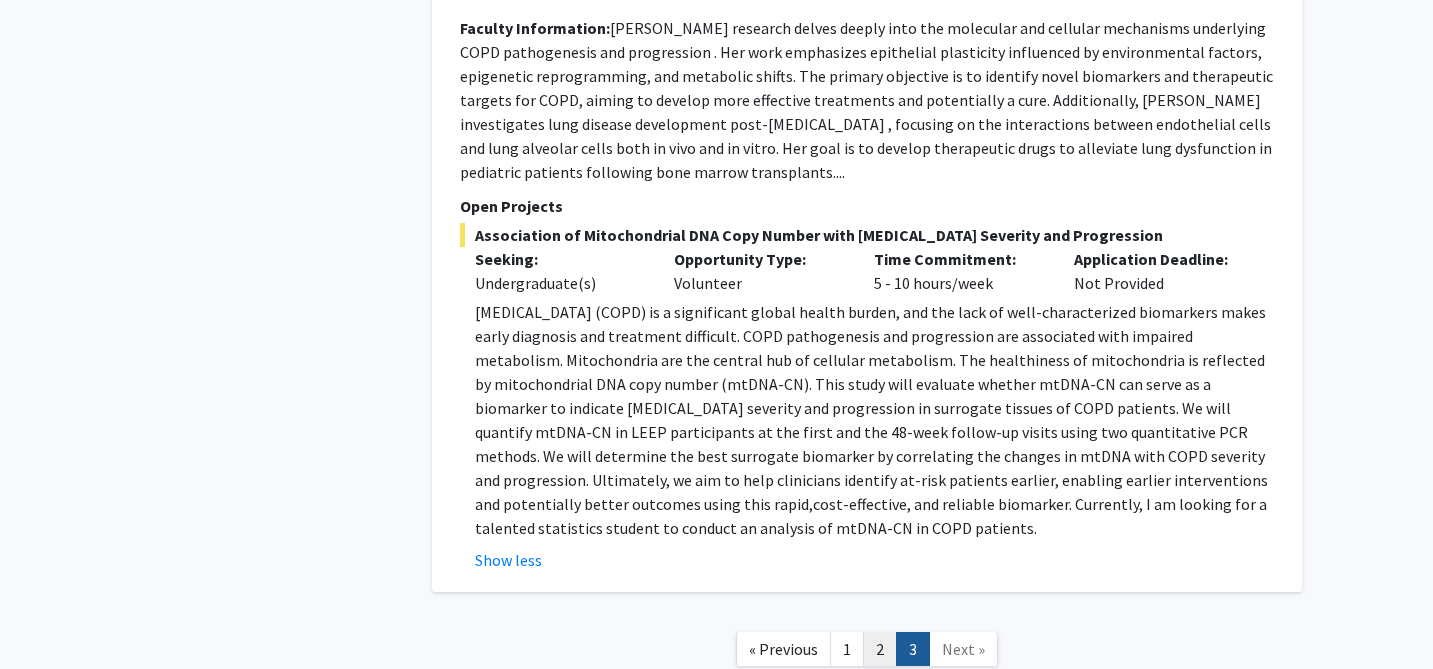 click on "2" 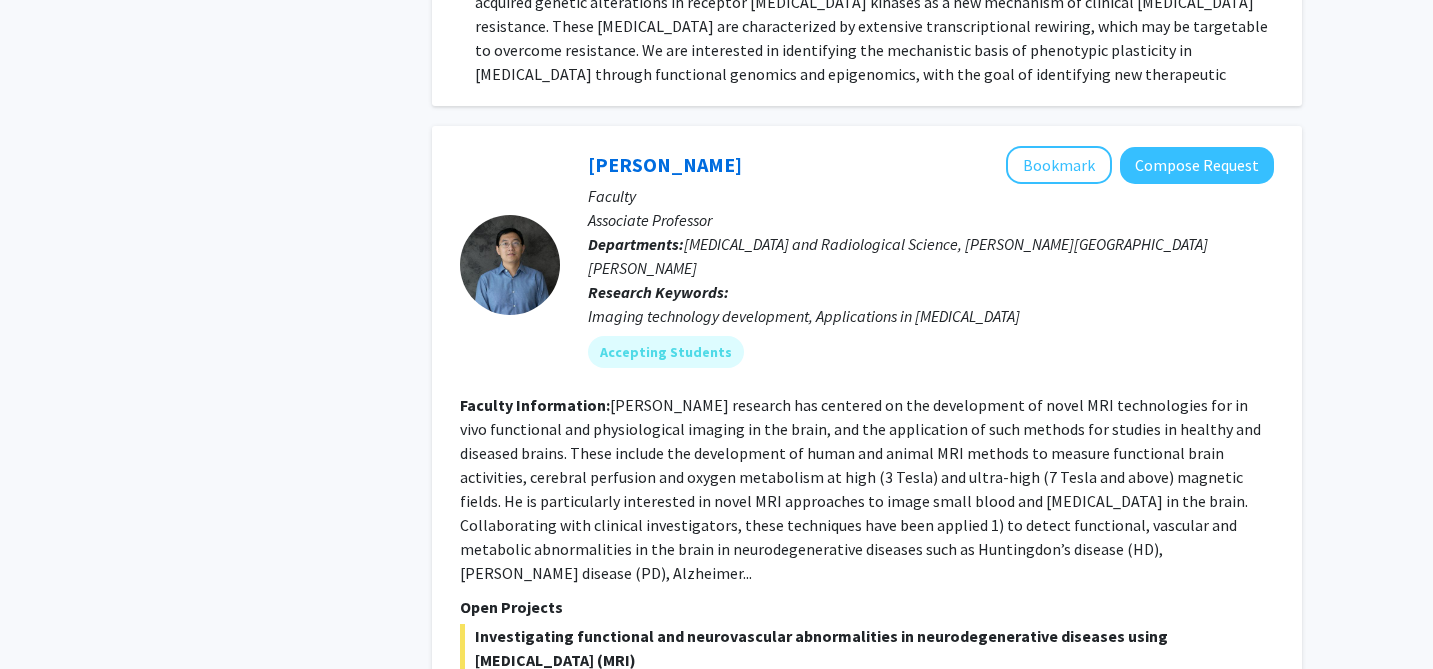 scroll, scrollTop: 1651, scrollLeft: 0, axis: vertical 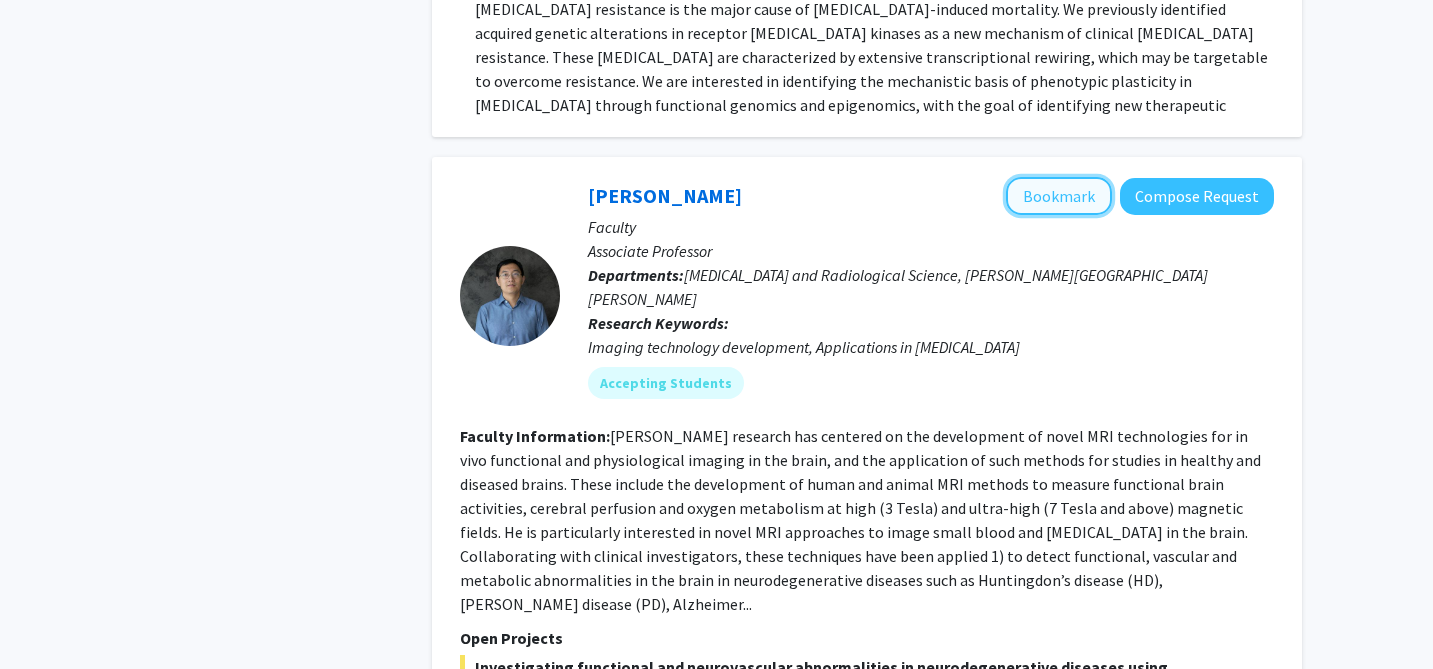 click on "Bookmark" 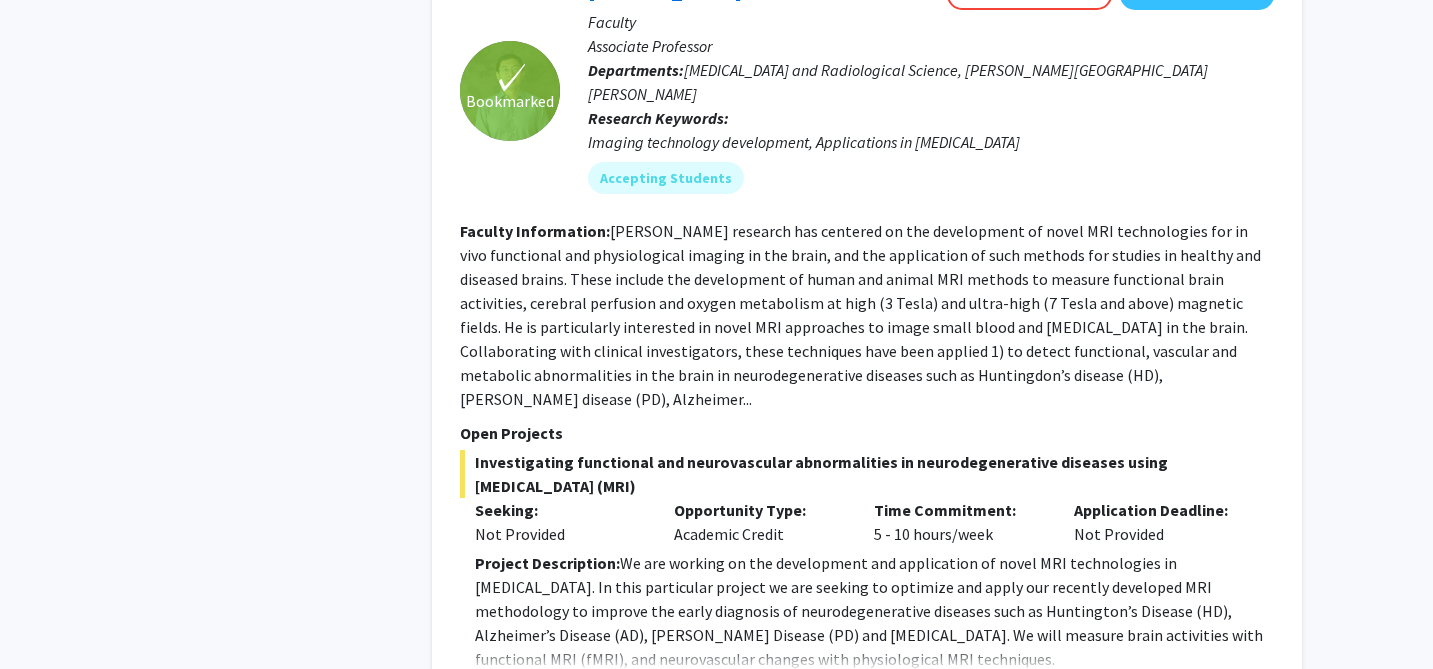 scroll, scrollTop: 1895, scrollLeft: 0, axis: vertical 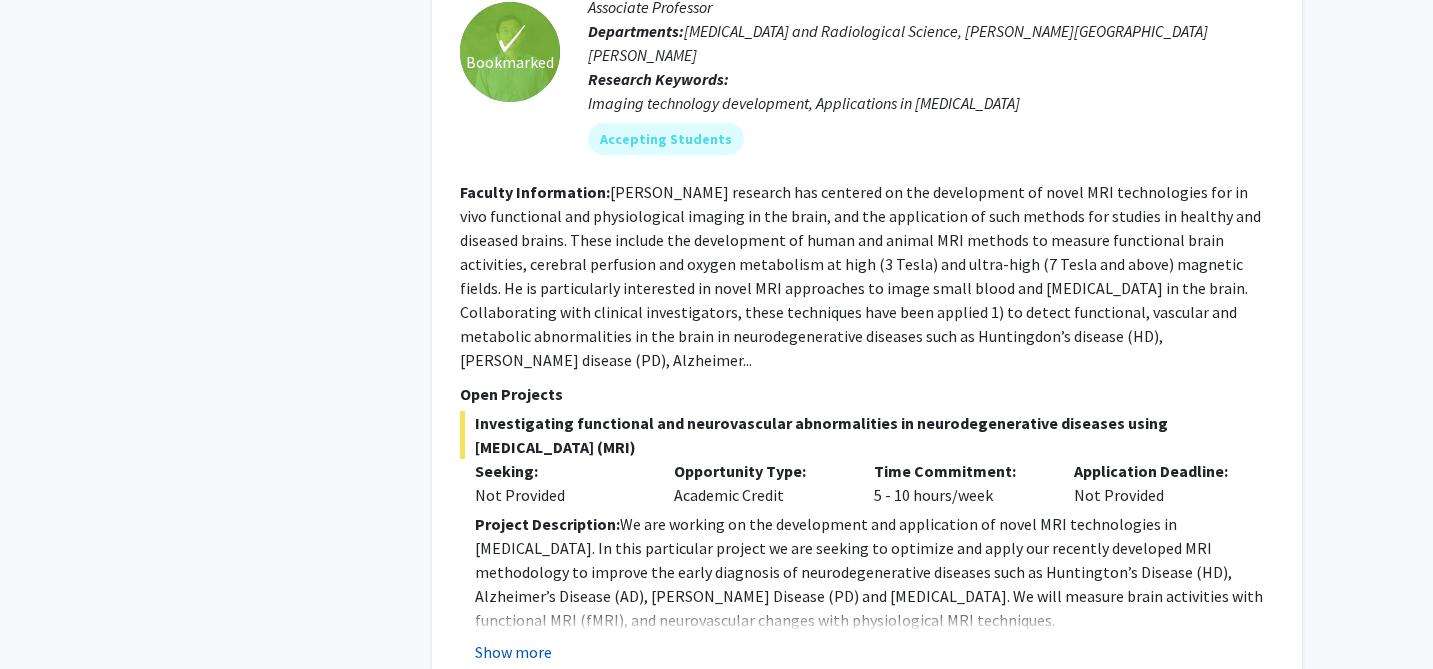 click on "Show more" 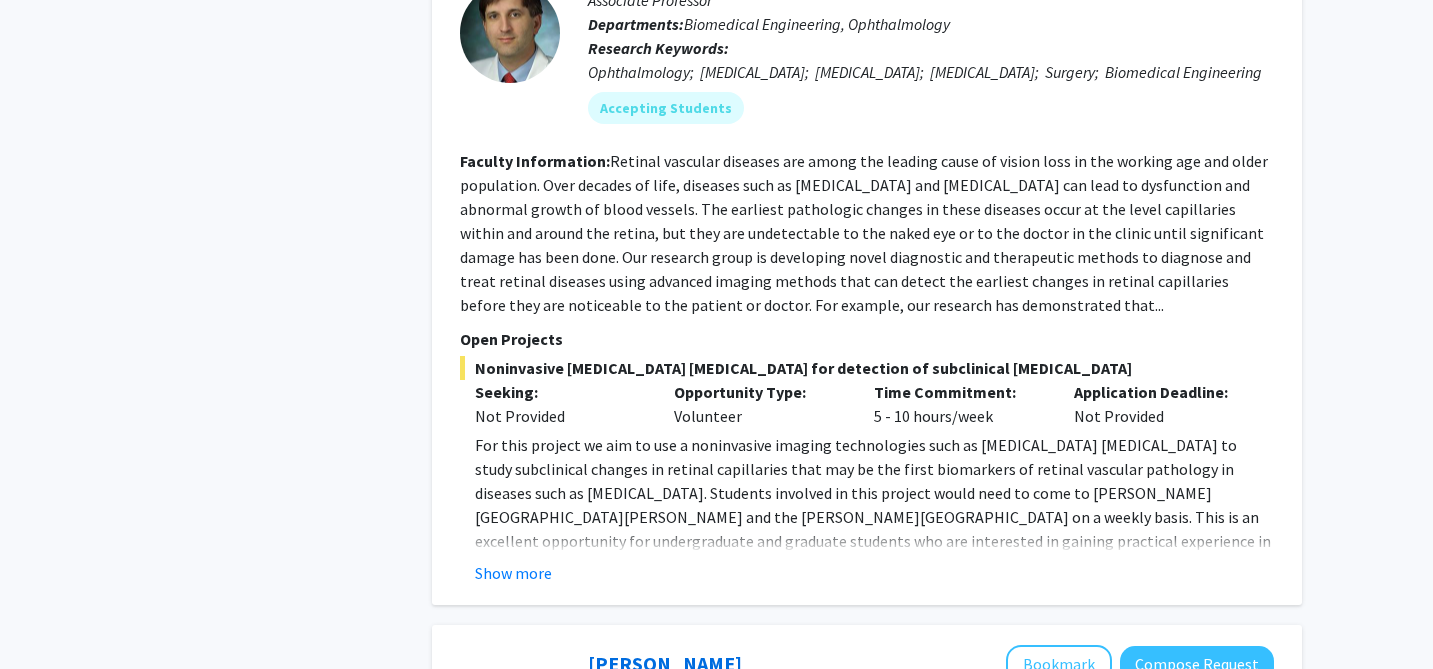scroll, scrollTop: 3299, scrollLeft: 0, axis: vertical 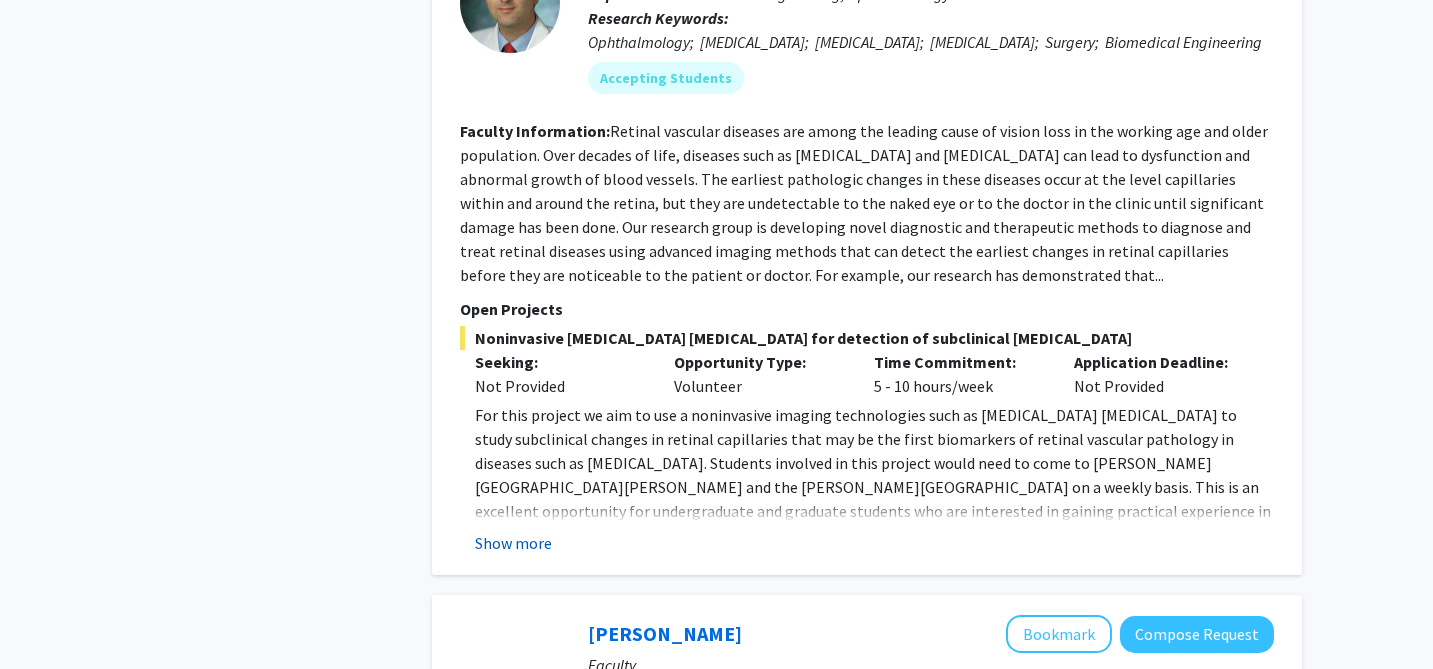 click on "Show more" 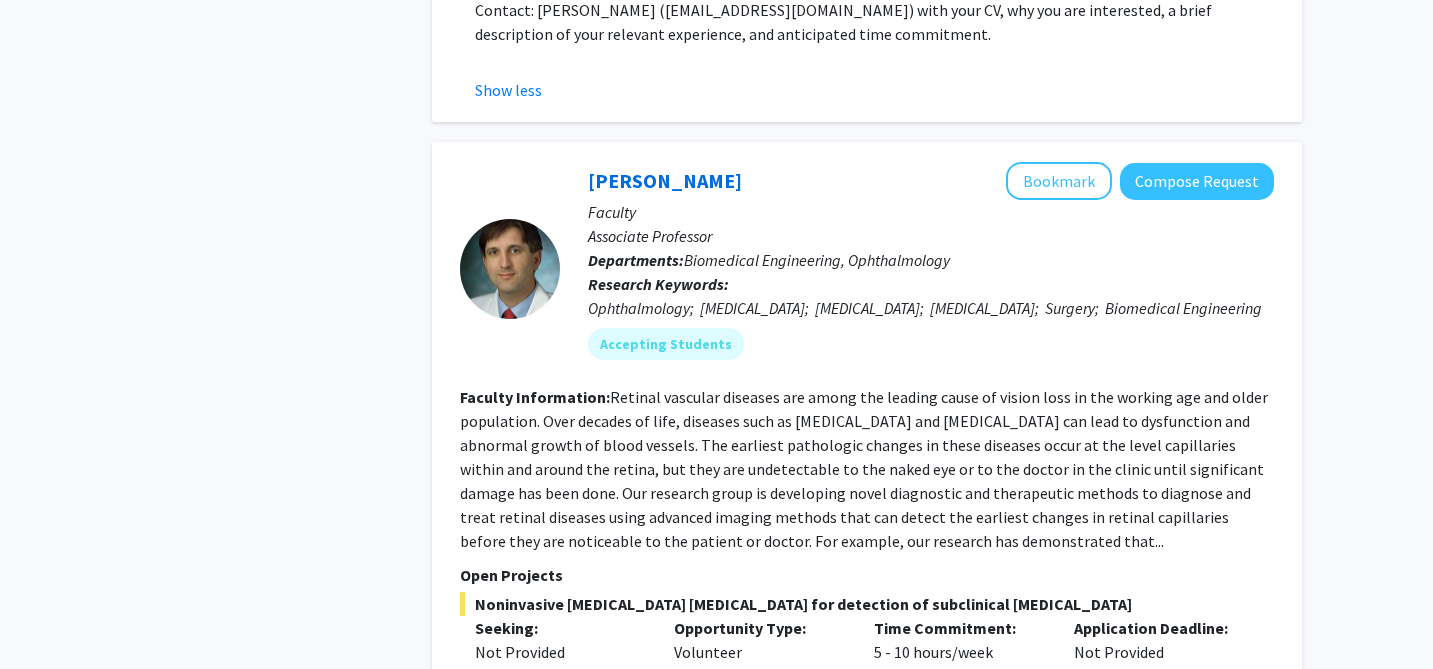 scroll, scrollTop: 3000, scrollLeft: 0, axis: vertical 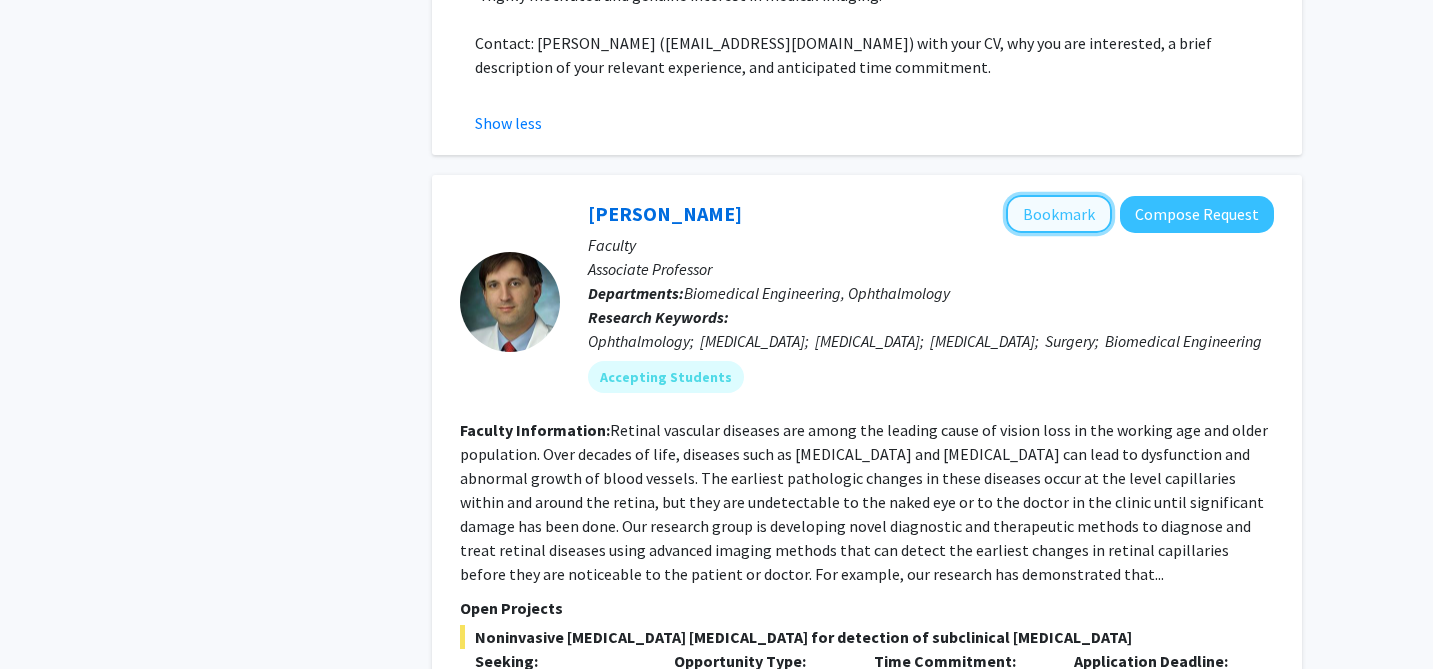 click on "Bookmark" 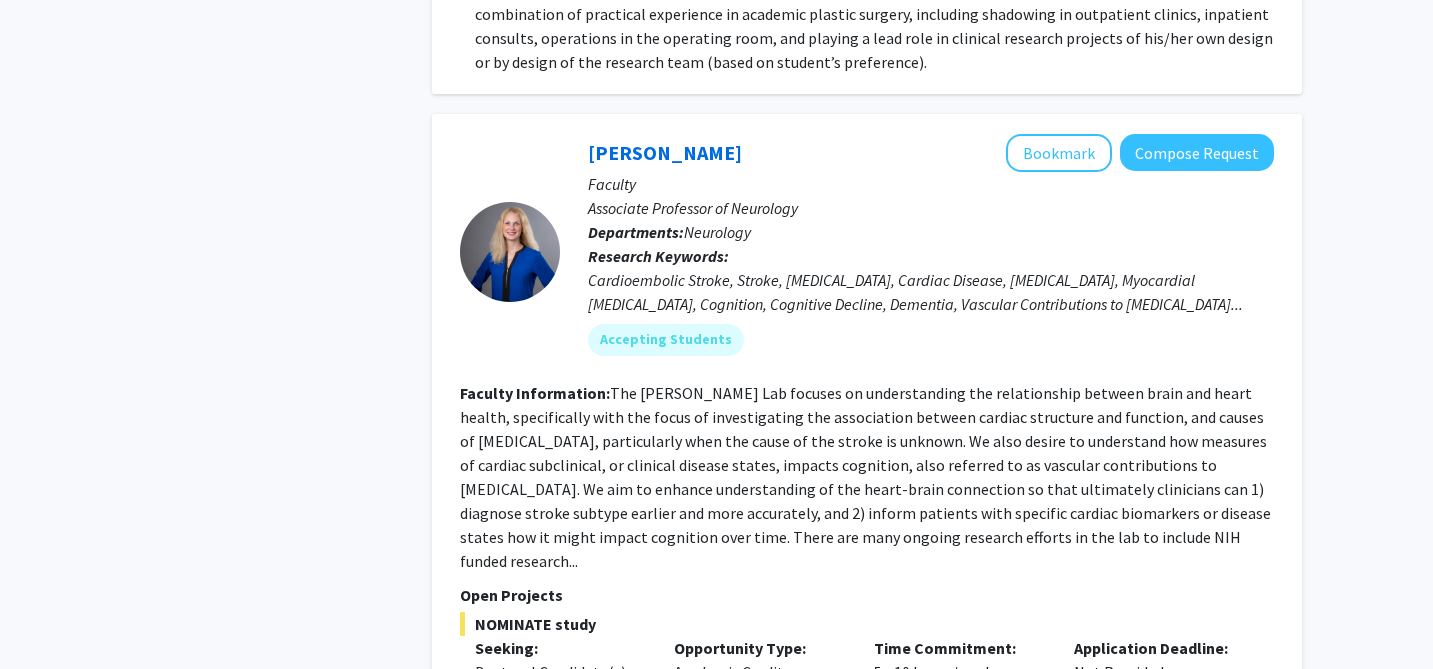 scroll, scrollTop: 4682, scrollLeft: 0, axis: vertical 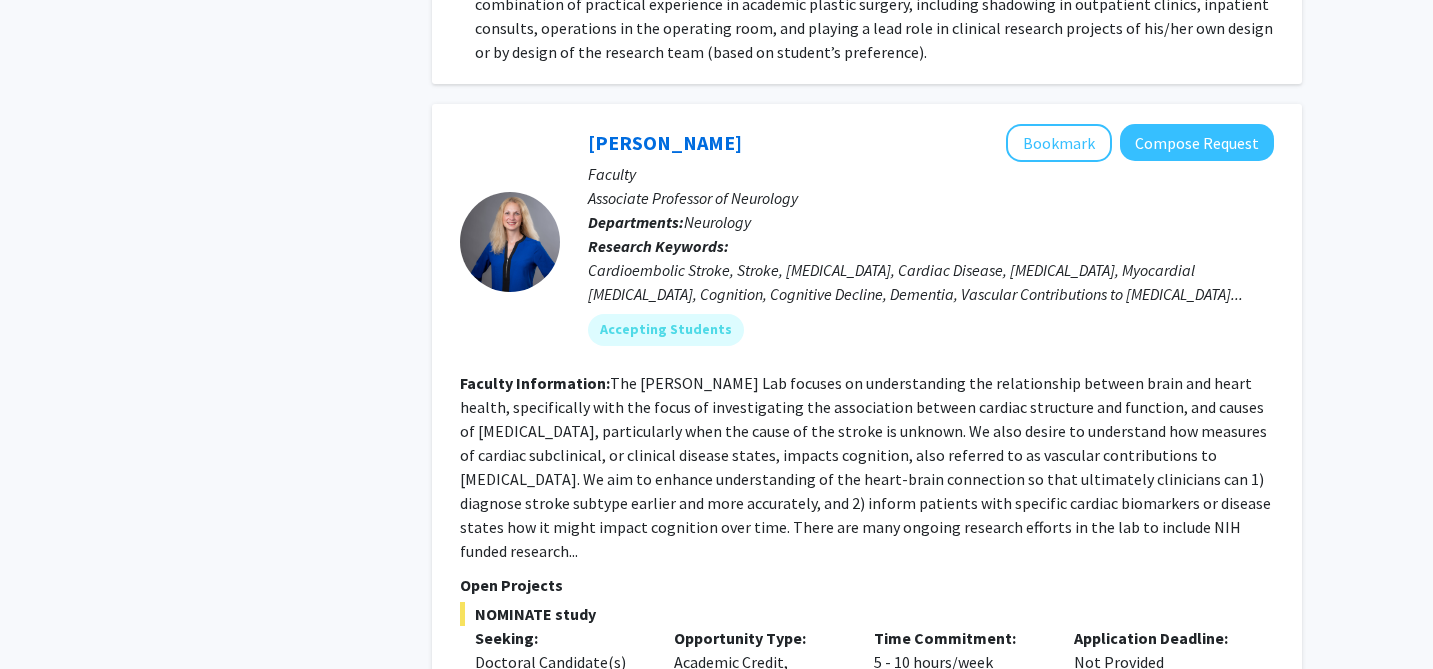click on "Show more" 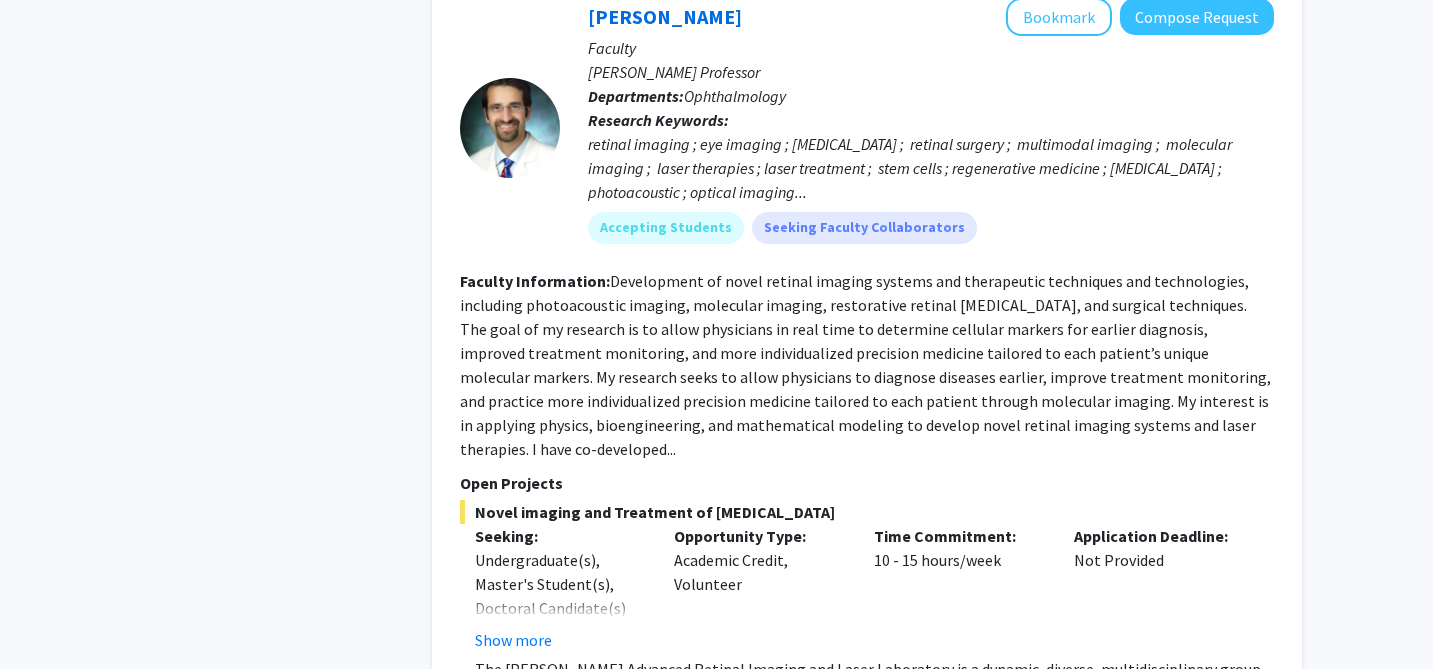 scroll, scrollTop: 5728, scrollLeft: 0, axis: vertical 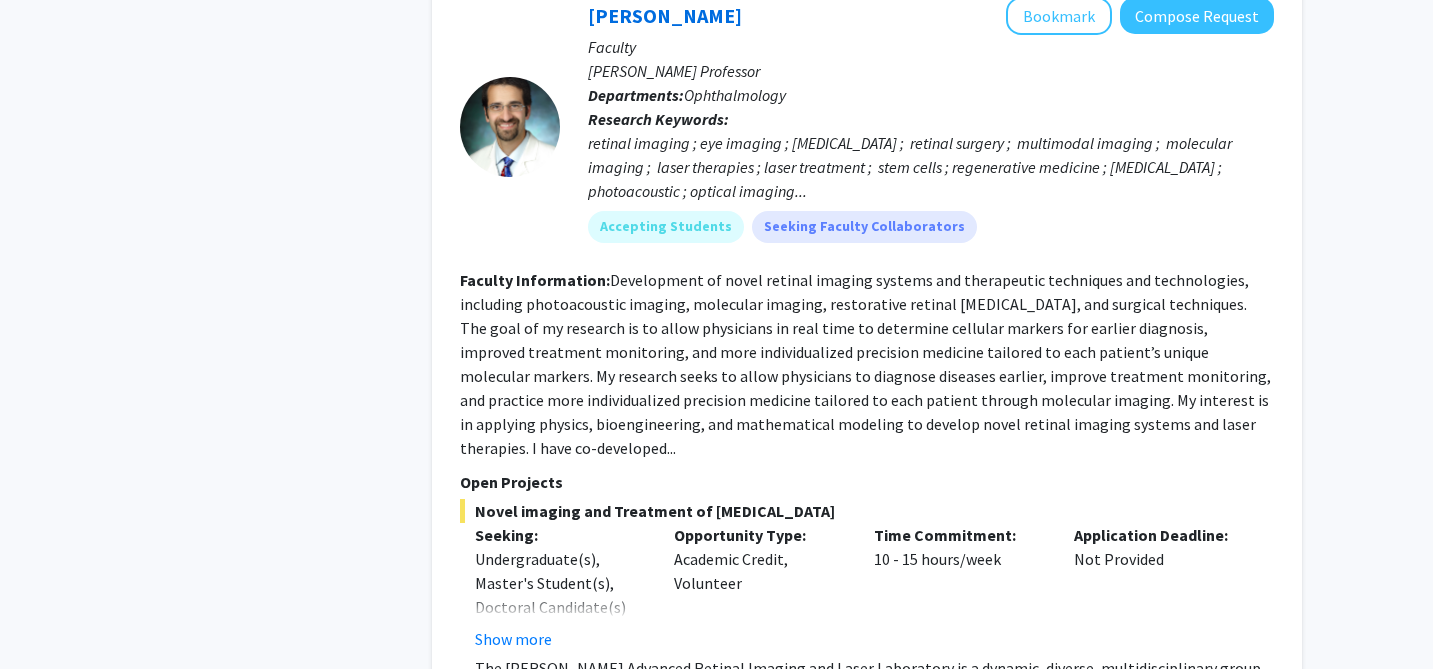 click on "Show more" 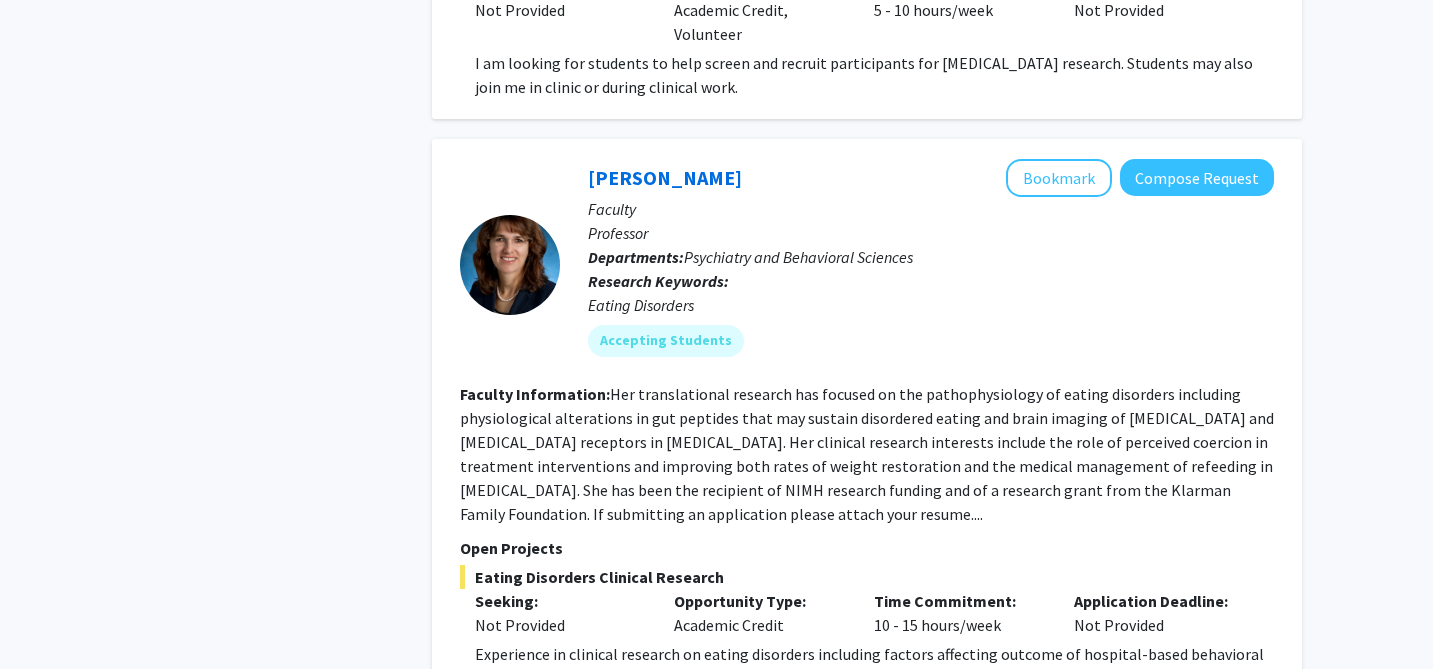 scroll, scrollTop: 7958, scrollLeft: 0, axis: vertical 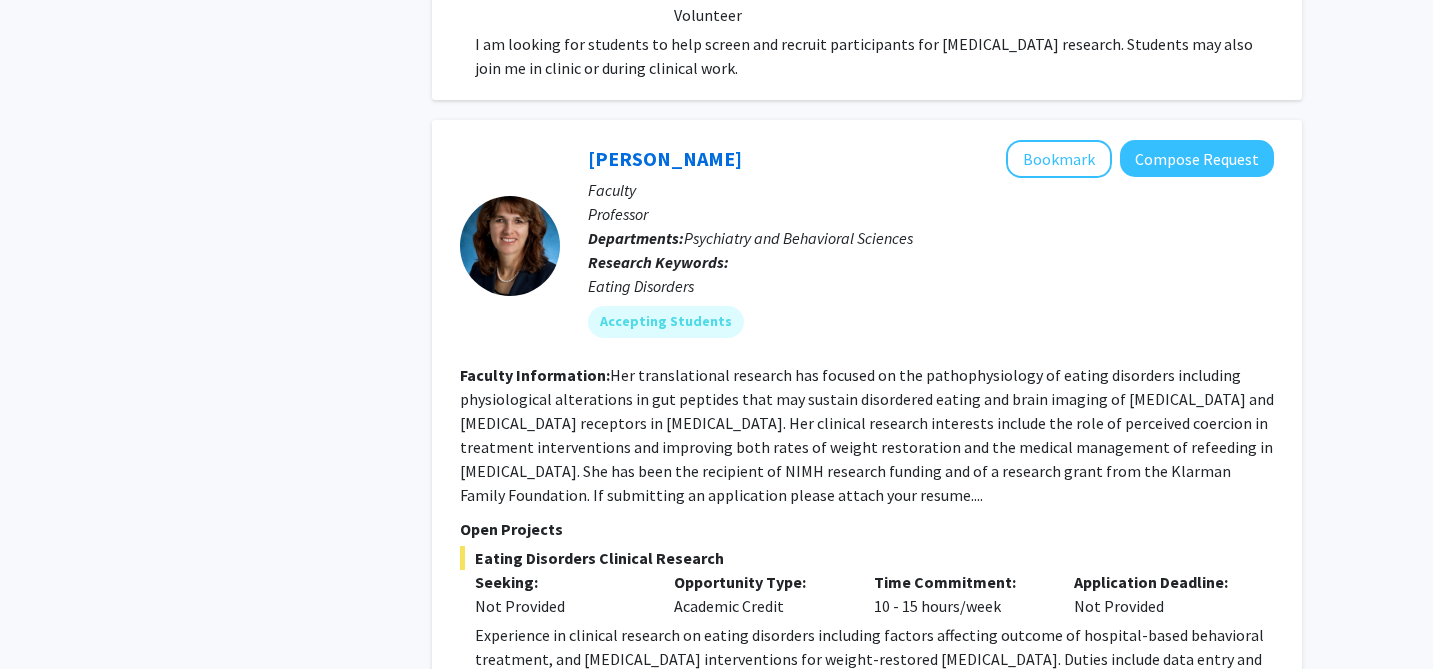 click on "Show more" 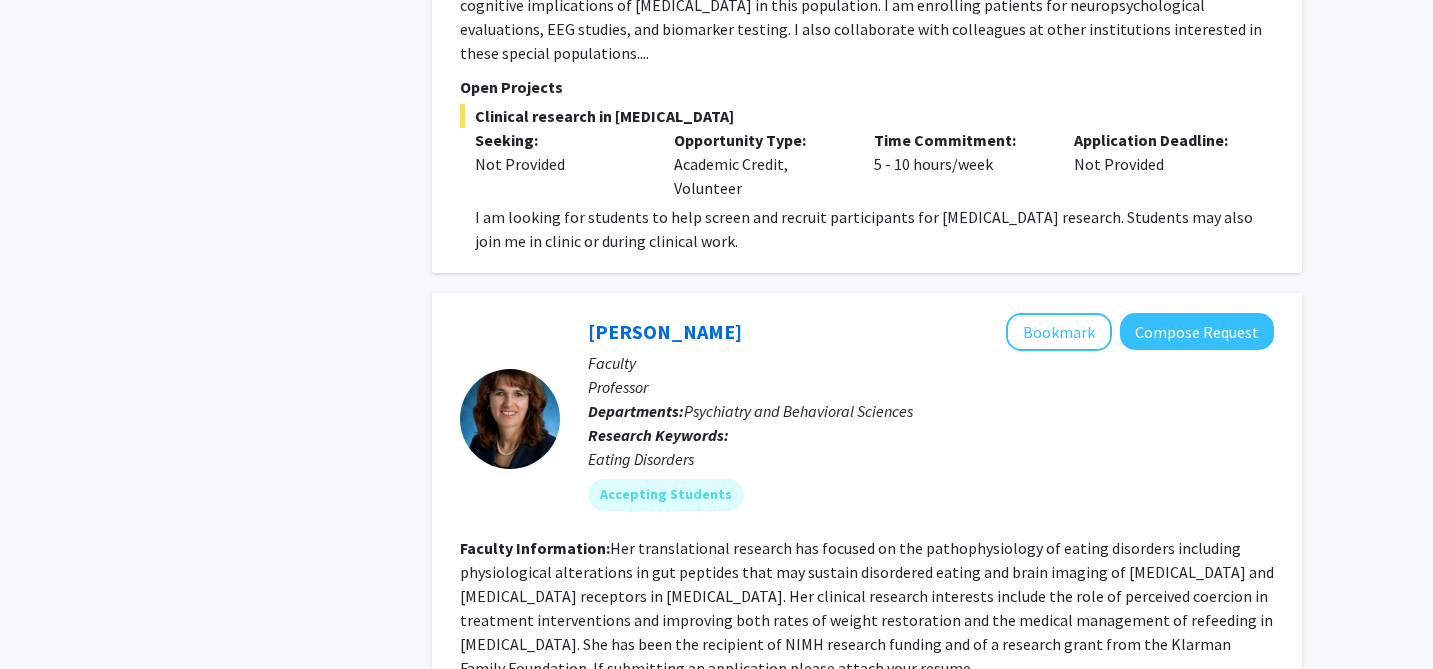 scroll, scrollTop: 7701, scrollLeft: 0, axis: vertical 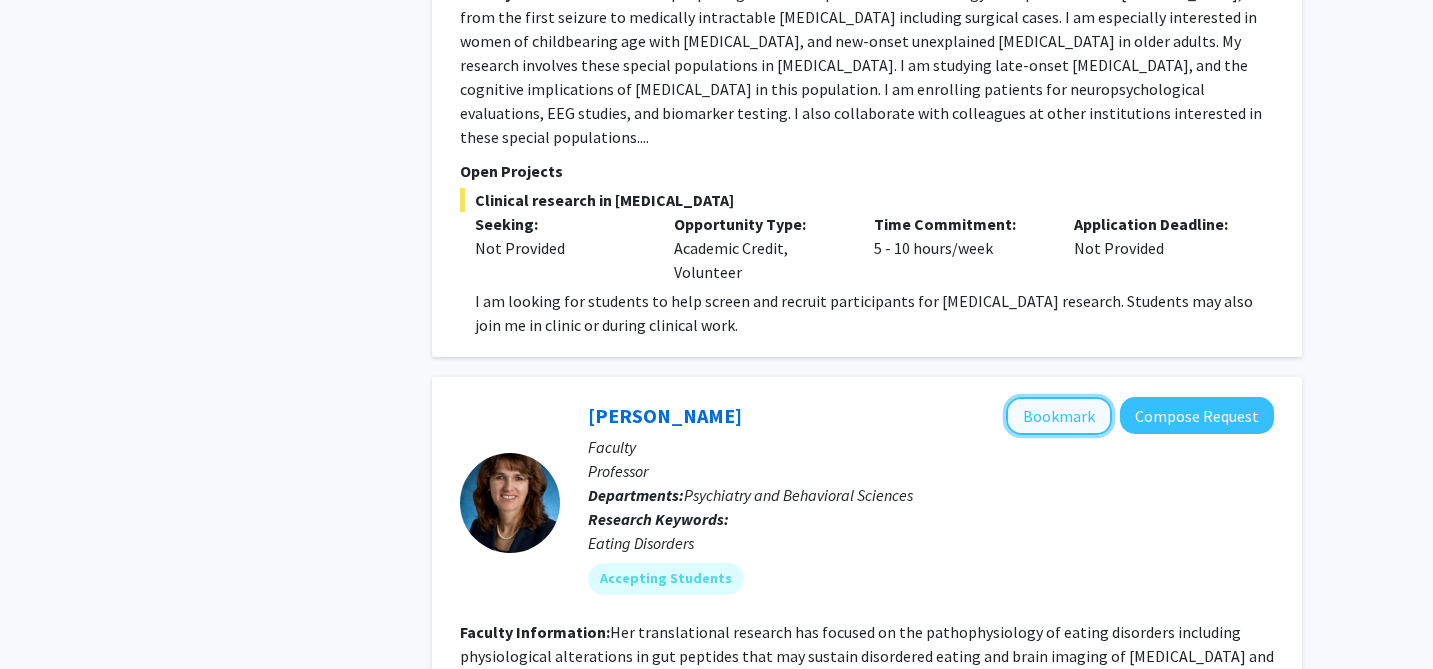 click on "Bookmark" 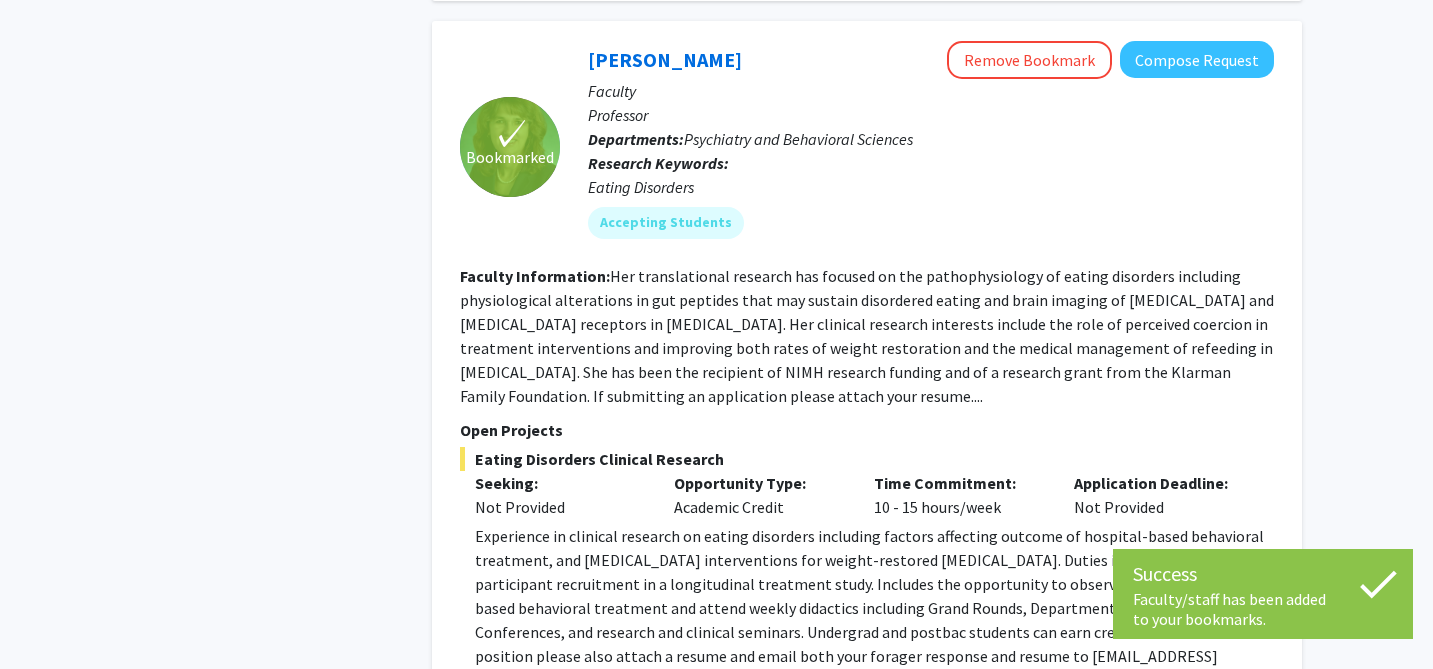 scroll, scrollTop: 8065, scrollLeft: 0, axis: vertical 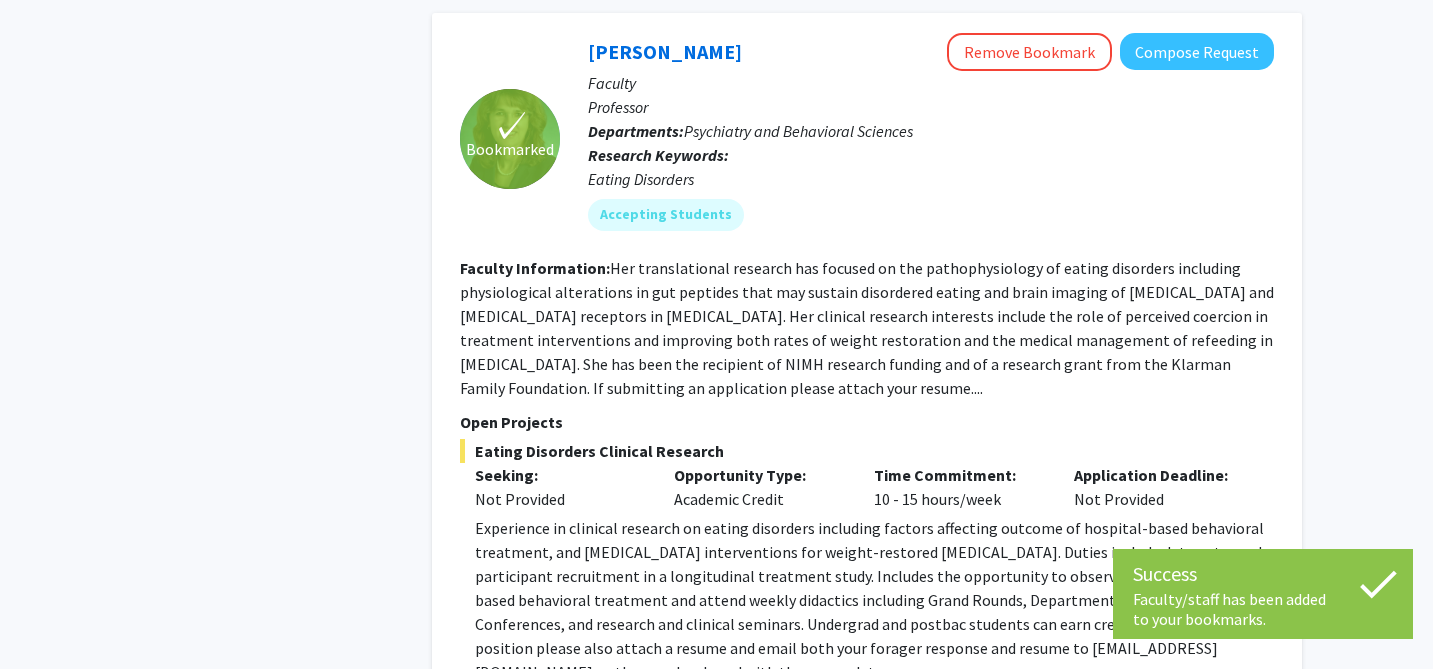 click on "Next »" 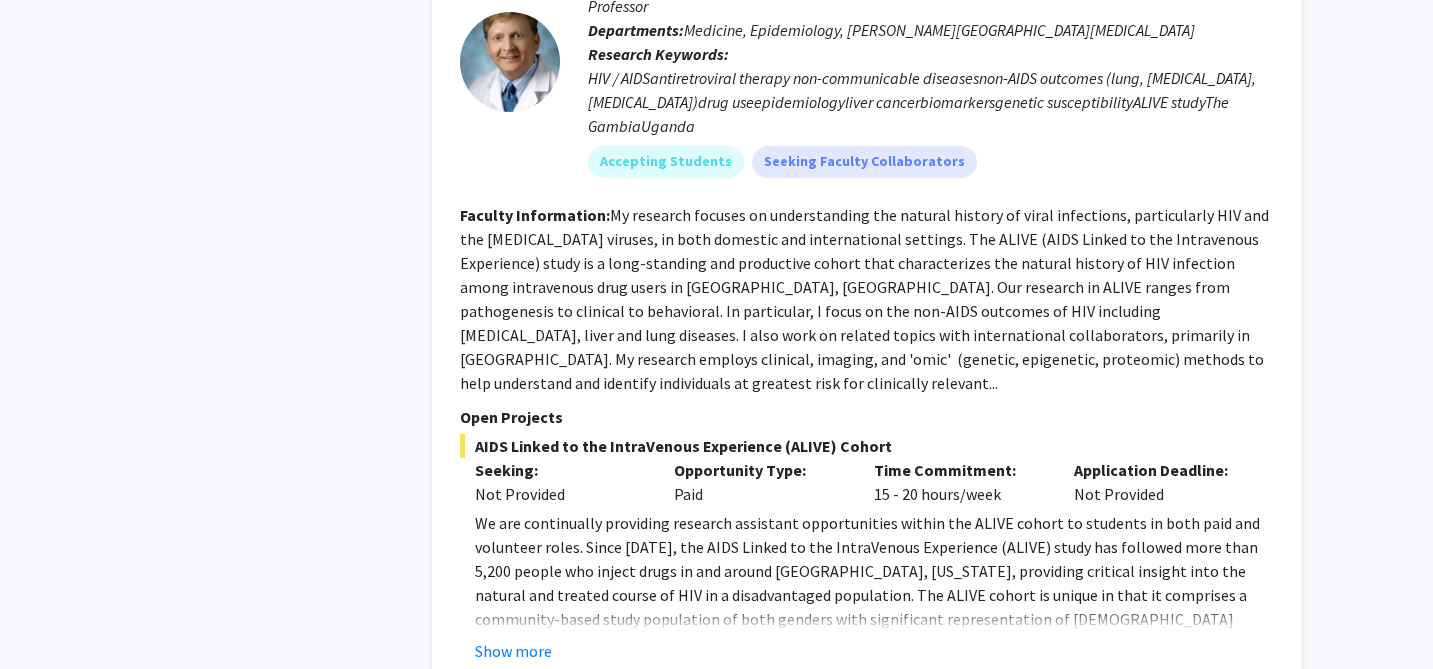 scroll, scrollTop: 1983, scrollLeft: 0, axis: vertical 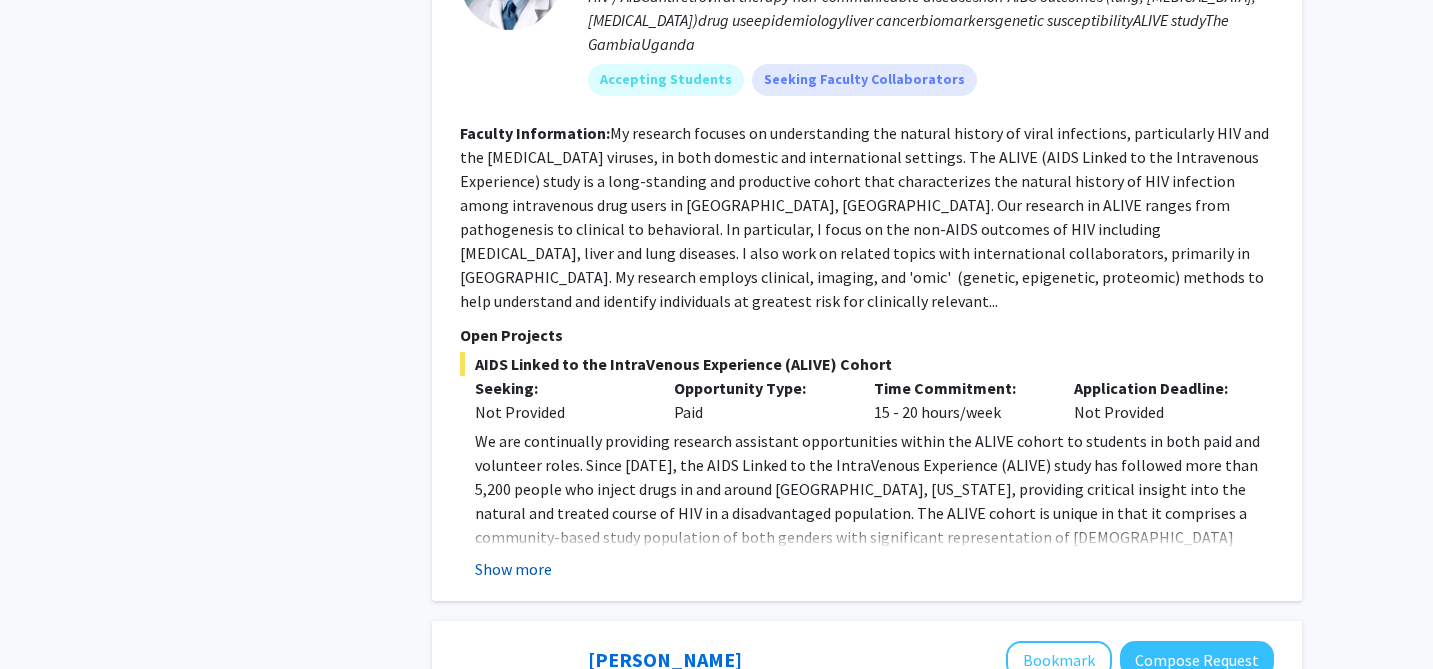 click on "Show more" 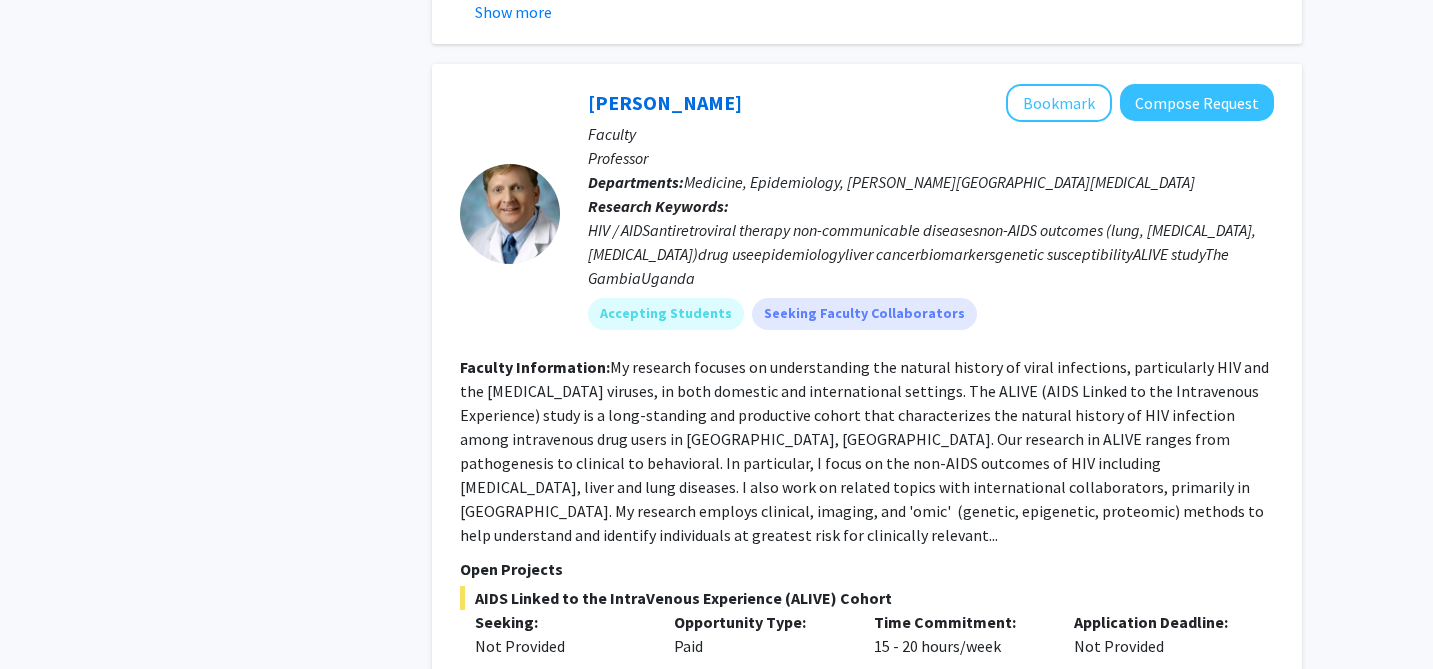 scroll, scrollTop: 1737, scrollLeft: 0, axis: vertical 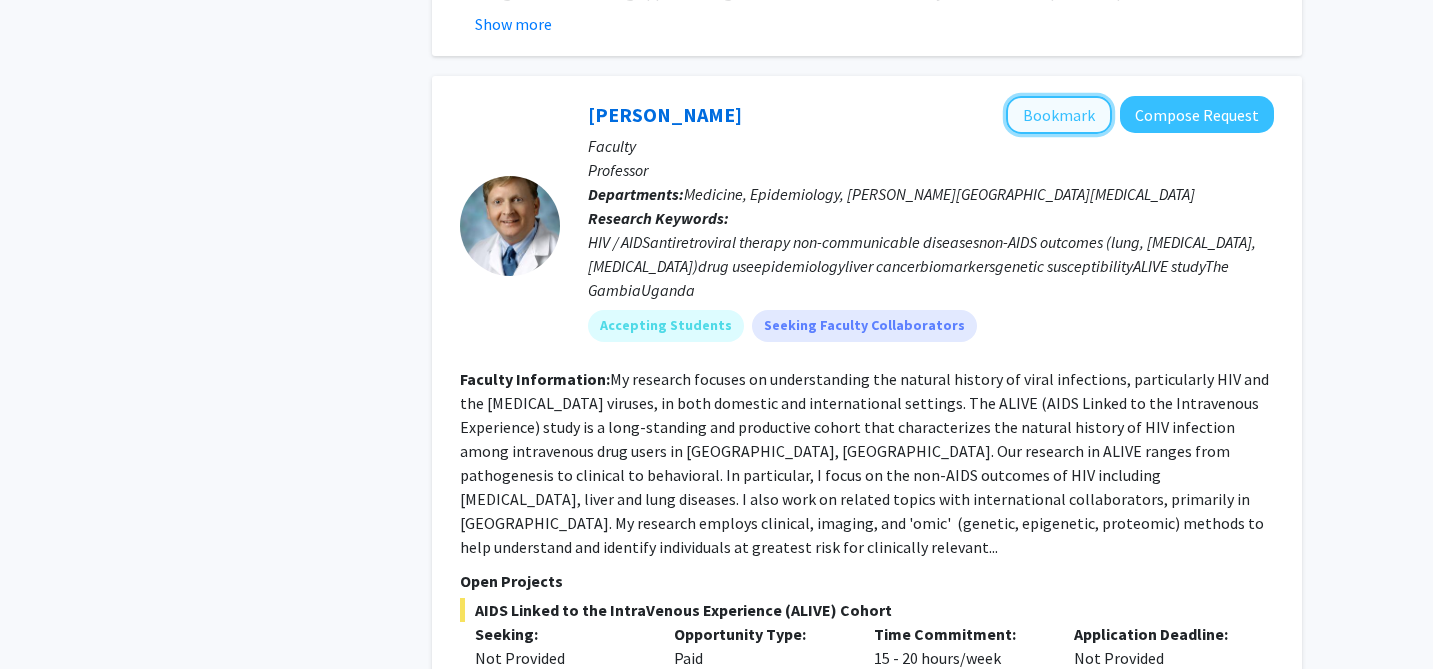 click on "Bookmark" 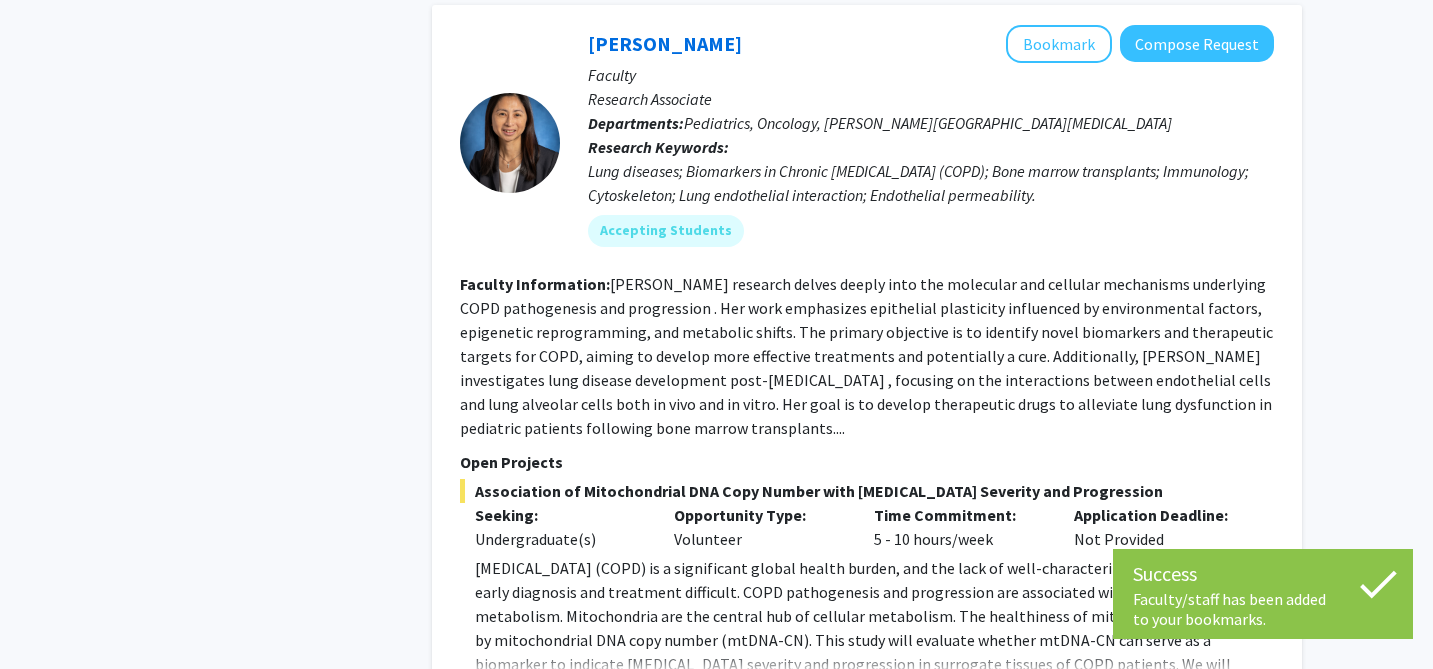 scroll, scrollTop: 2804, scrollLeft: 0, axis: vertical 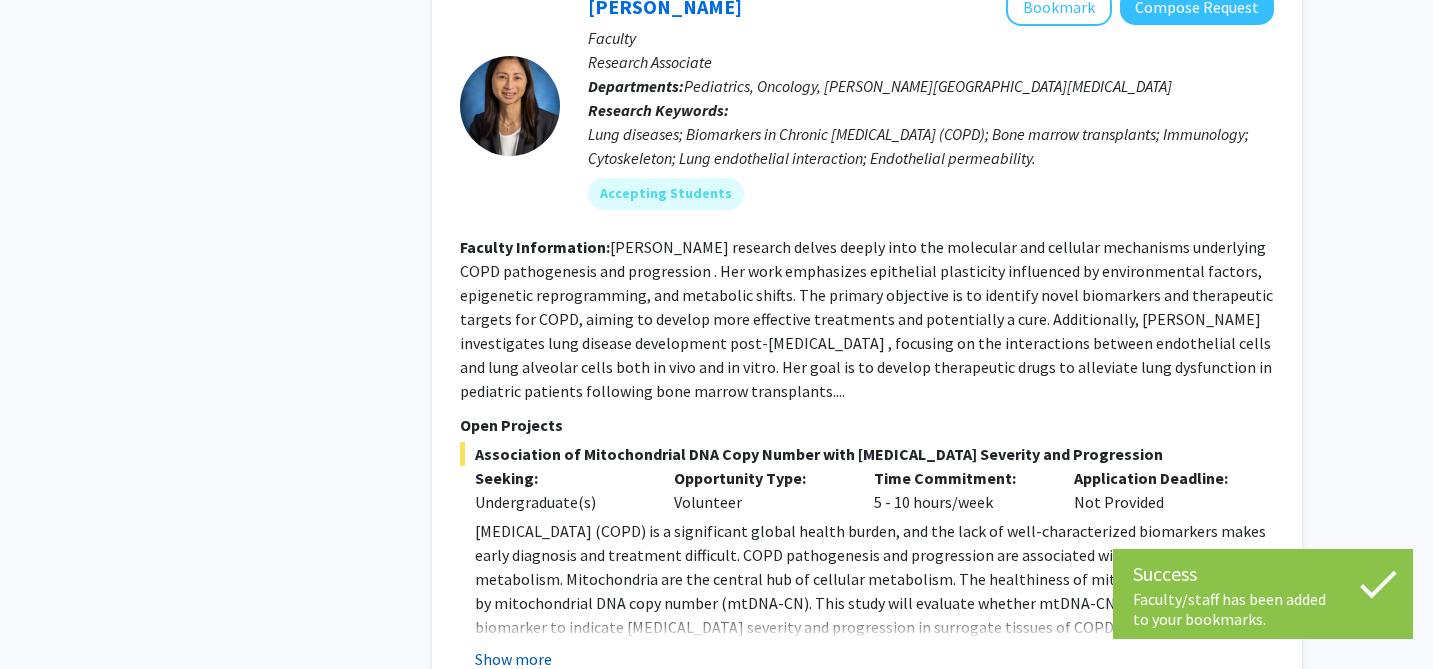 click on "Show more" 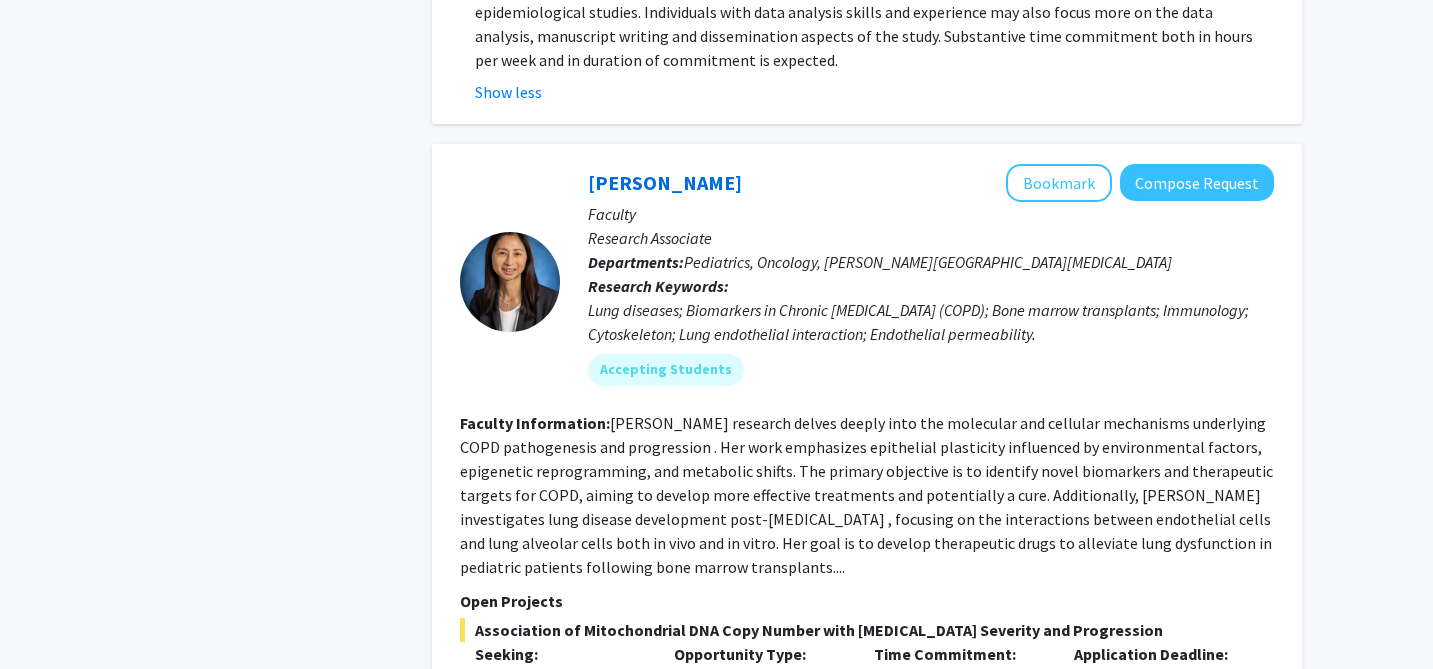 scroll, scrollTop: 2511, scrollLeft: 0, axis: vertical 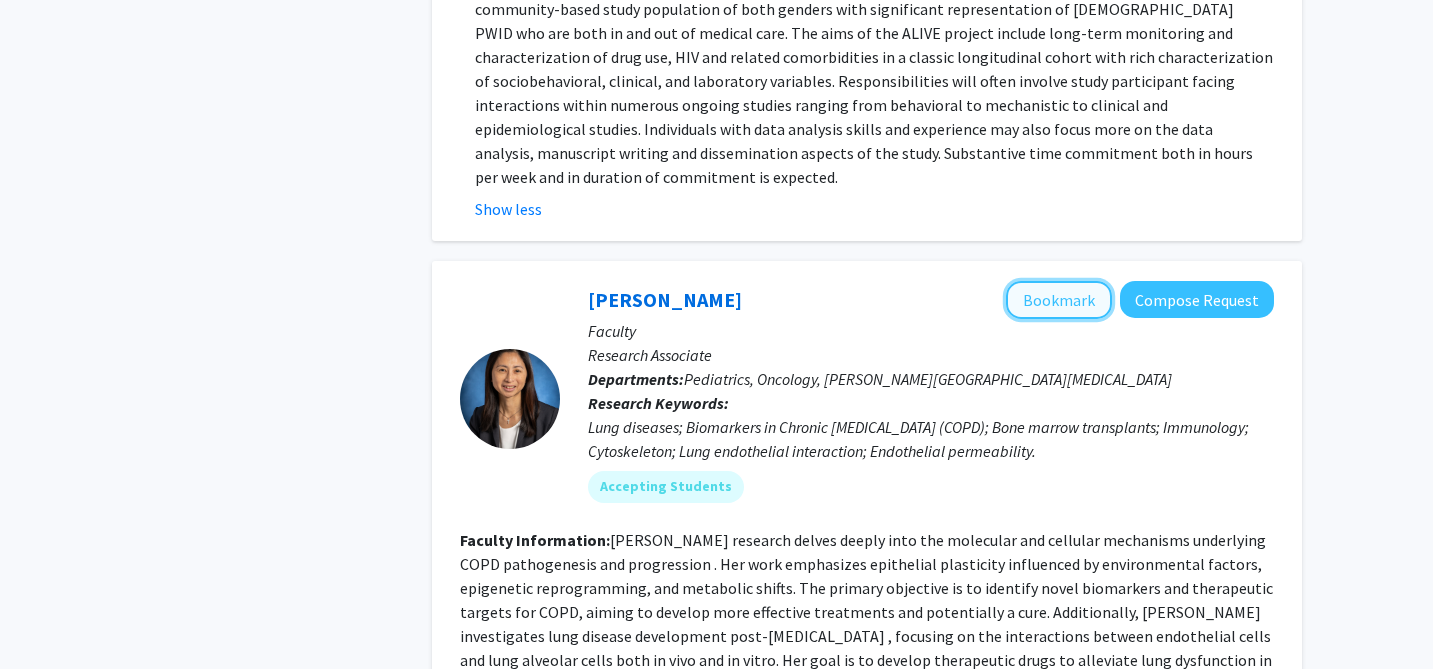 click on "Bookmark" 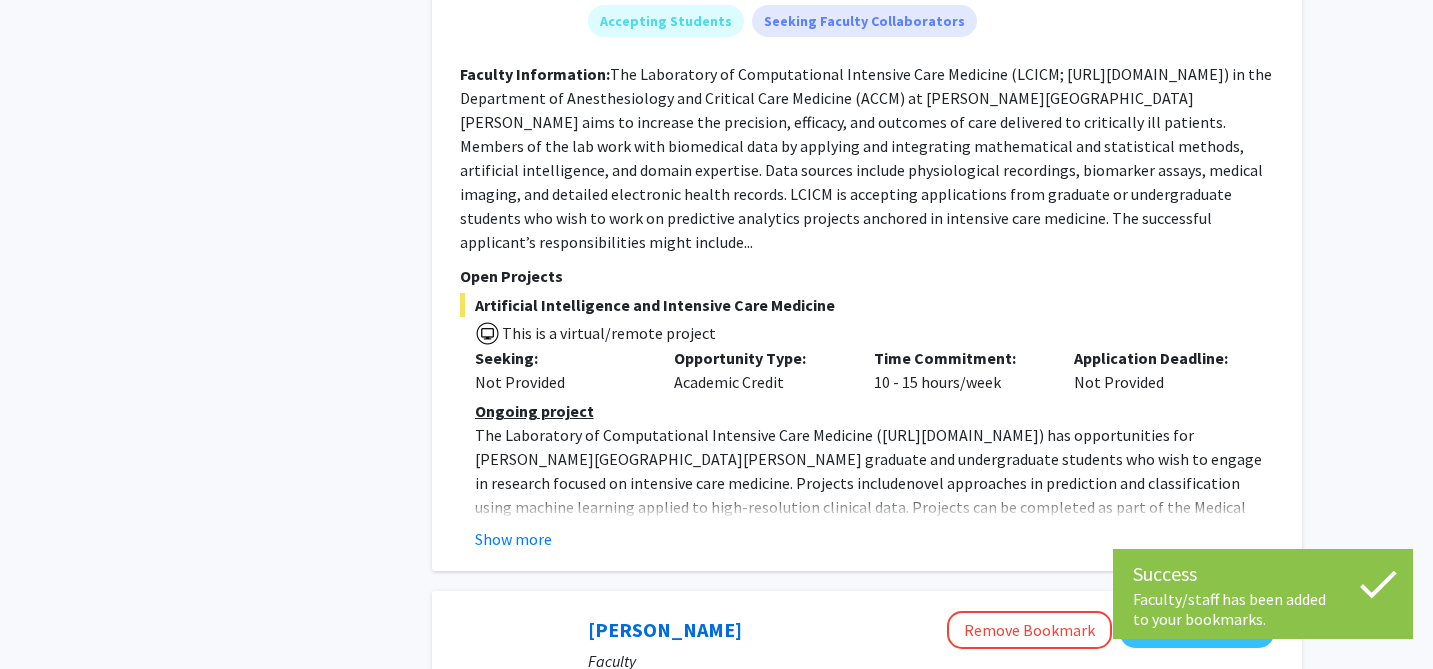 scroll, scrollTop: 0, scrollLeft: 0, axis: both 